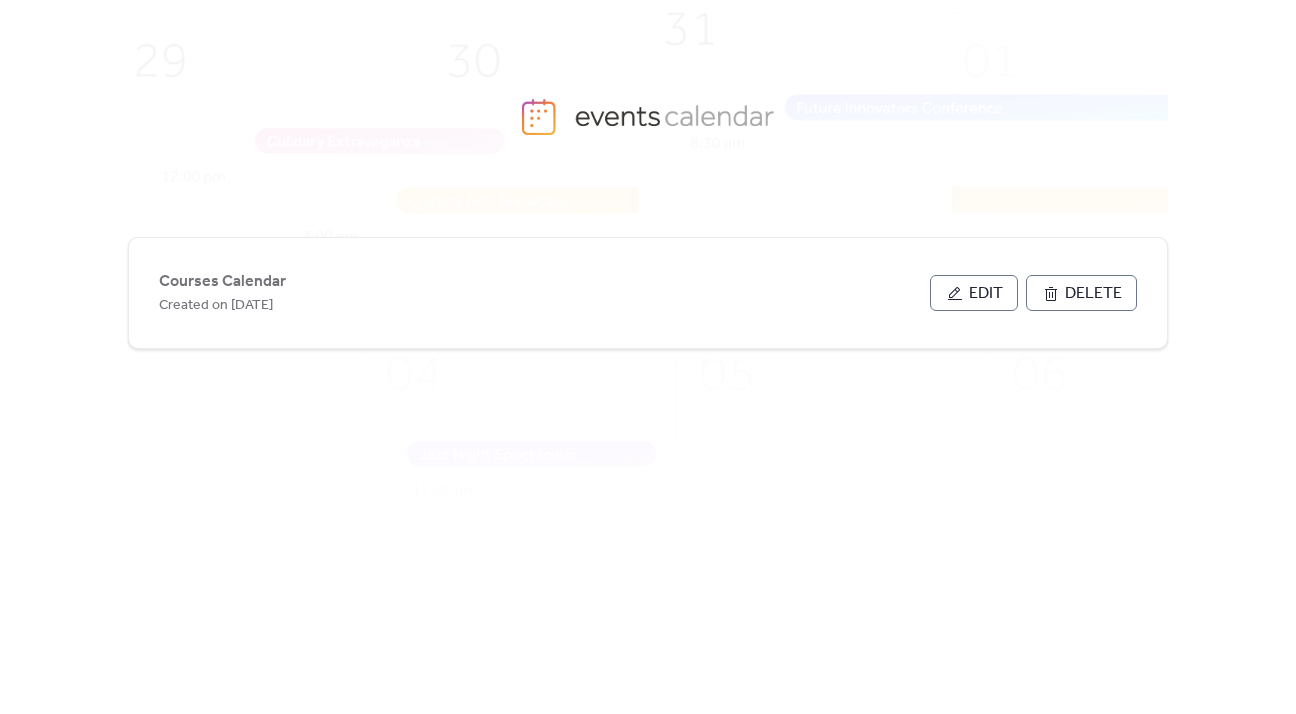 scroll, scrollTop: 0, scrollLeft: 0, axis: both 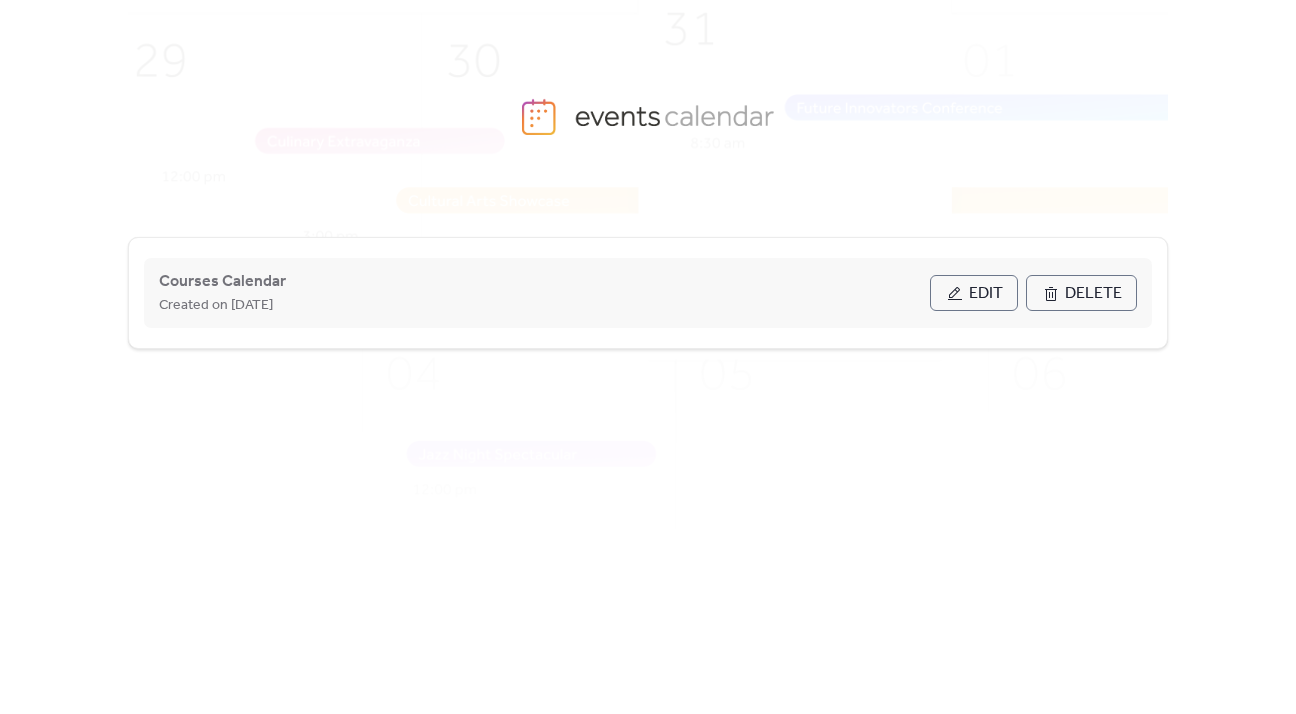 click on "Edit" at bounding box center (986, 294) 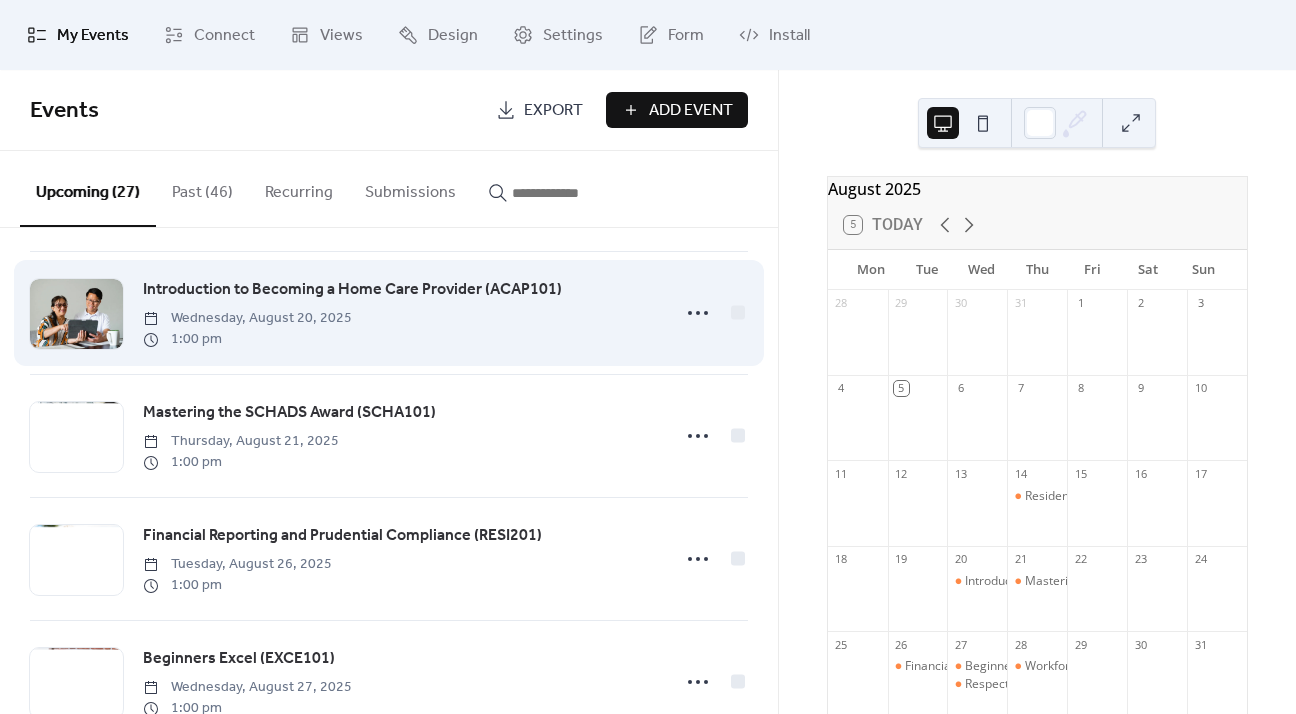 scroll, scrollTop: 0, scrollLeft: 0, axis: both 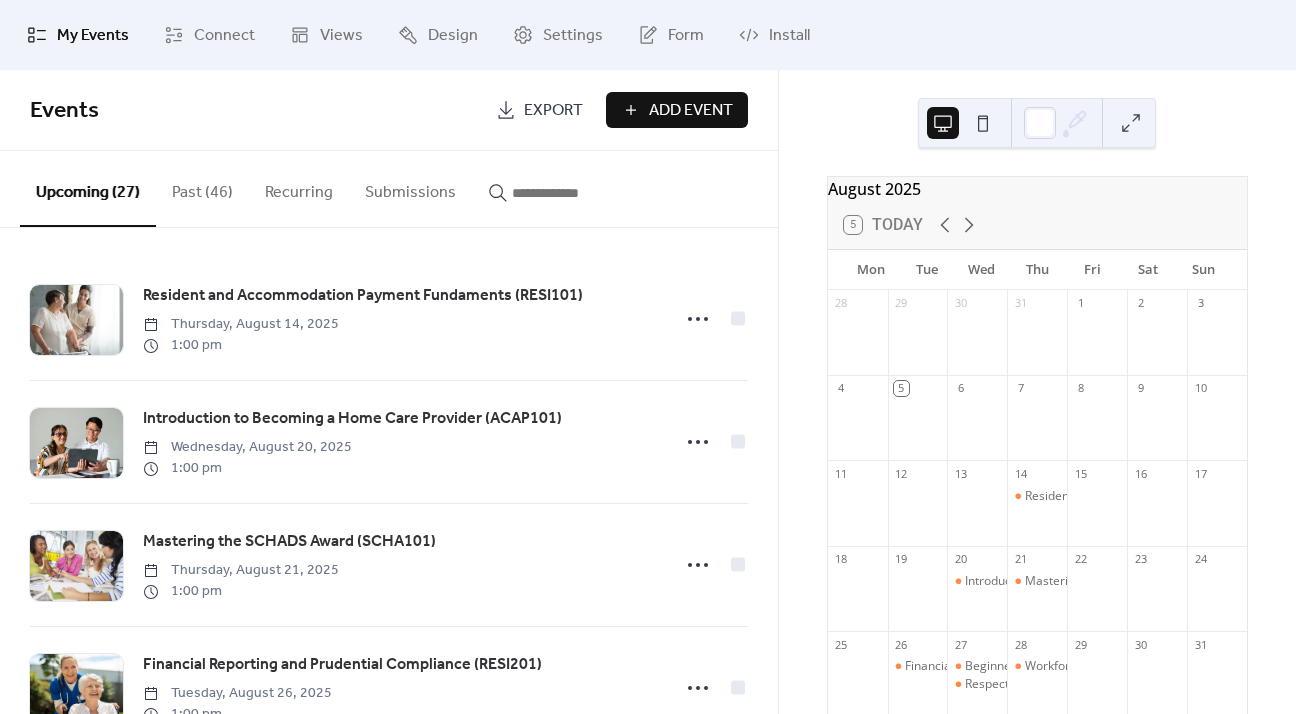 click on "Past (46)" at bounding box center [202, 188] 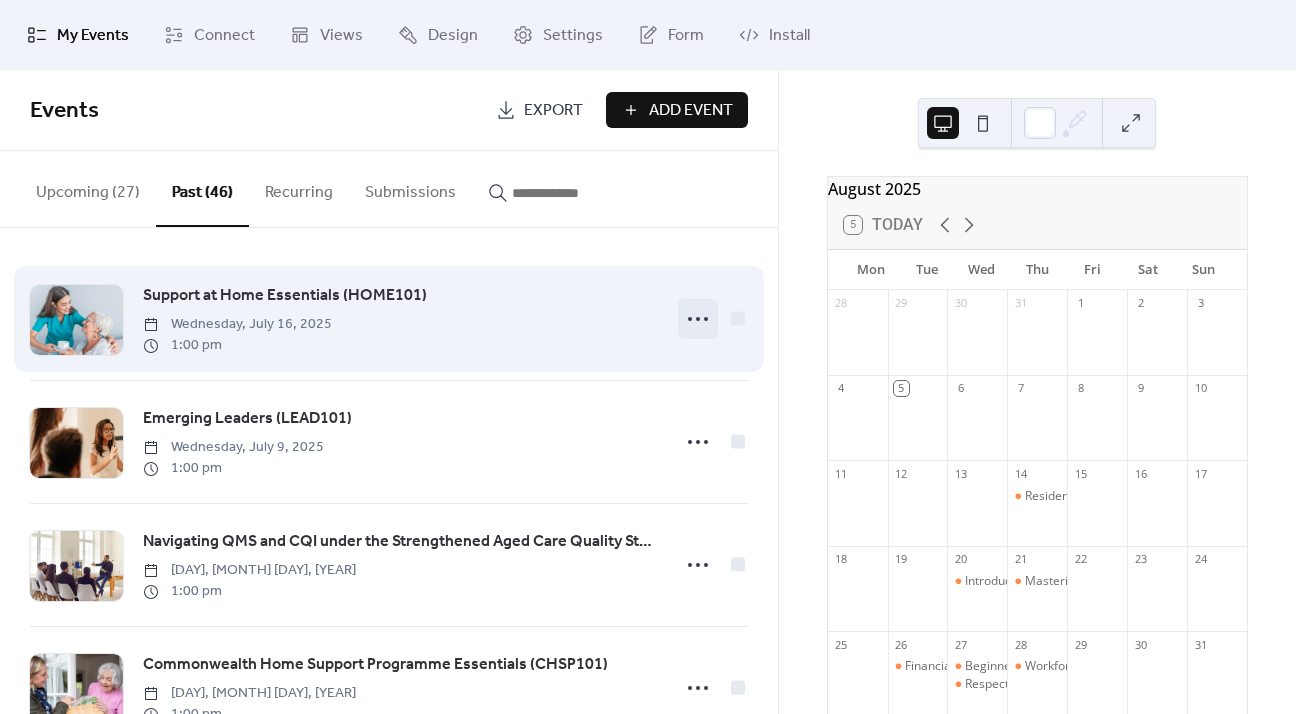 click 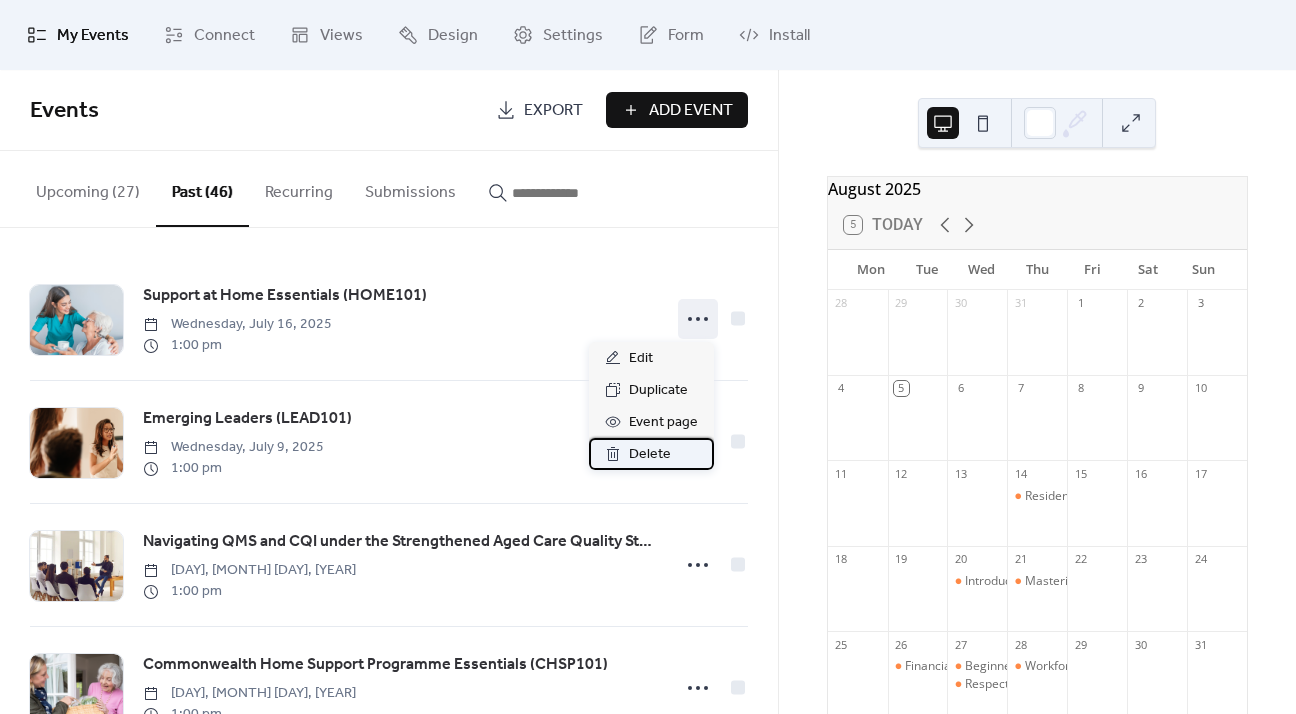 click on "Delete" at bounding box center (650, 455) 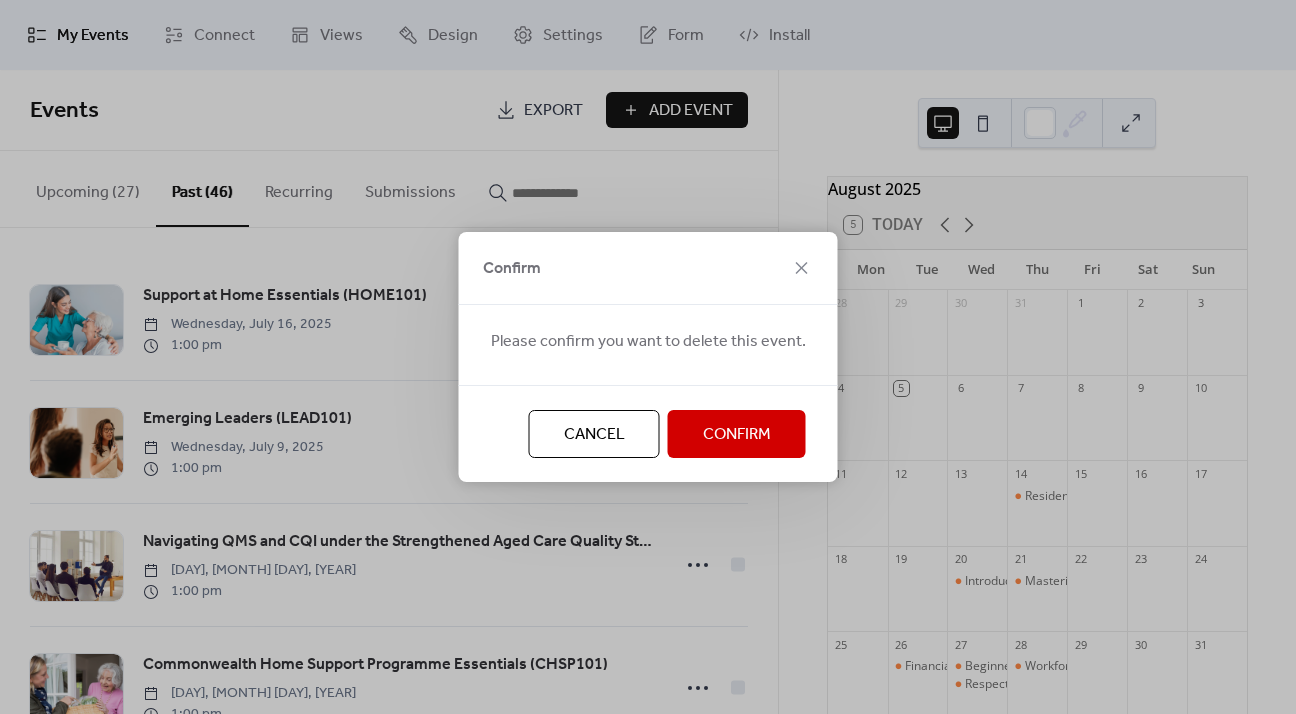 click on "Confirm" at bounding box center [737, 435] 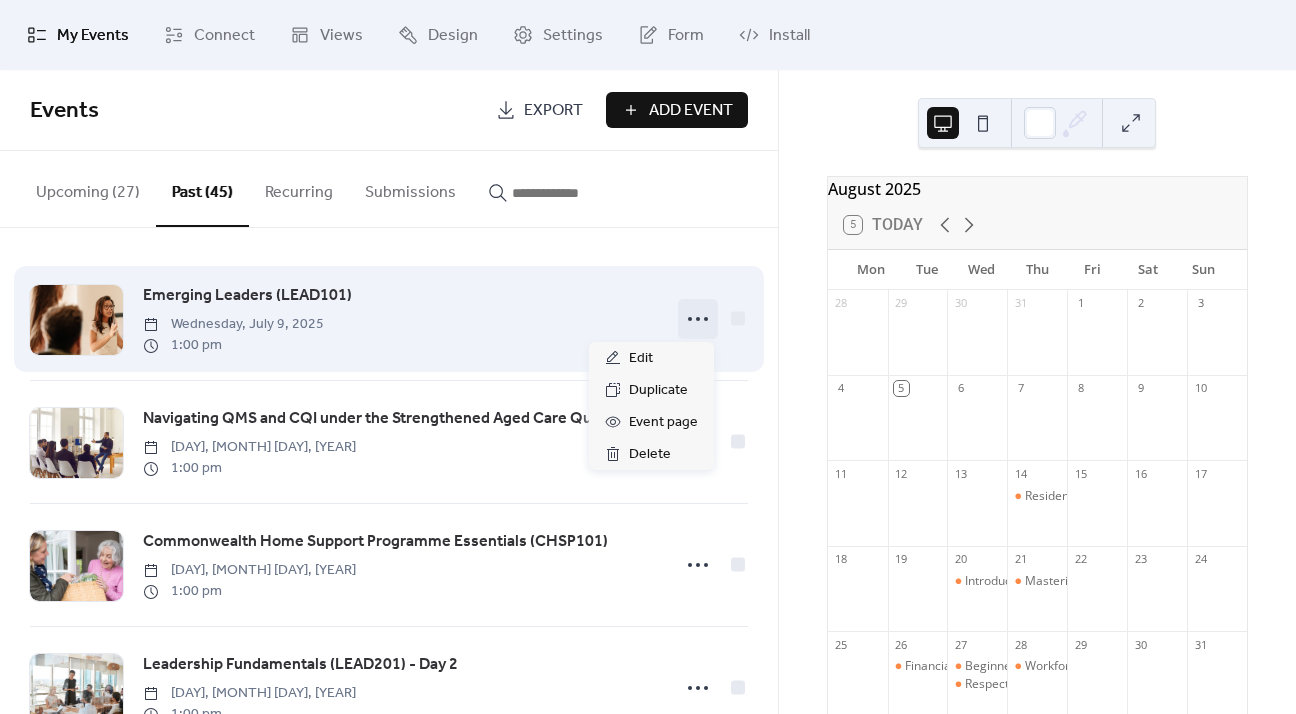 click 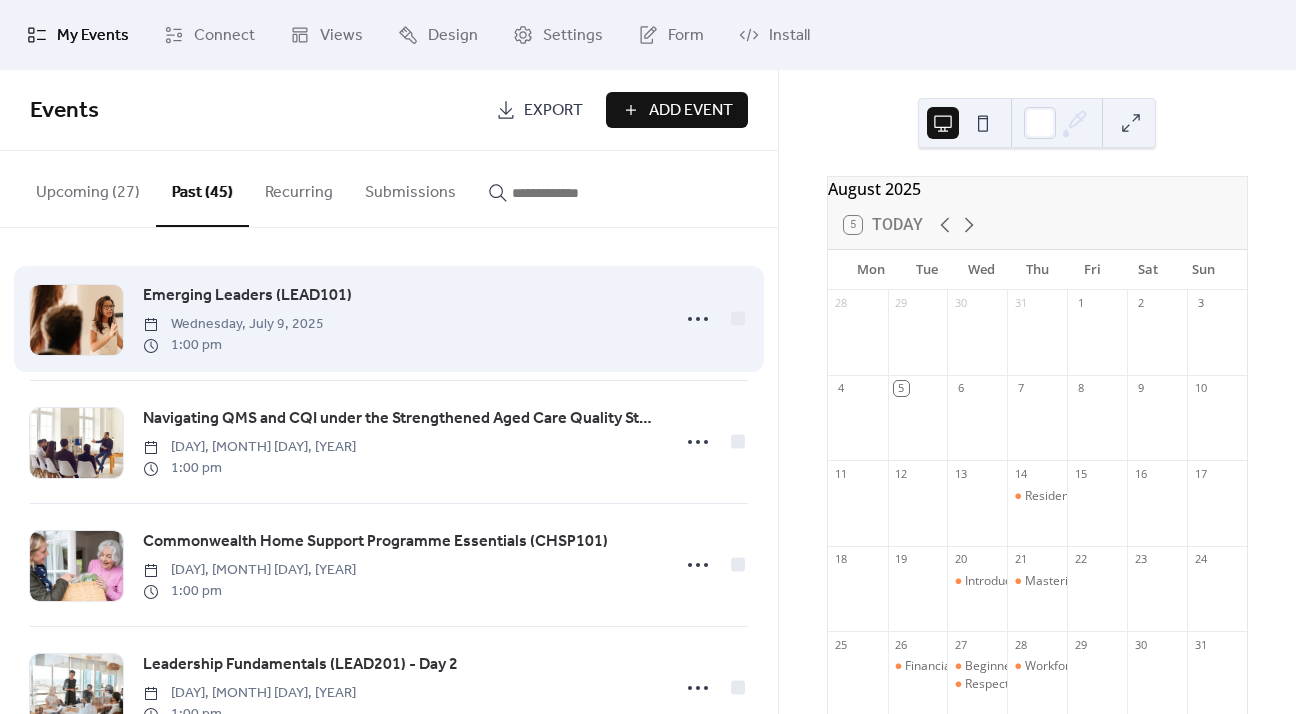 click on "Emerging Leaders (LEAD101)" at bounding box center (247, 296) 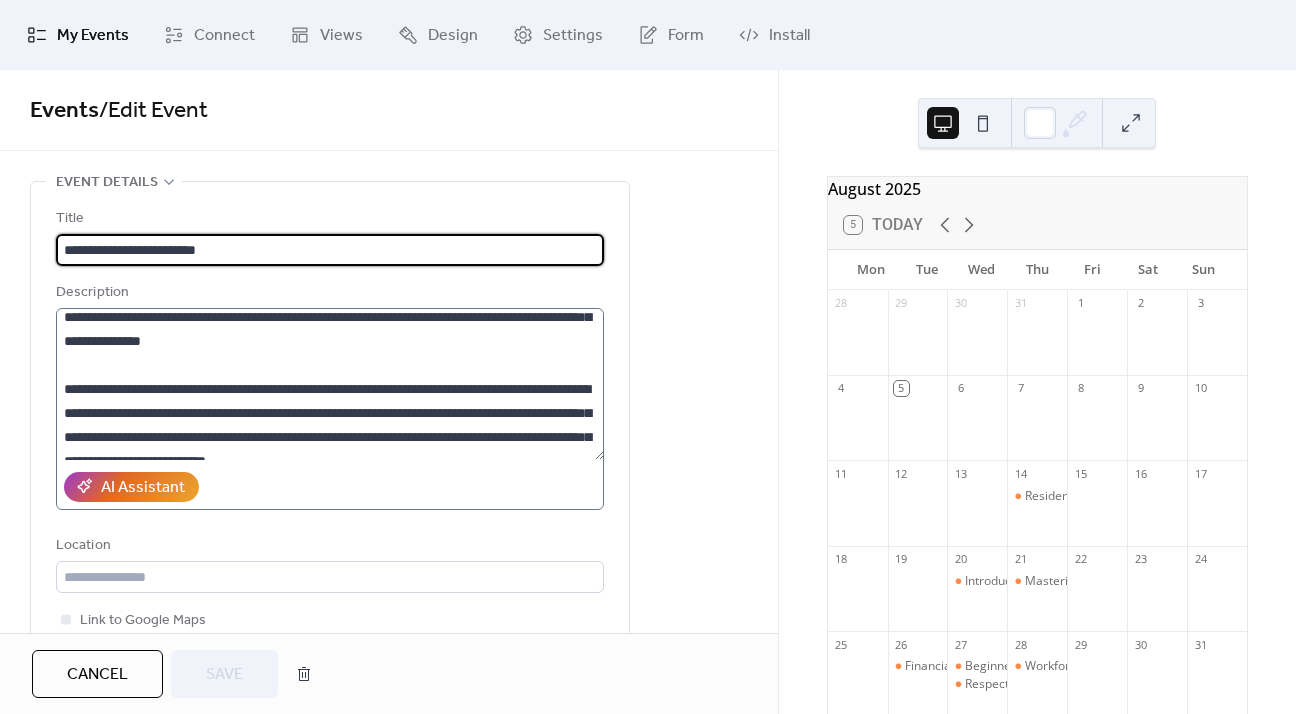 scroll, scrollTop: 48, scrollLeft: 0, axis: vertical 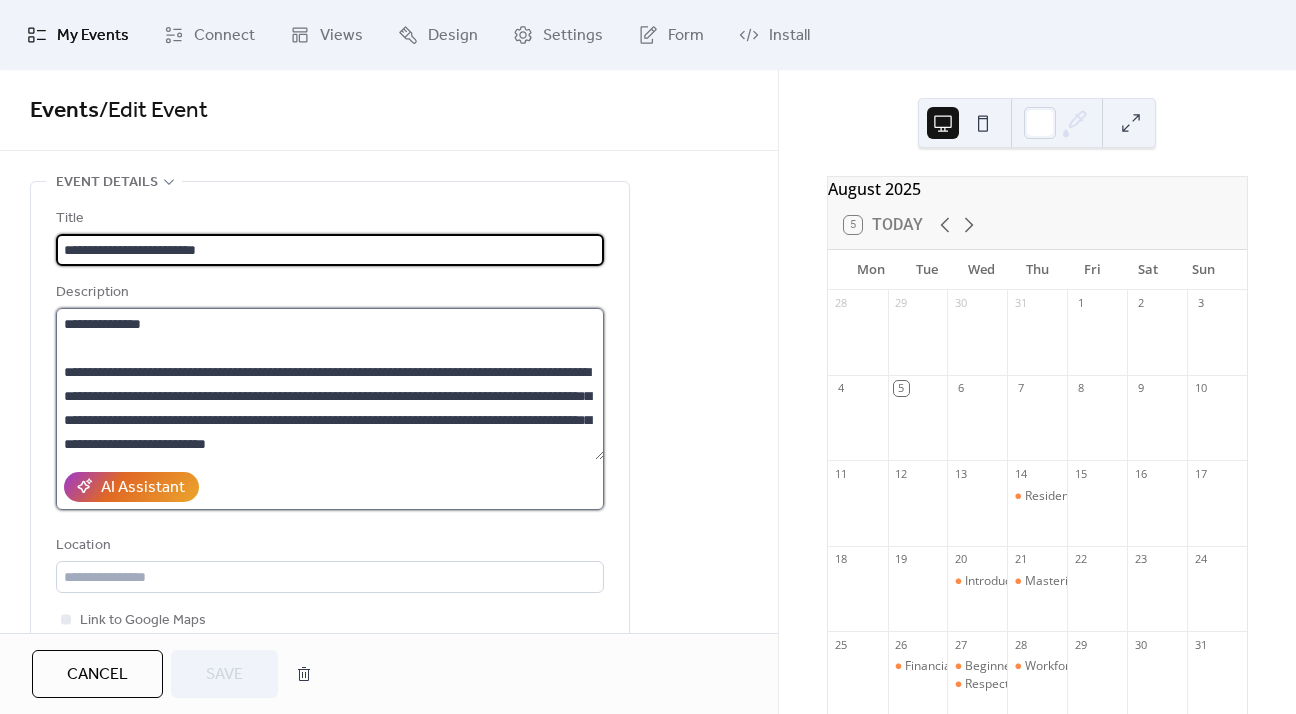click on "**********" at bounding box center (330, 384) 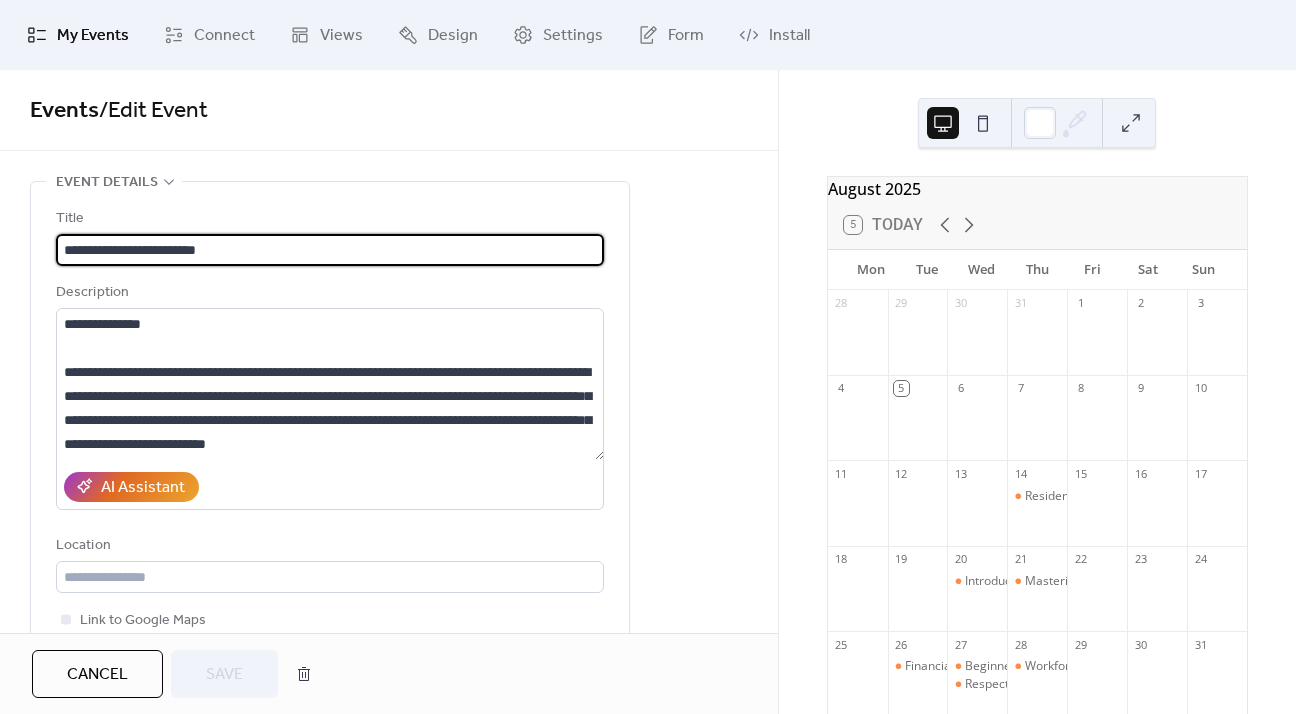 click on "**********" at bounding box center (330, 250) 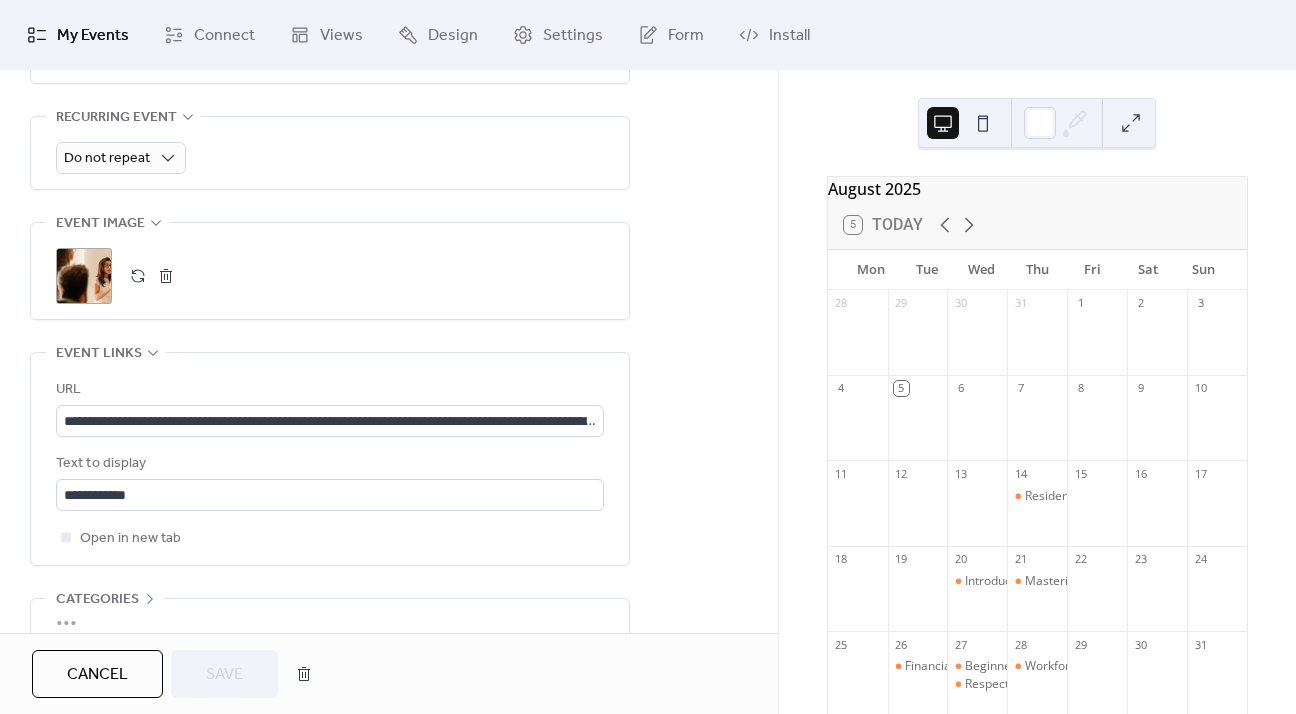 scroll, scrollTop: 1001, scrollLeft: 0, axis: vertical 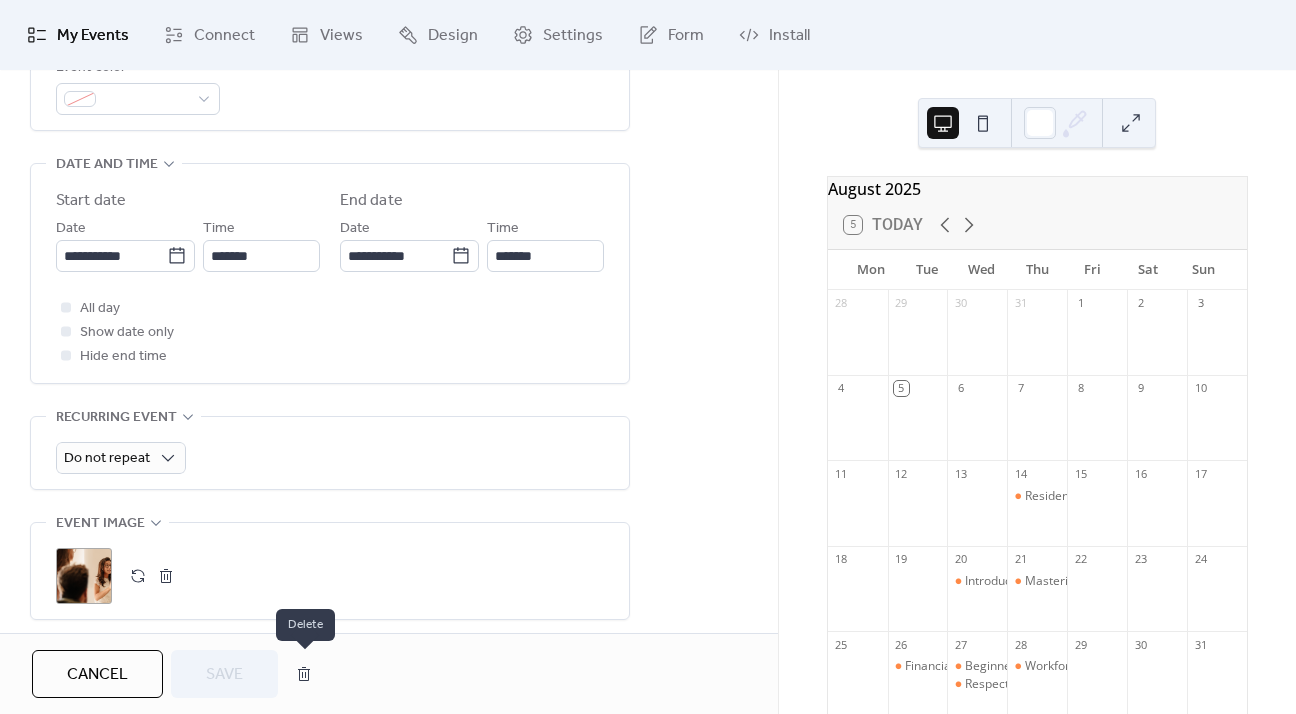 click at bounding box center (304, 674) 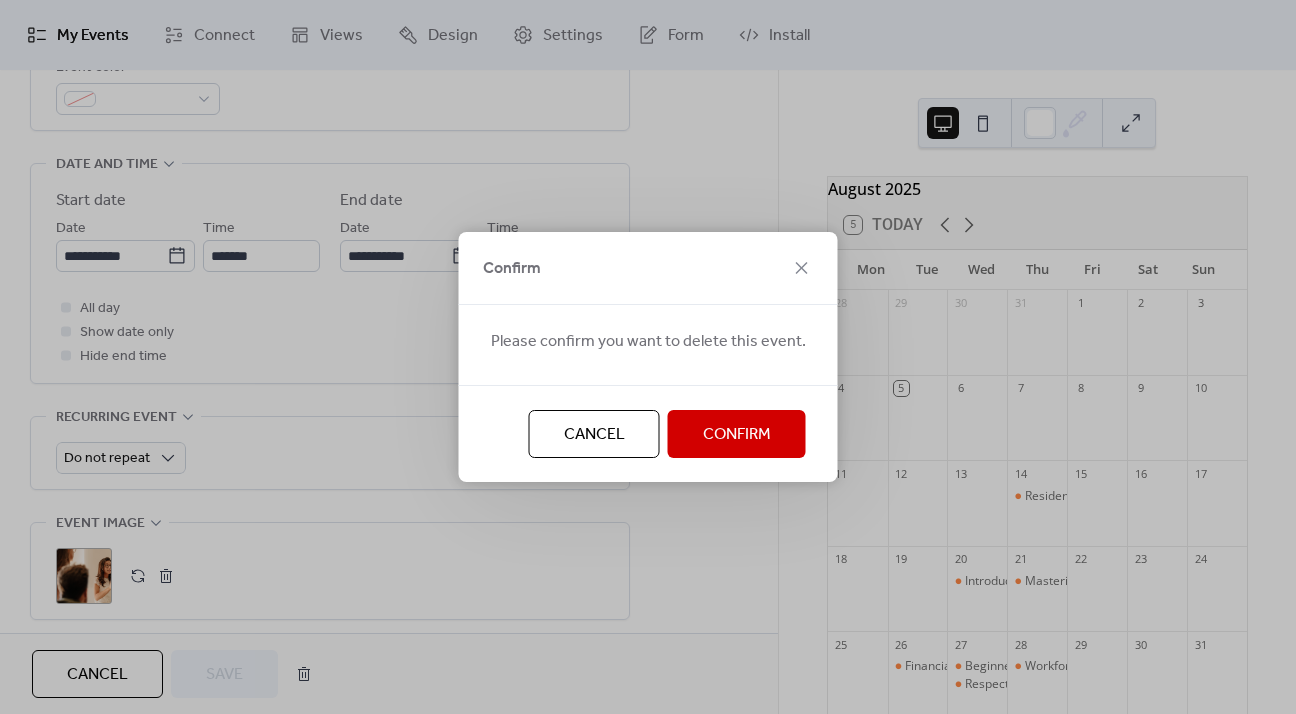 click on "Confirm" at bounding box center [737, 435] 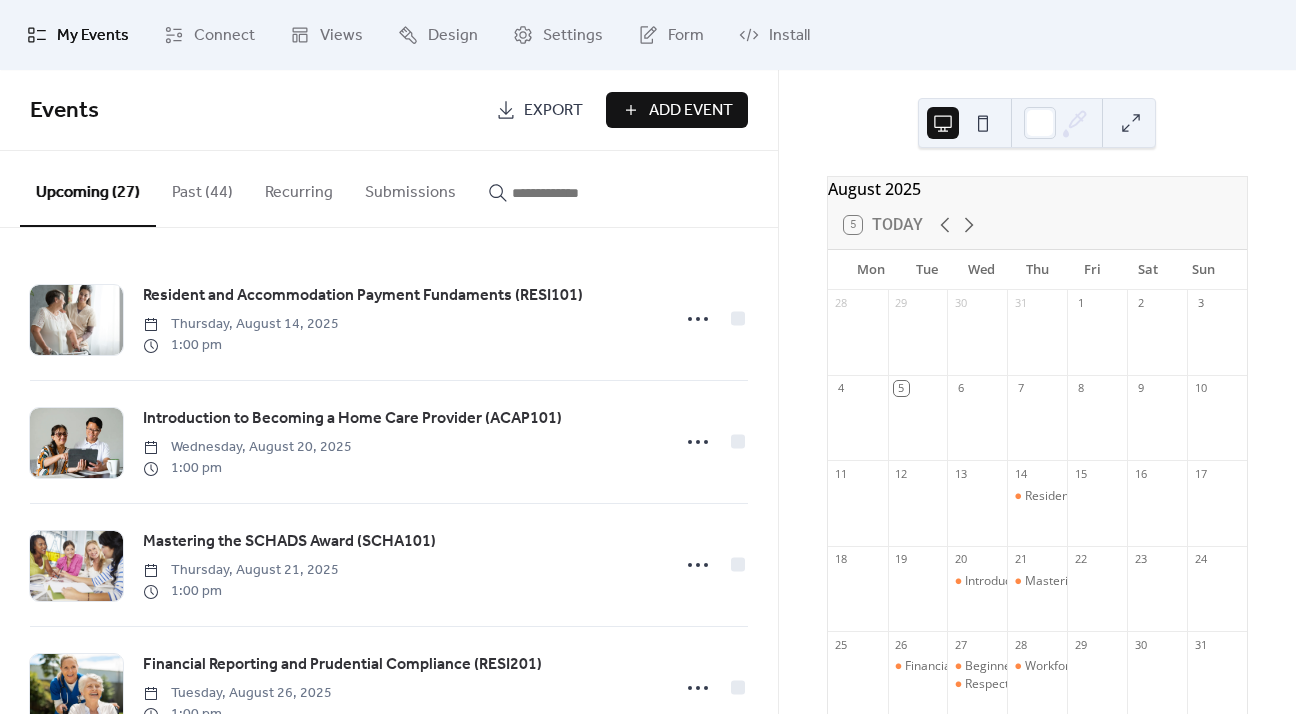 click on "Past (44)" at bounding box center [202, 188] 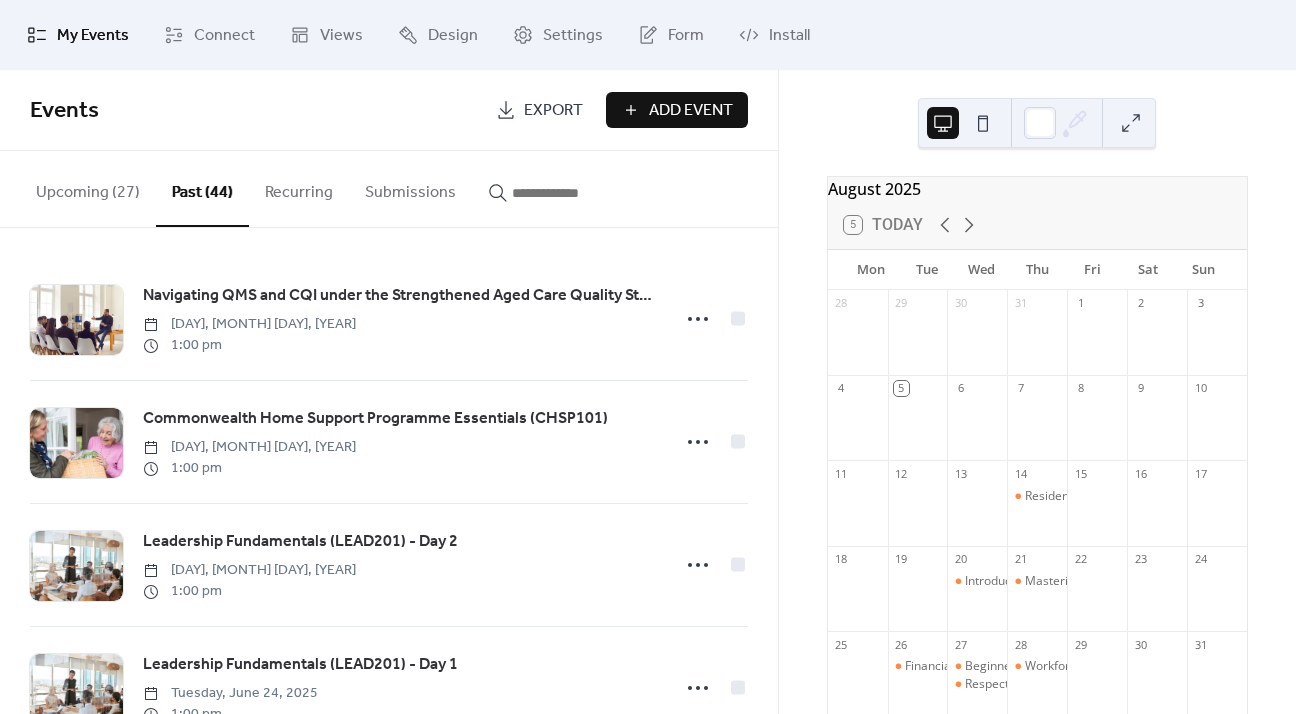 click on "Upcoming (27)" at bounding box center (88, 188) 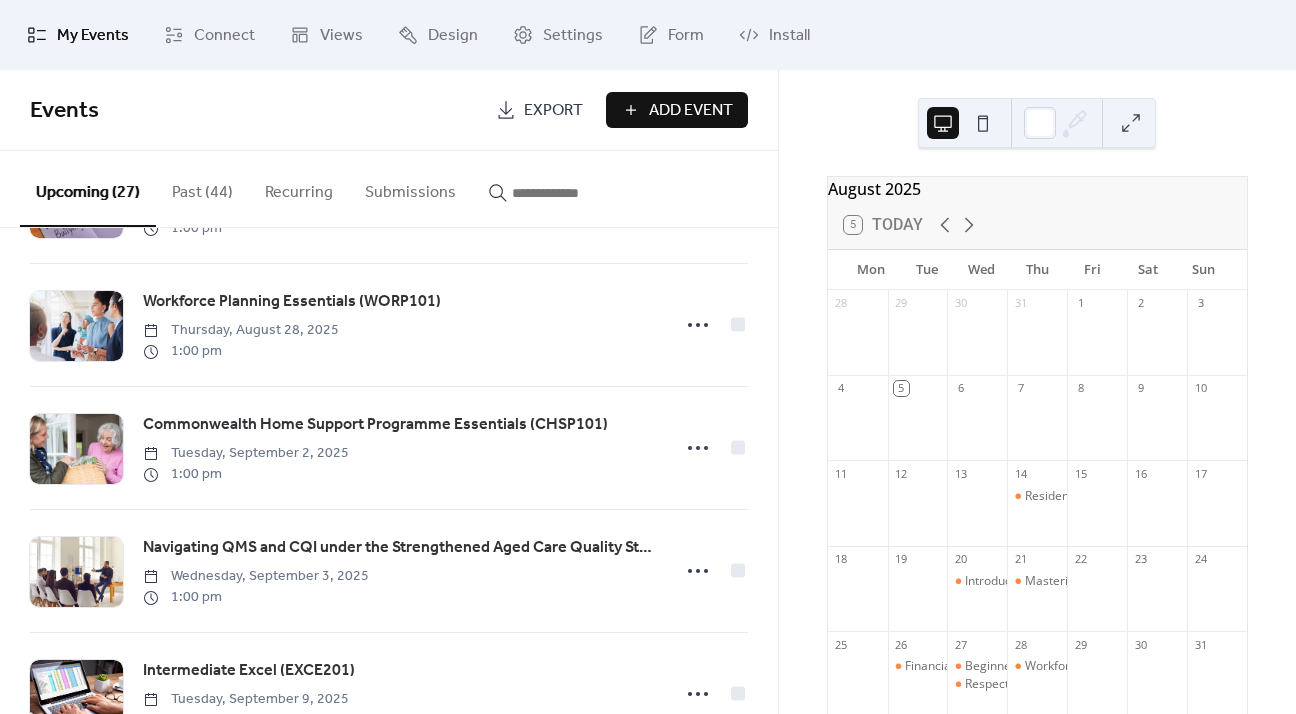 scroll, scrollTop: 500, scrollLeft: 0, axis: vertical 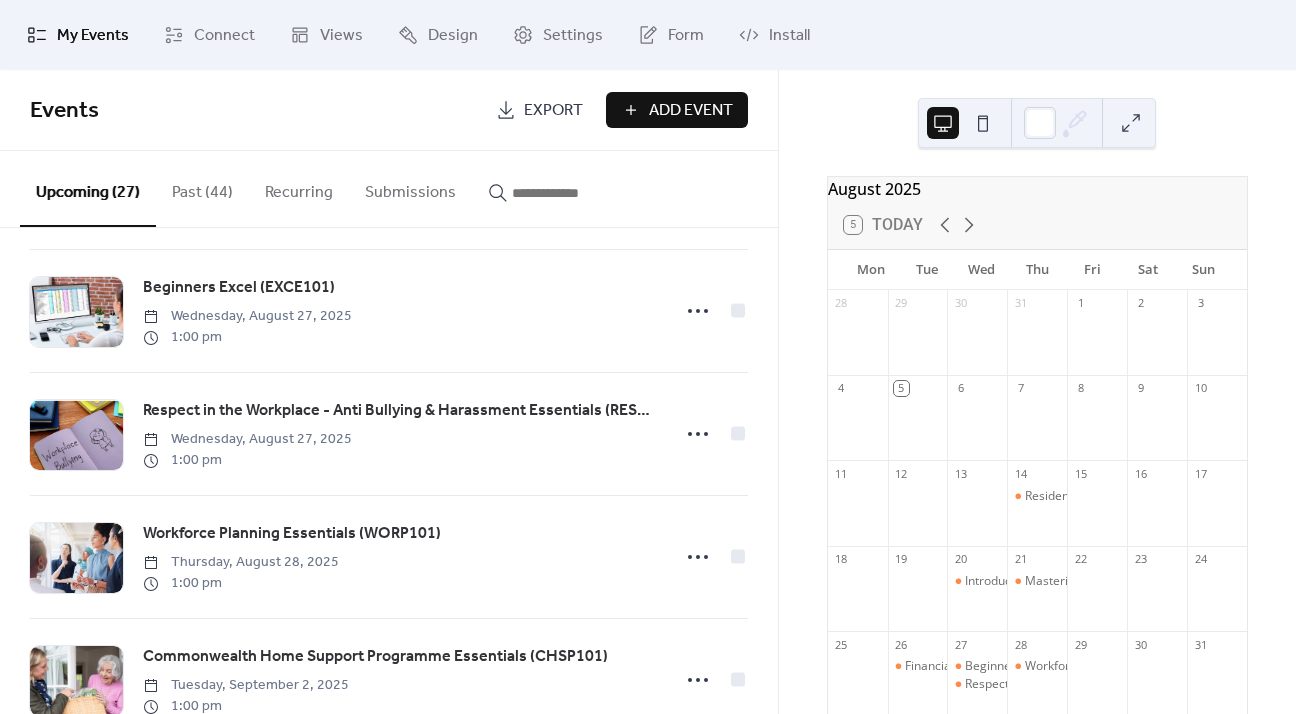 click on "Past (44)" at bounding box center (202, 188) 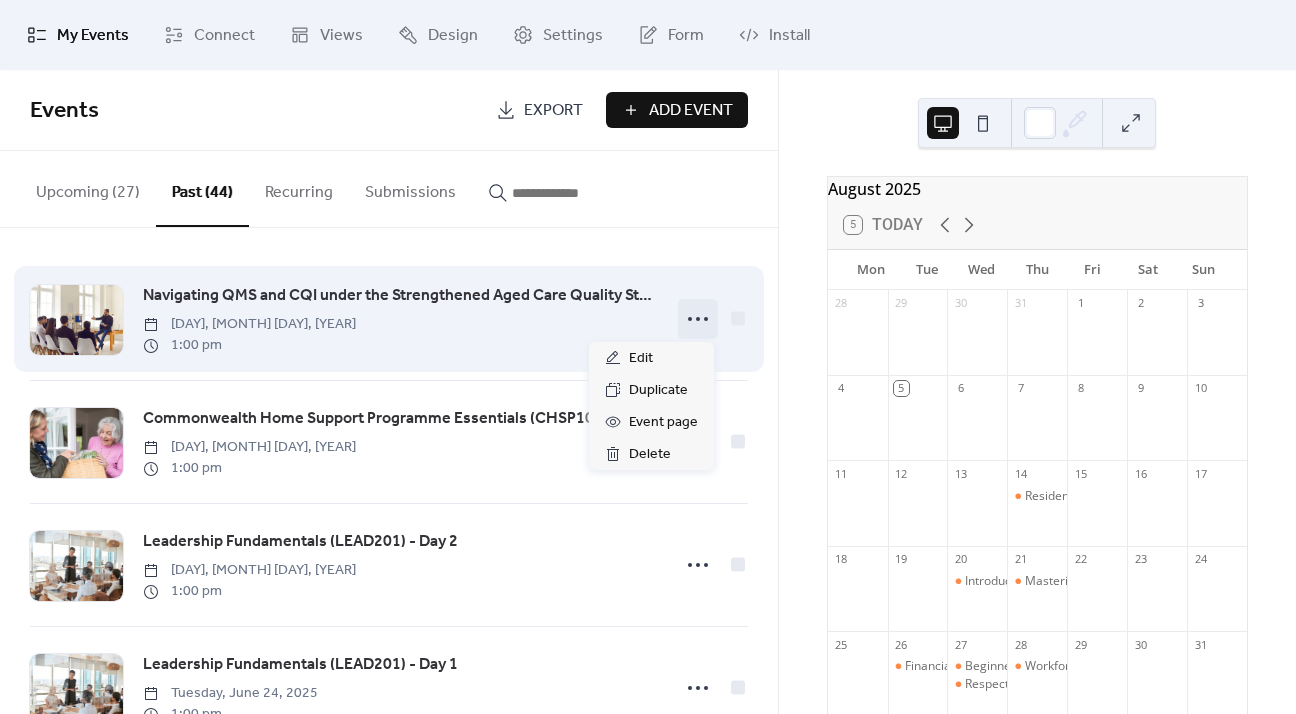 click 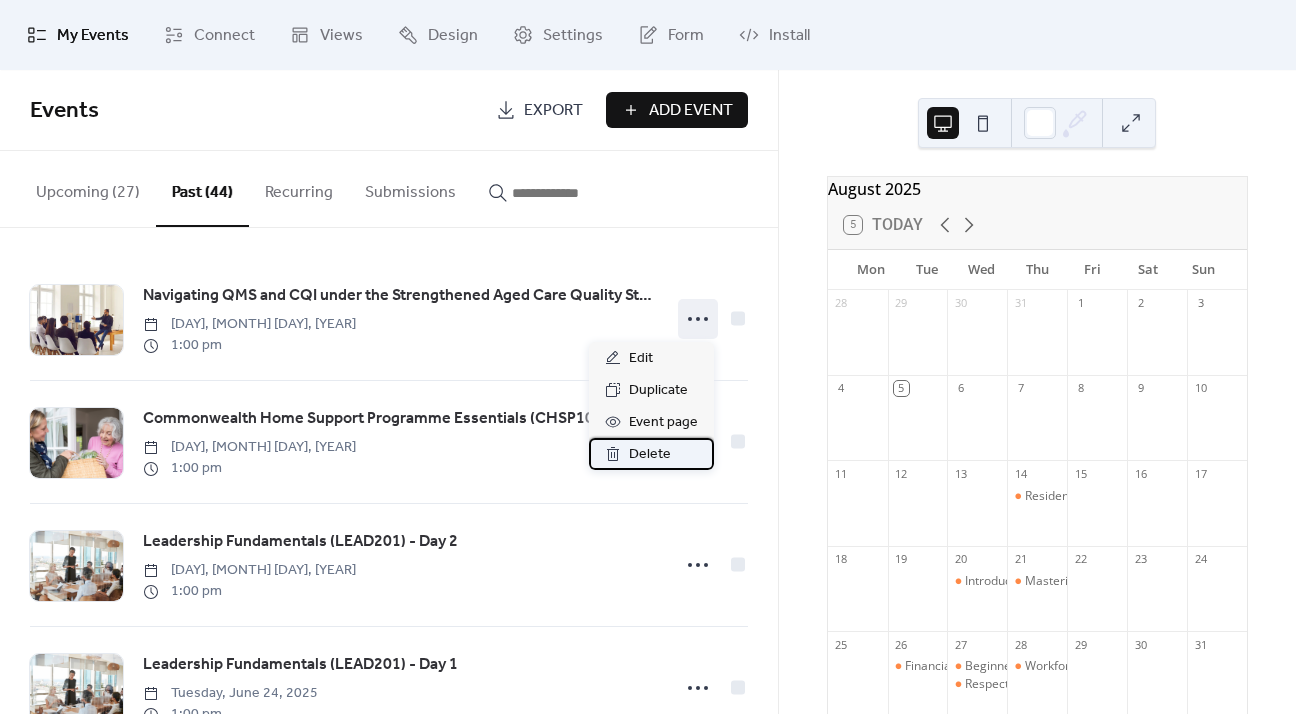 click on "Delete" at bounding box center [650, 455] 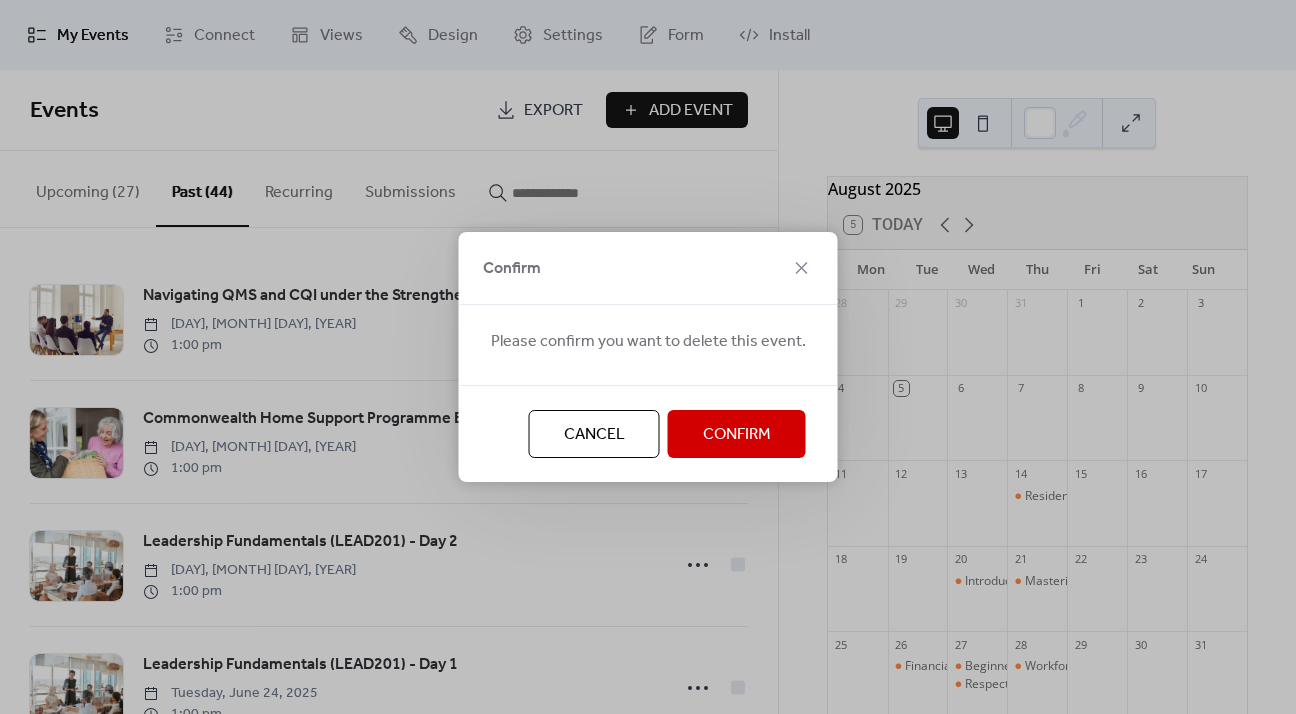 click on "Confirm" at bounding box center (737, 435) 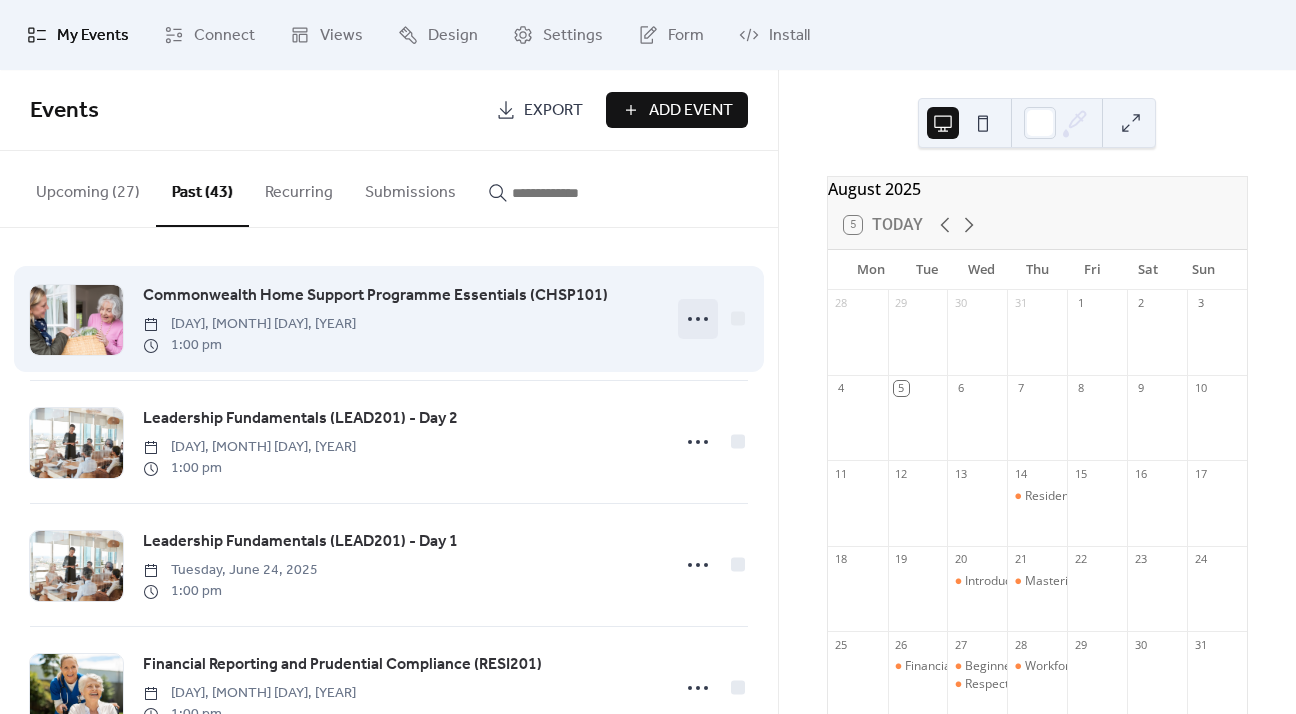 click 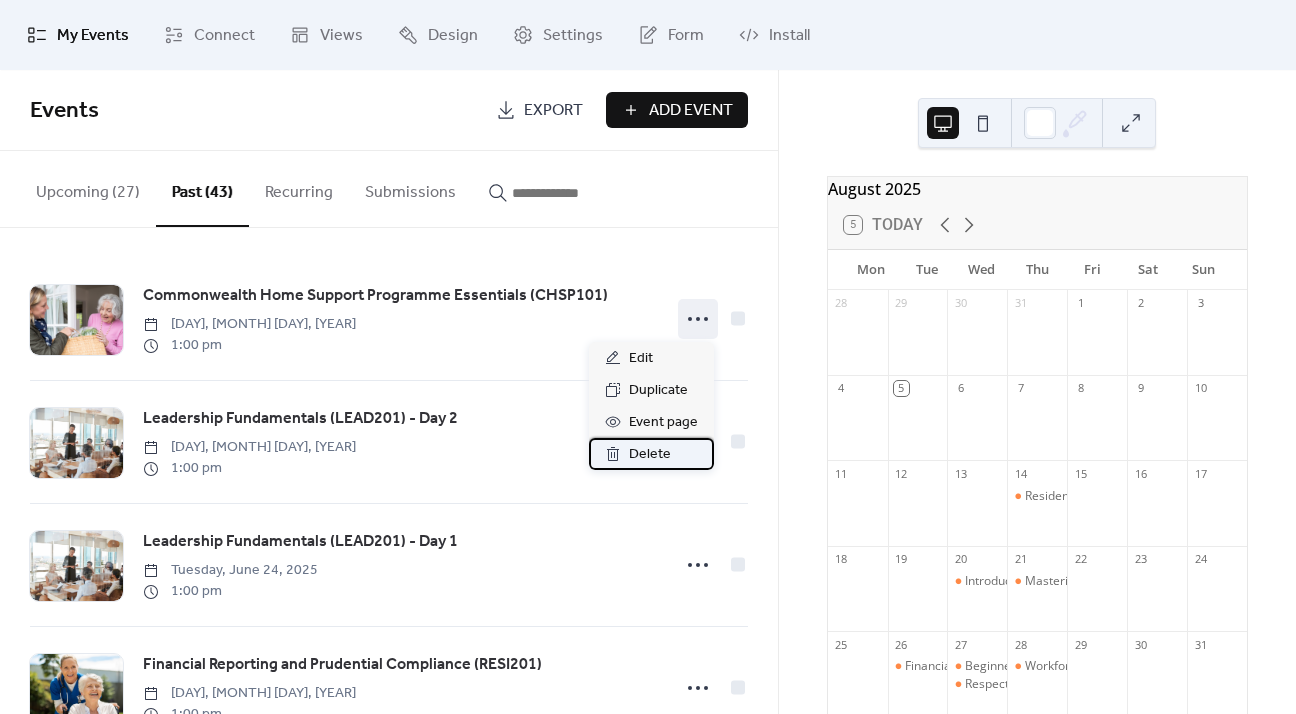 click on "Delete" at bounding box center (650, 455) 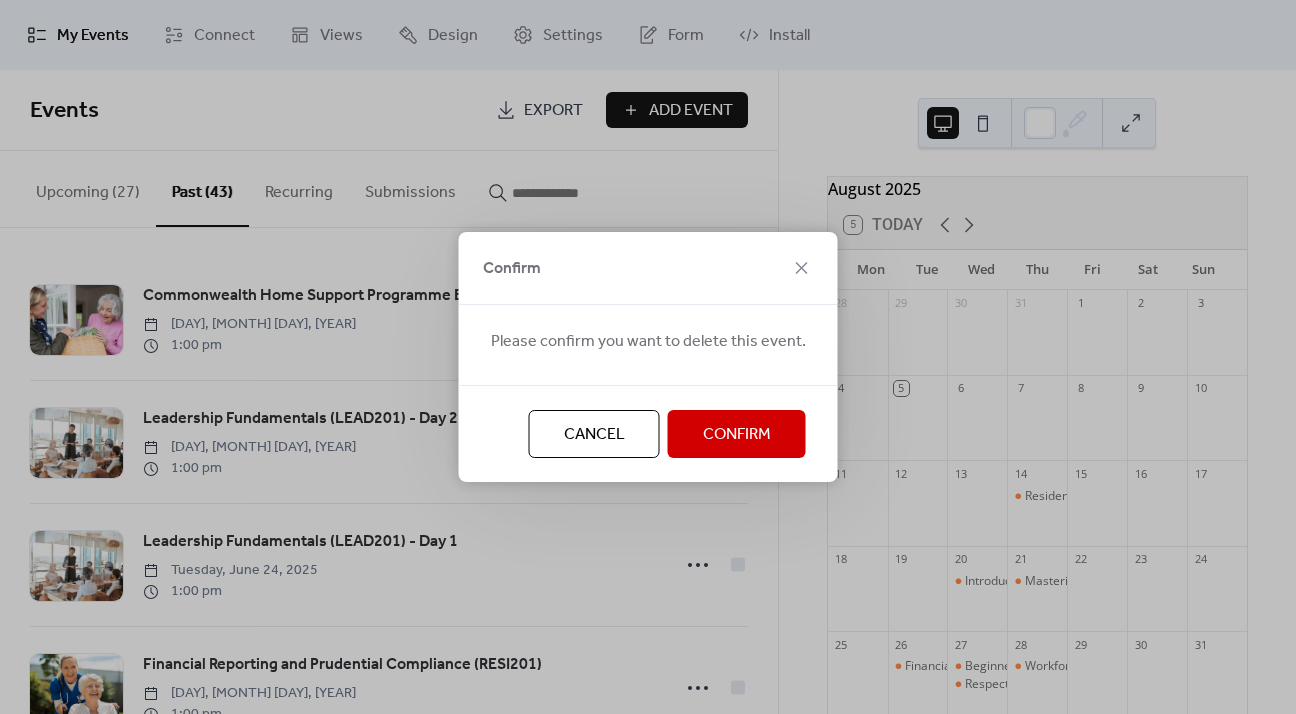 click on "Confirm" at bounding box center (737, 435) 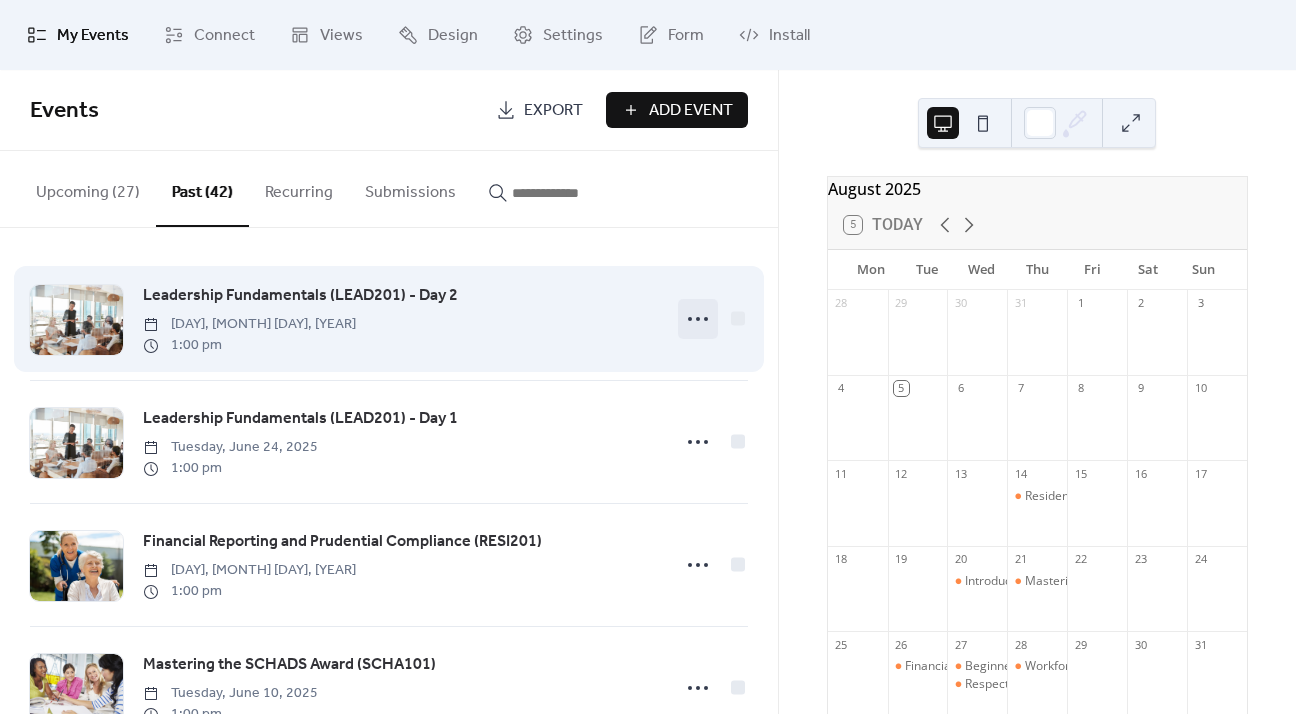 click 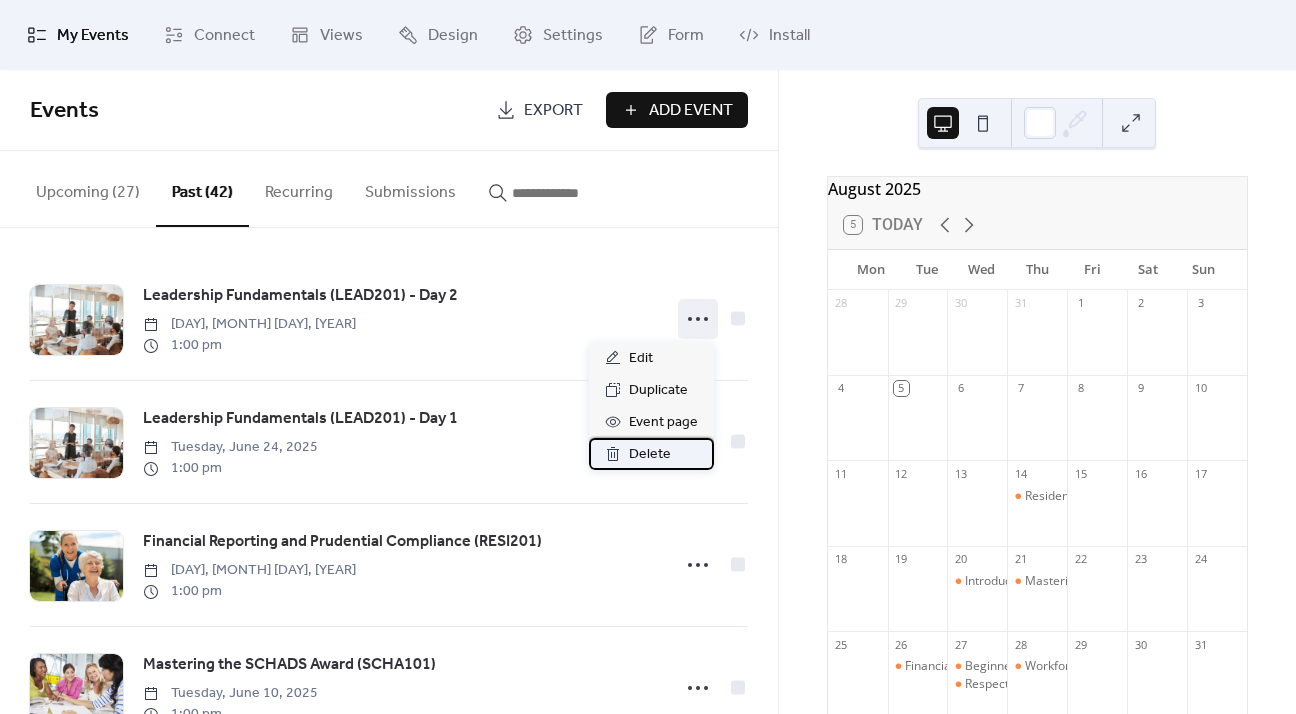 click on "Delete" at bounding box center [650, 455] 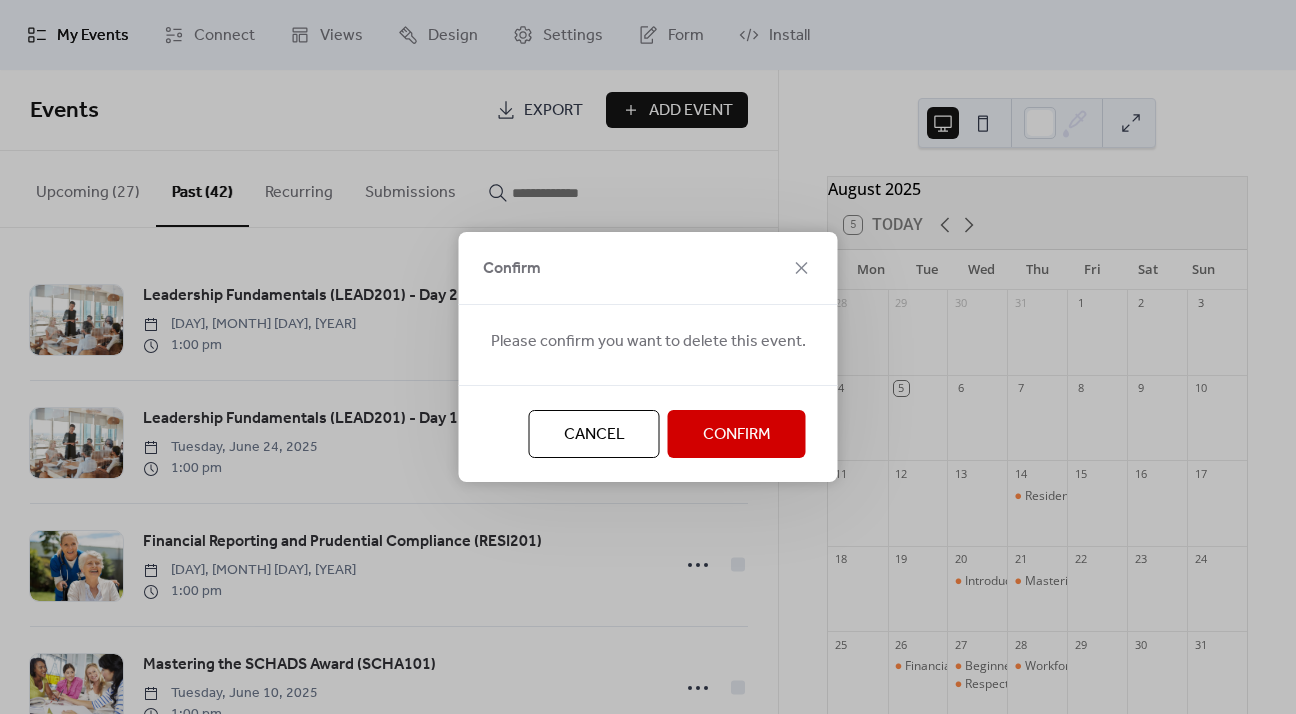 click on "Confirm" at bounding box center [737, 434] 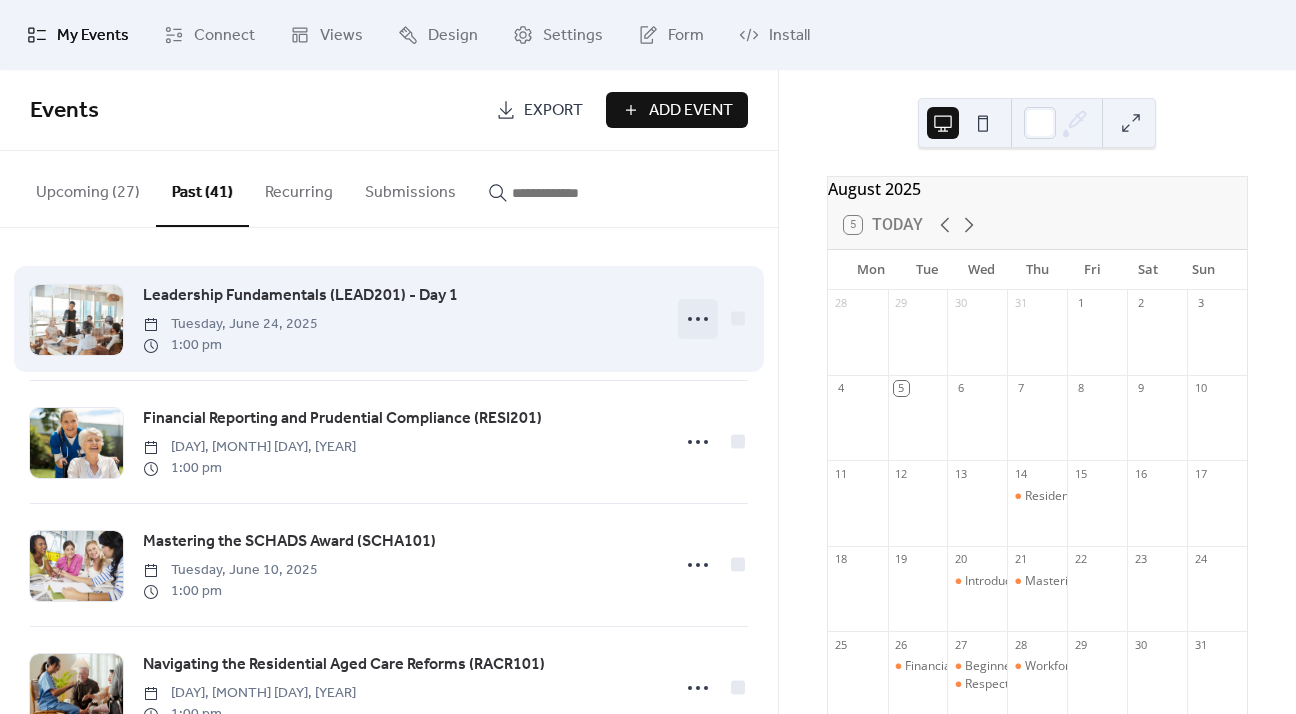 click 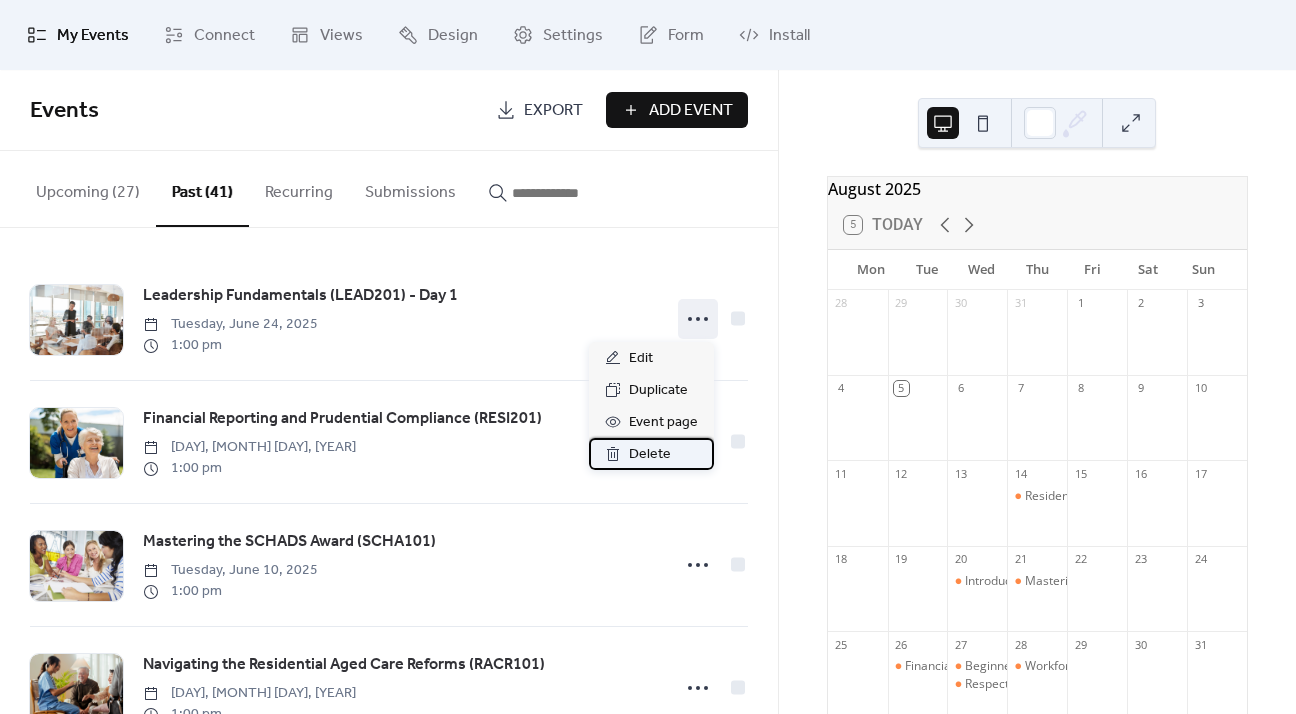 click on "Delete" at bounding box center [650, 455] 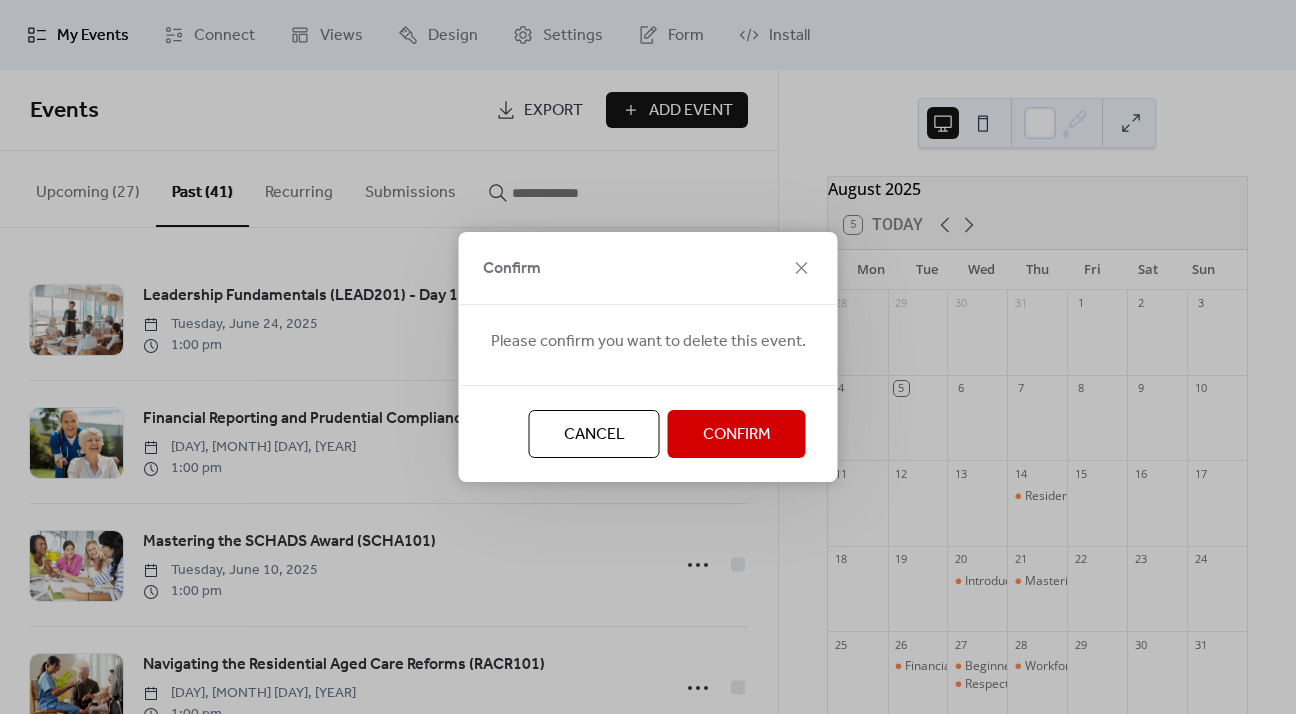 click on "Confirm" at bounding box center [737, 435] 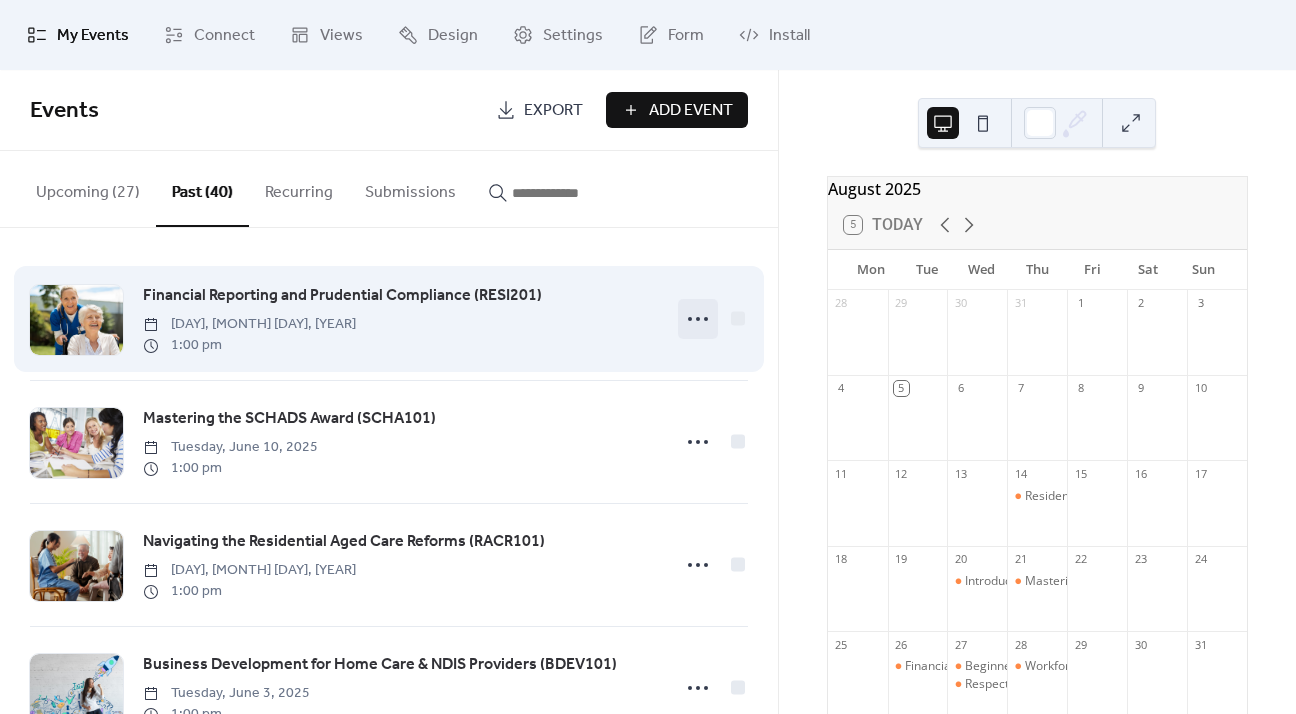 click 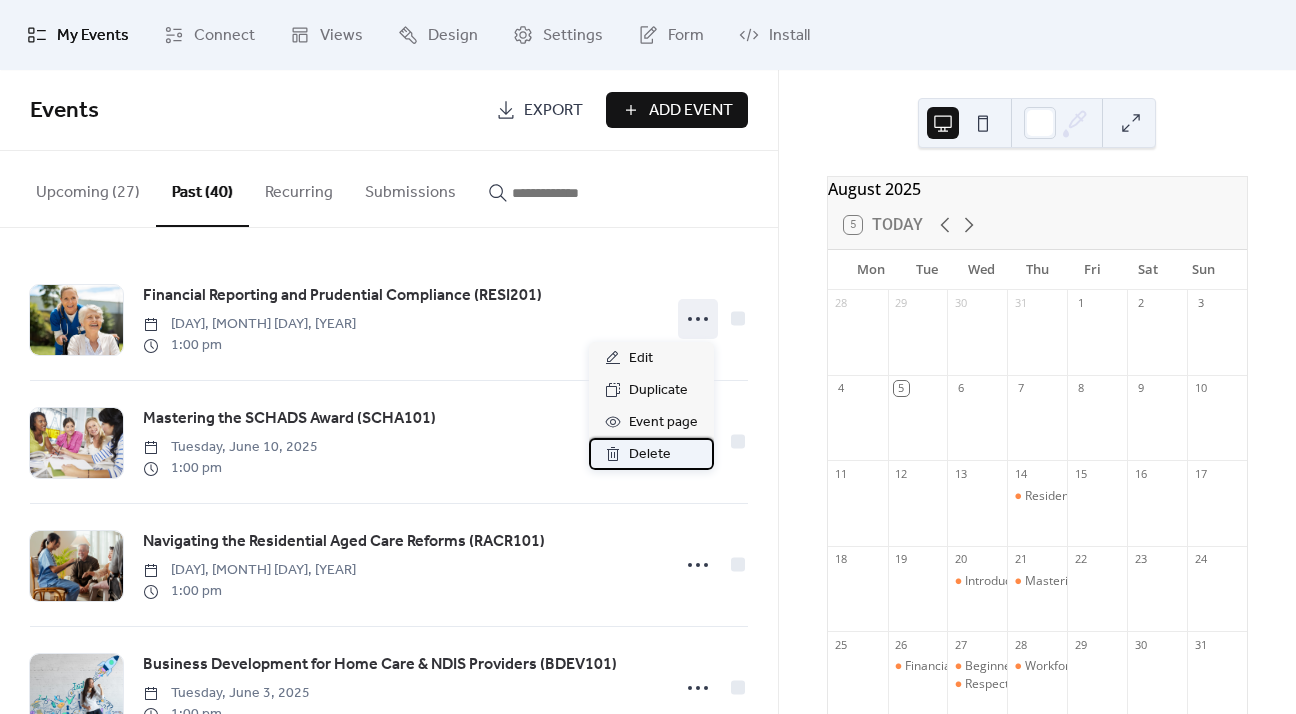 click on "Delete" at bounding box center [650, 455] 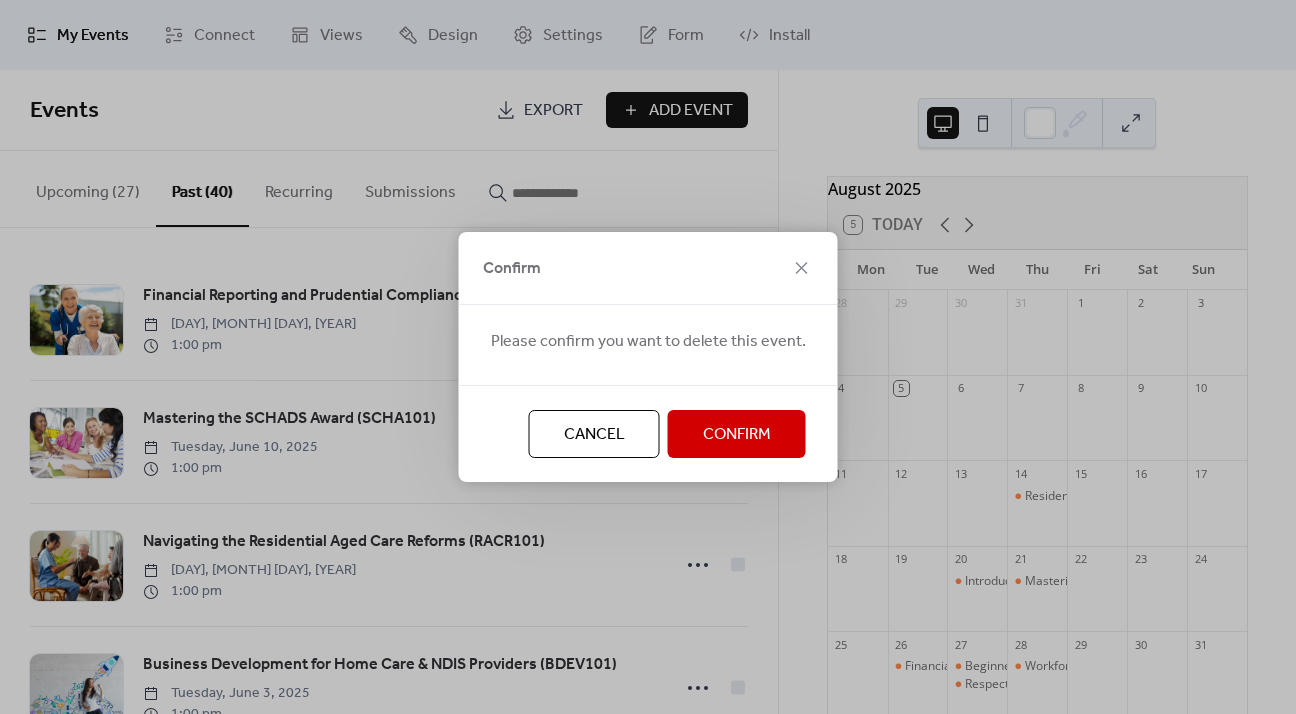 click on "Confirm" at bounding box center [737, 435] 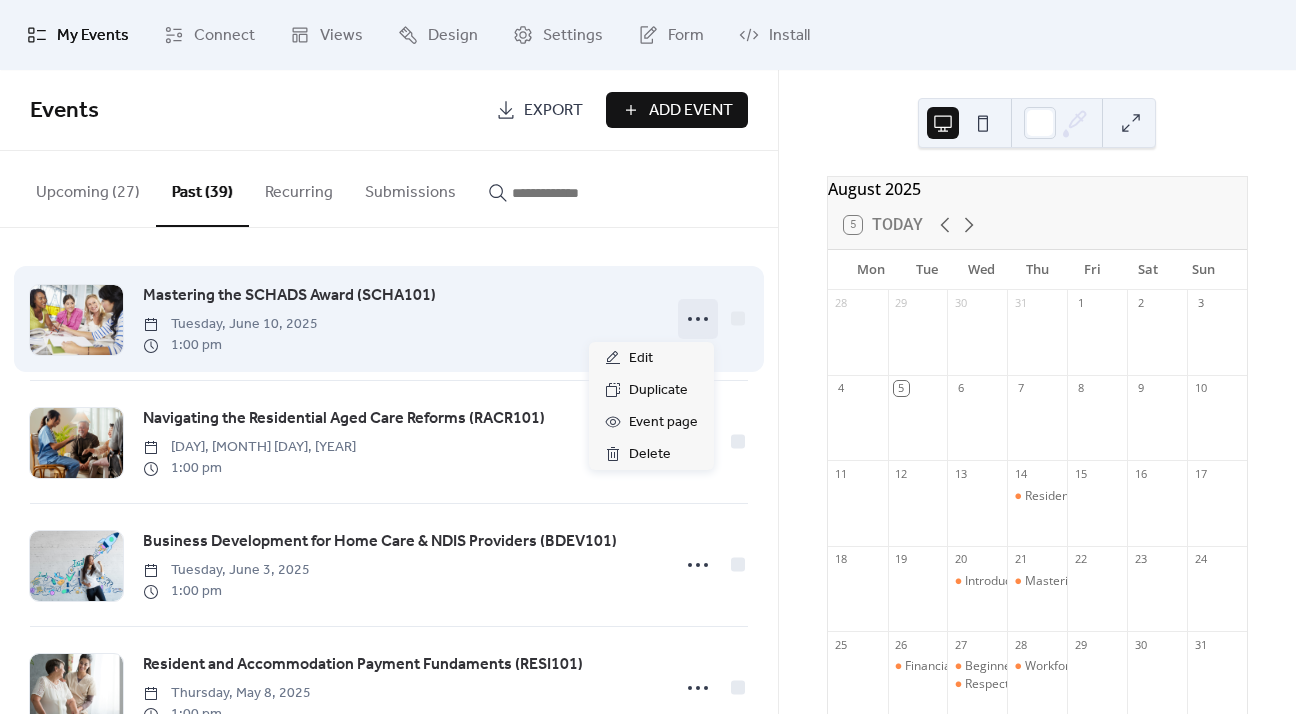 drag, startPoint x: 686, startPoint y: 310, endPoint x: 676, endPoint y: 350, distance: 41.231056 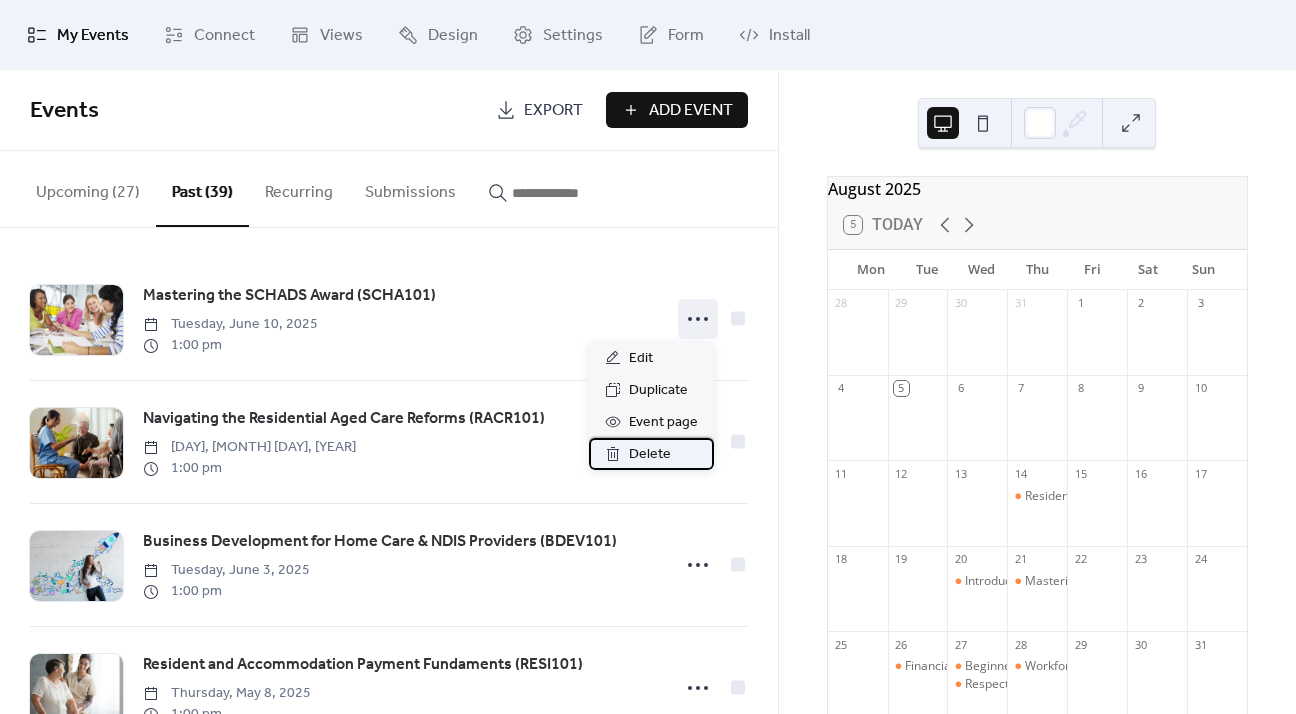 click on "Delete" at bounding box center (650, 455) 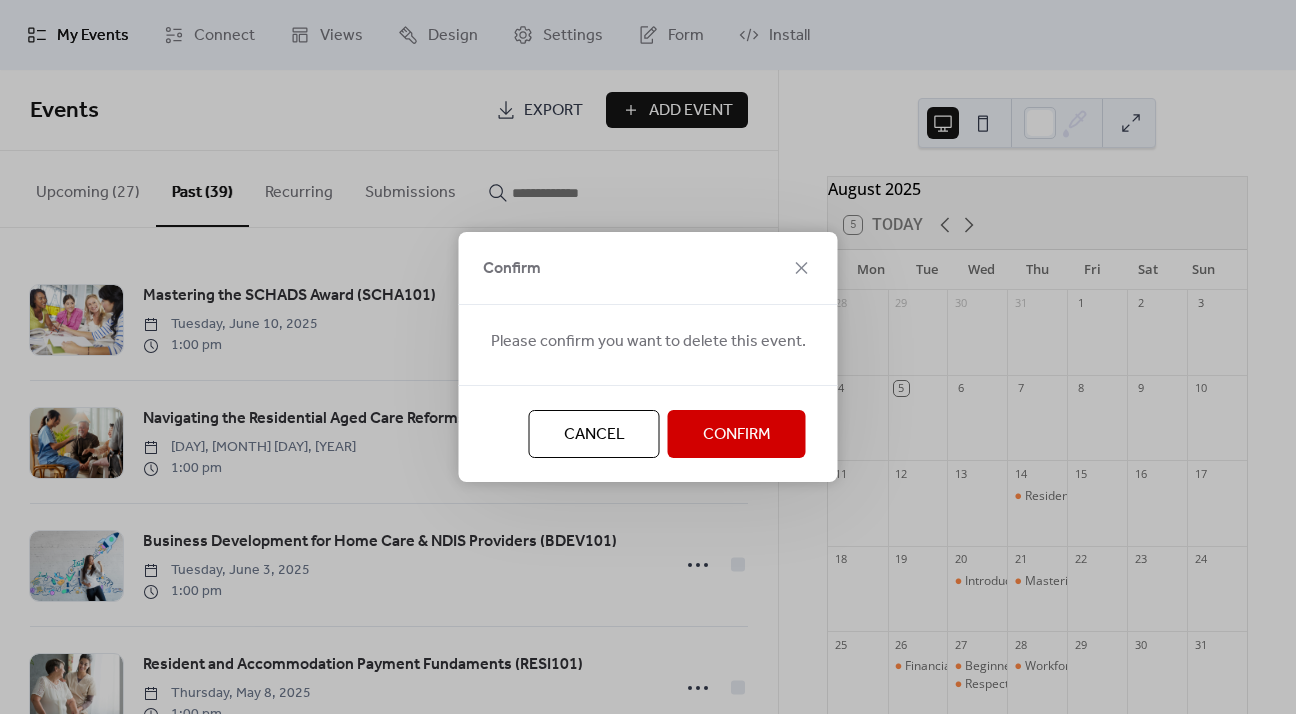 click on "Confirm" at bounding box center (737, 435) 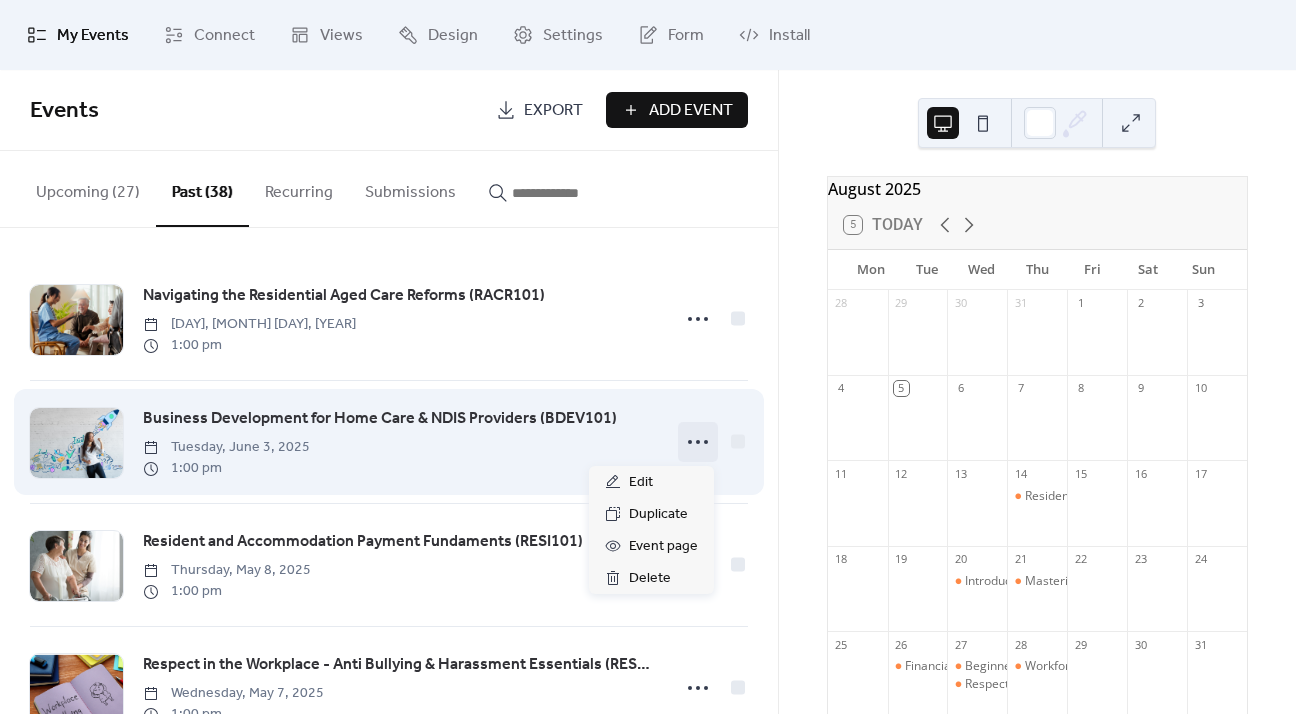 drag, startPoint x: 685, startPoint y: 439, endPoint x: 689, endPoint y: 469, distance: 30.265491 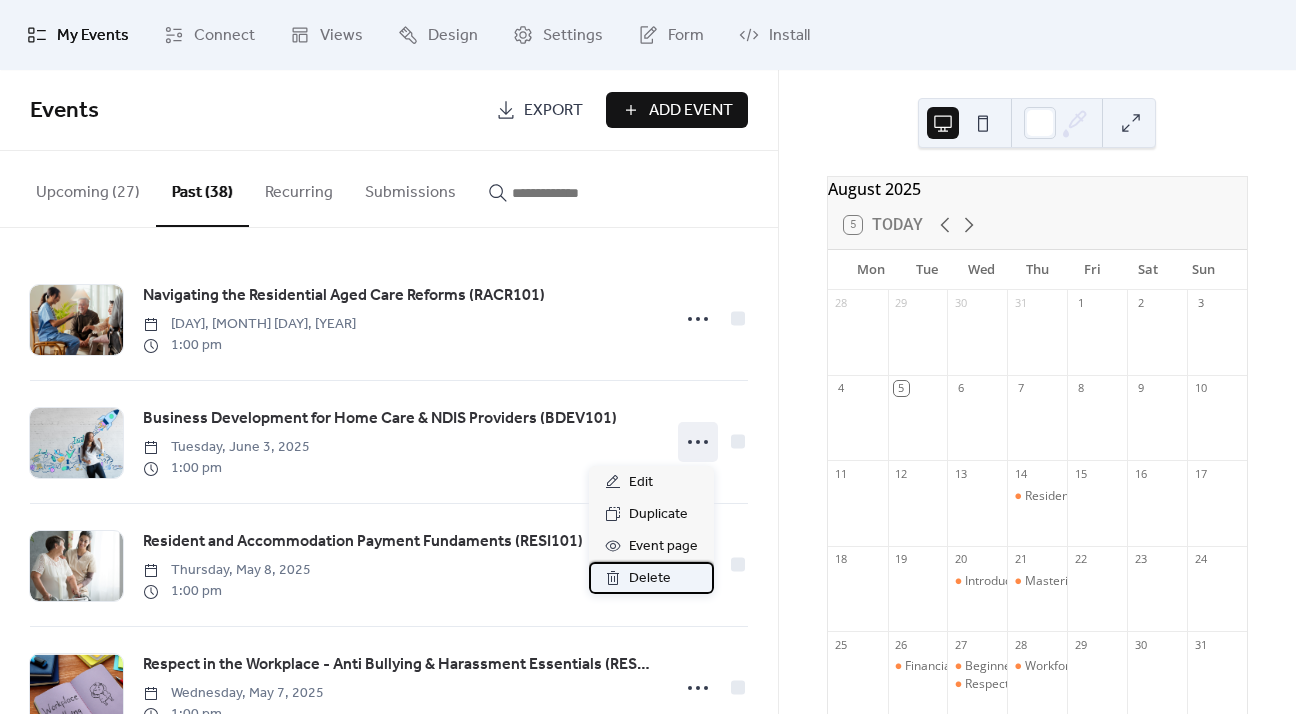 click on "Delete" at bounding box center (650, 579) 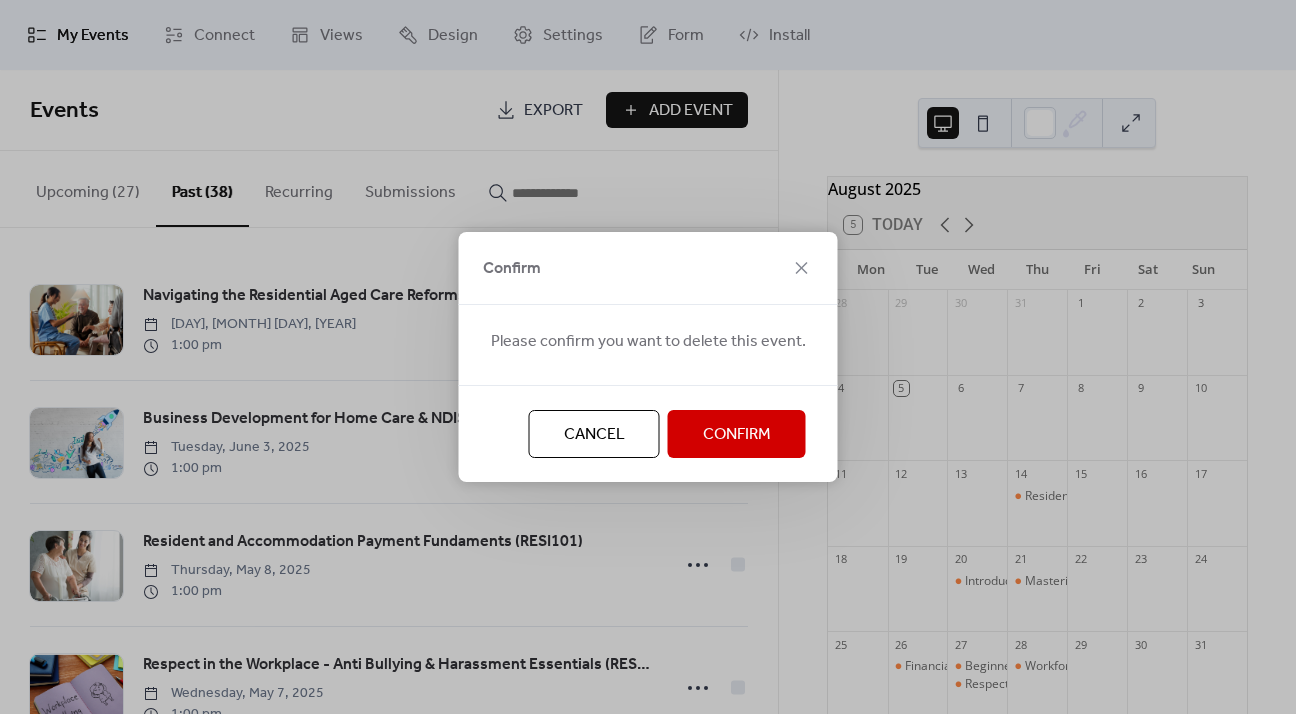 click on "Confirm" at bounding box center (737, 435) 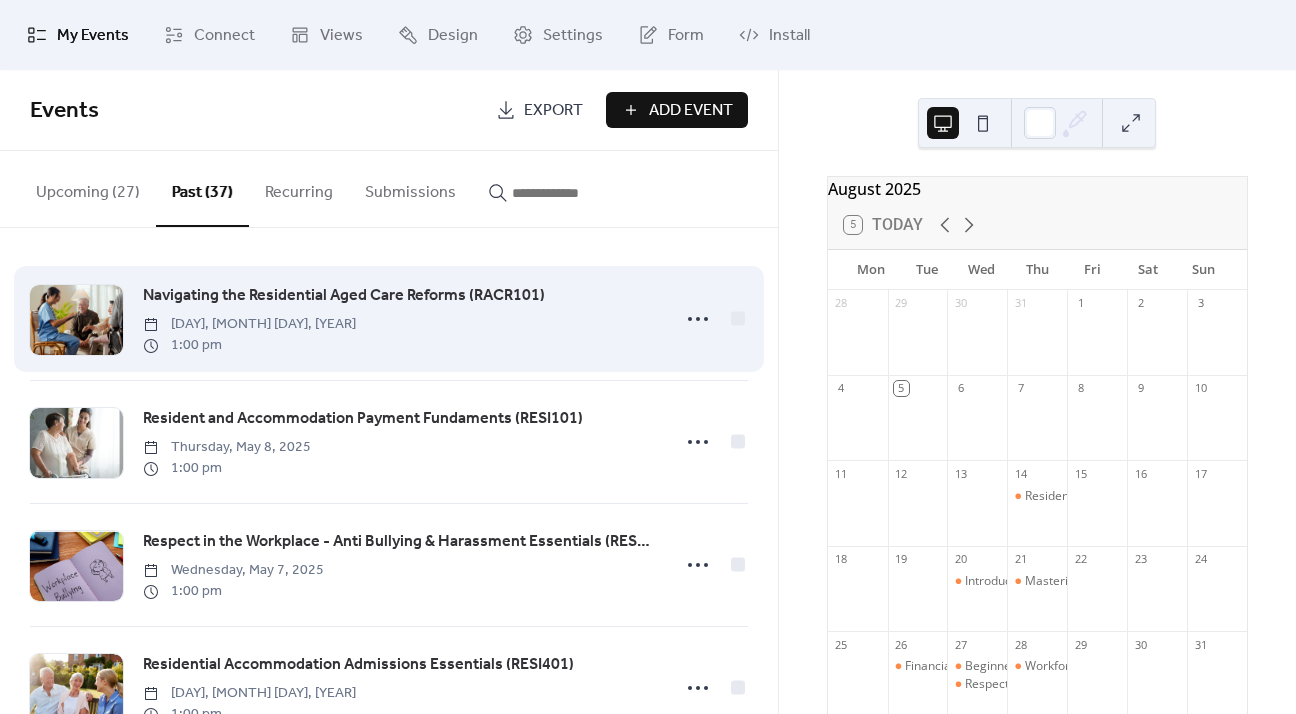 click on "Navigating the Residential Aged Care Reforms (RACR101)" at bounding box center (344, 296) 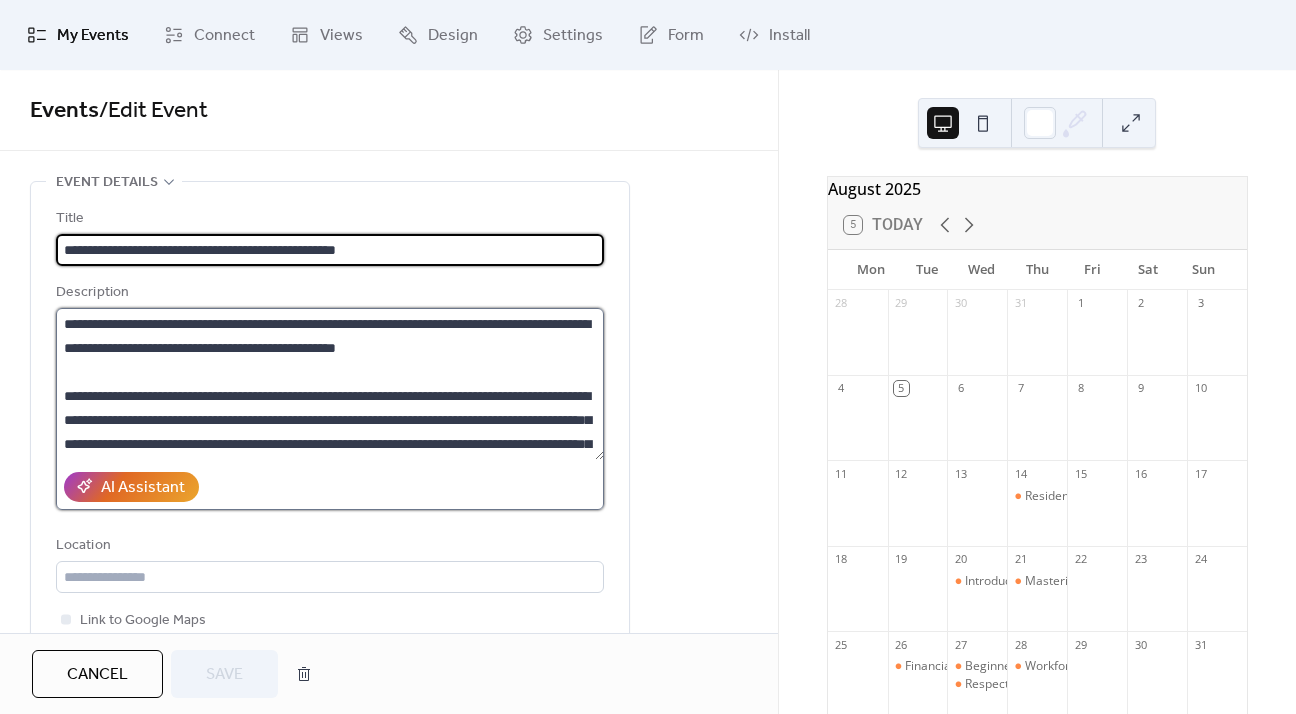 click on "**********" at bounding box center [330, 384] 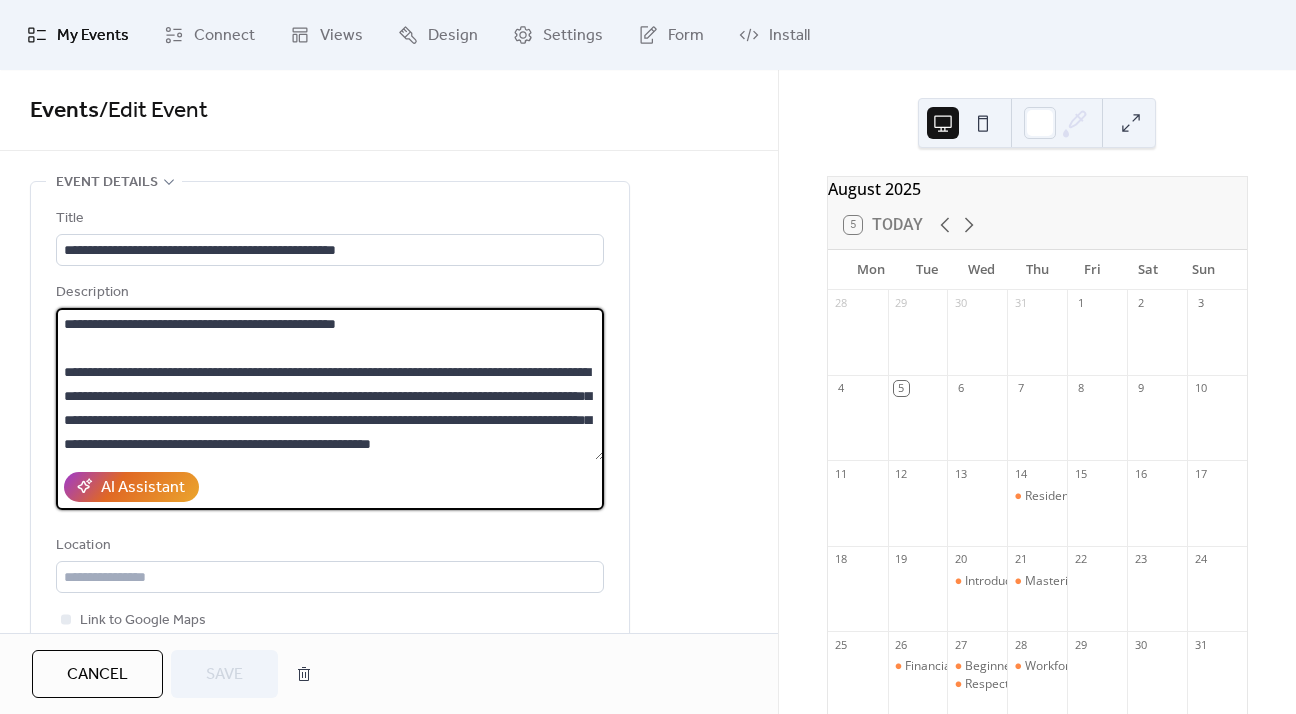 scroll, scrollTop: 48, scrollLeft: 0, axis: vertical 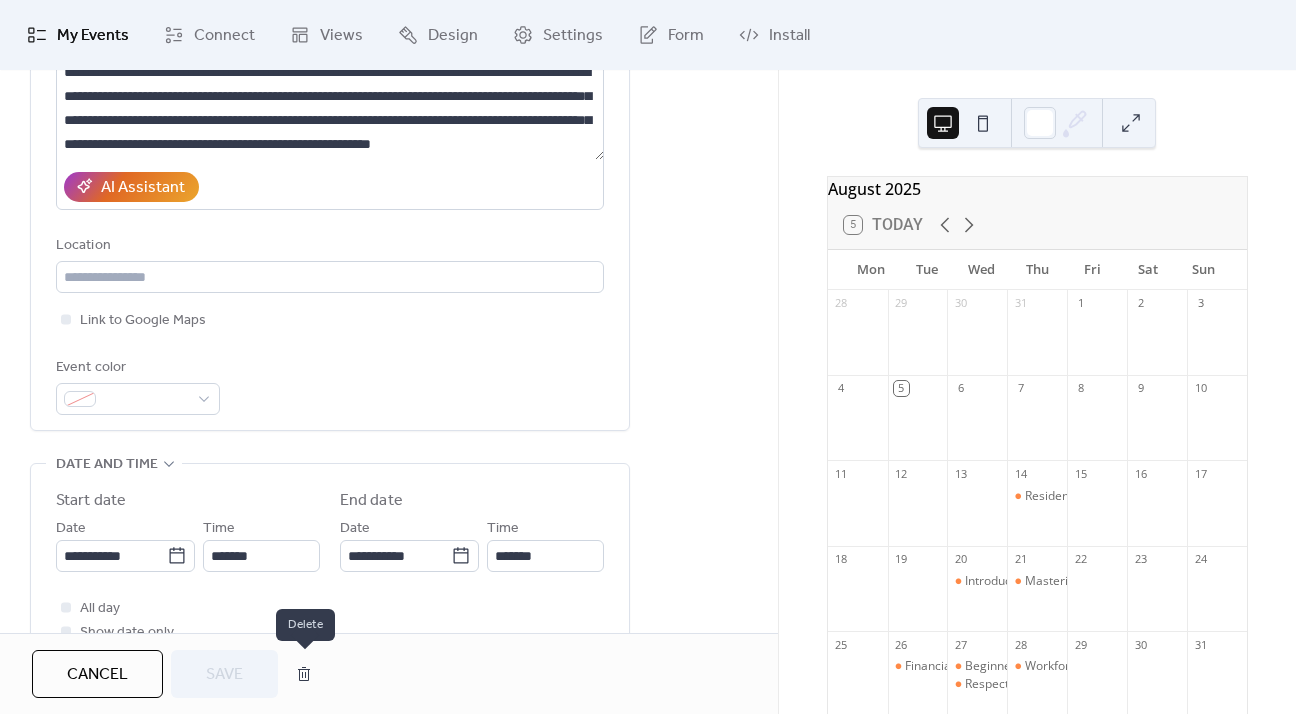 click at bounding box center [304, 674] 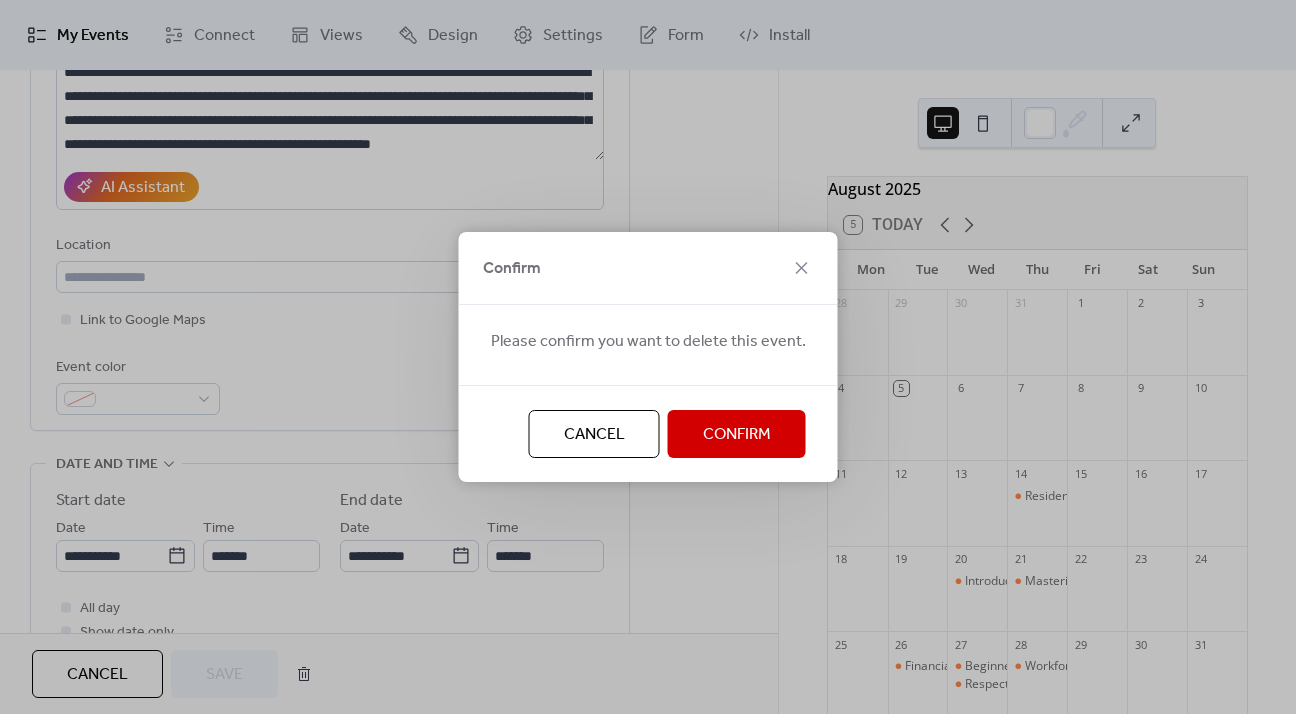 click on "Confirm" at bounding box center (737, 435) 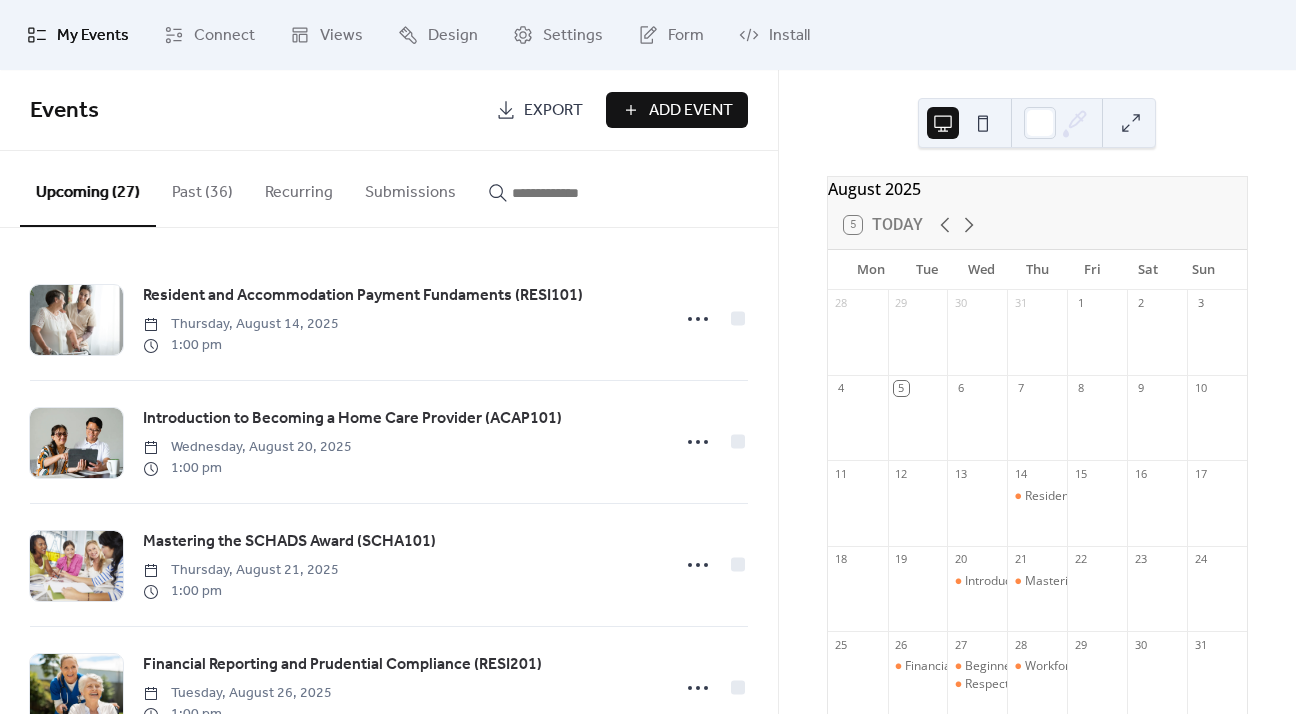 click on "Past (36)" at bounding box center (202, 188) 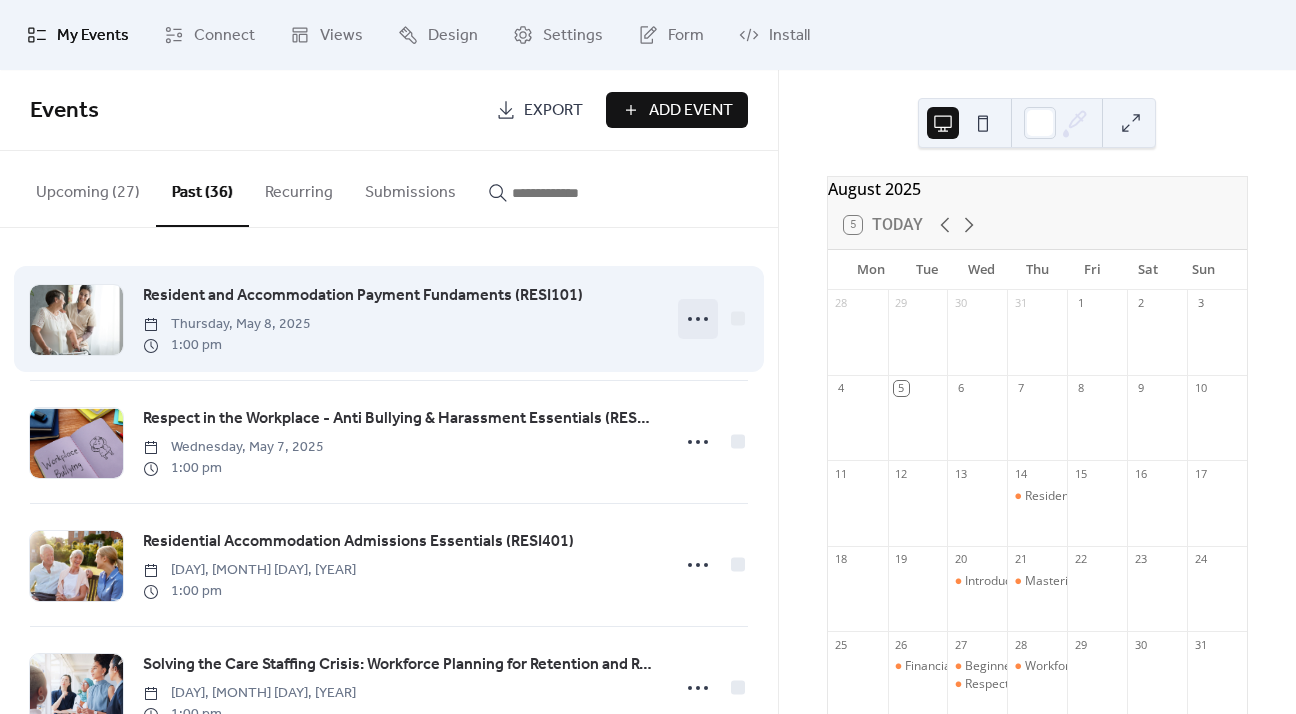 click 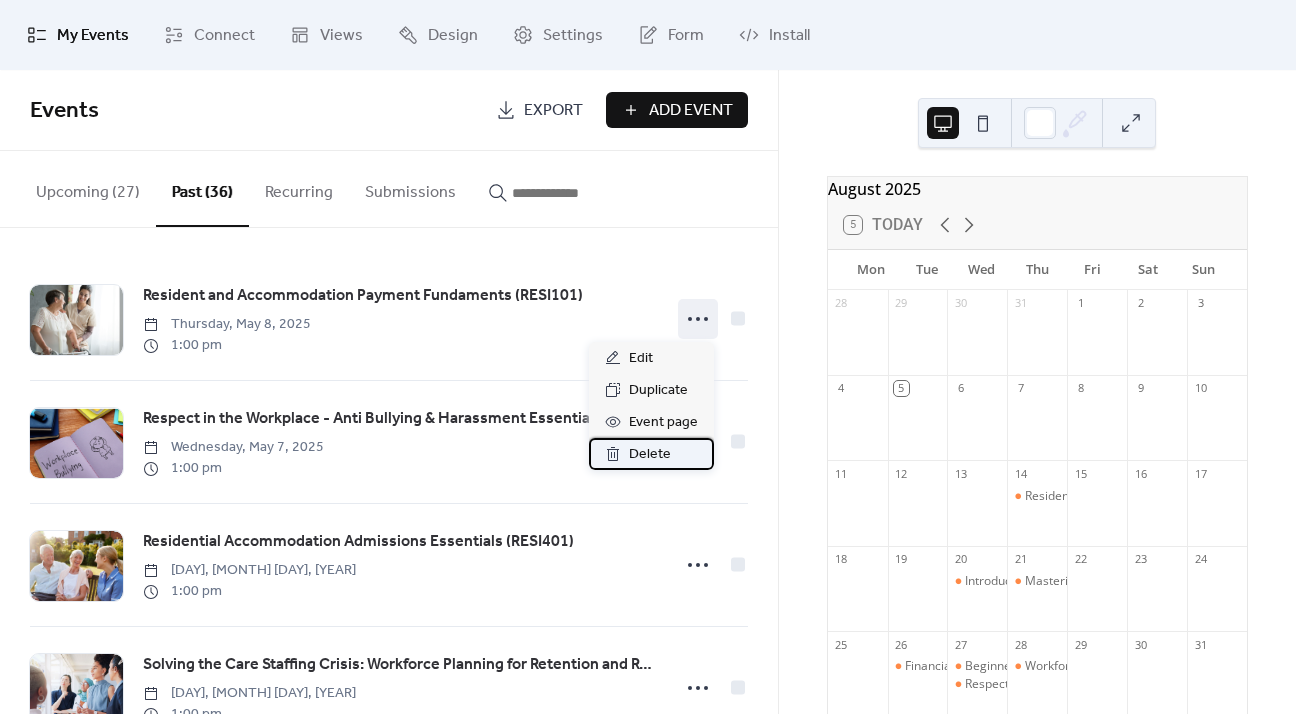 click on "Delete" at bounding box center [650, 455] 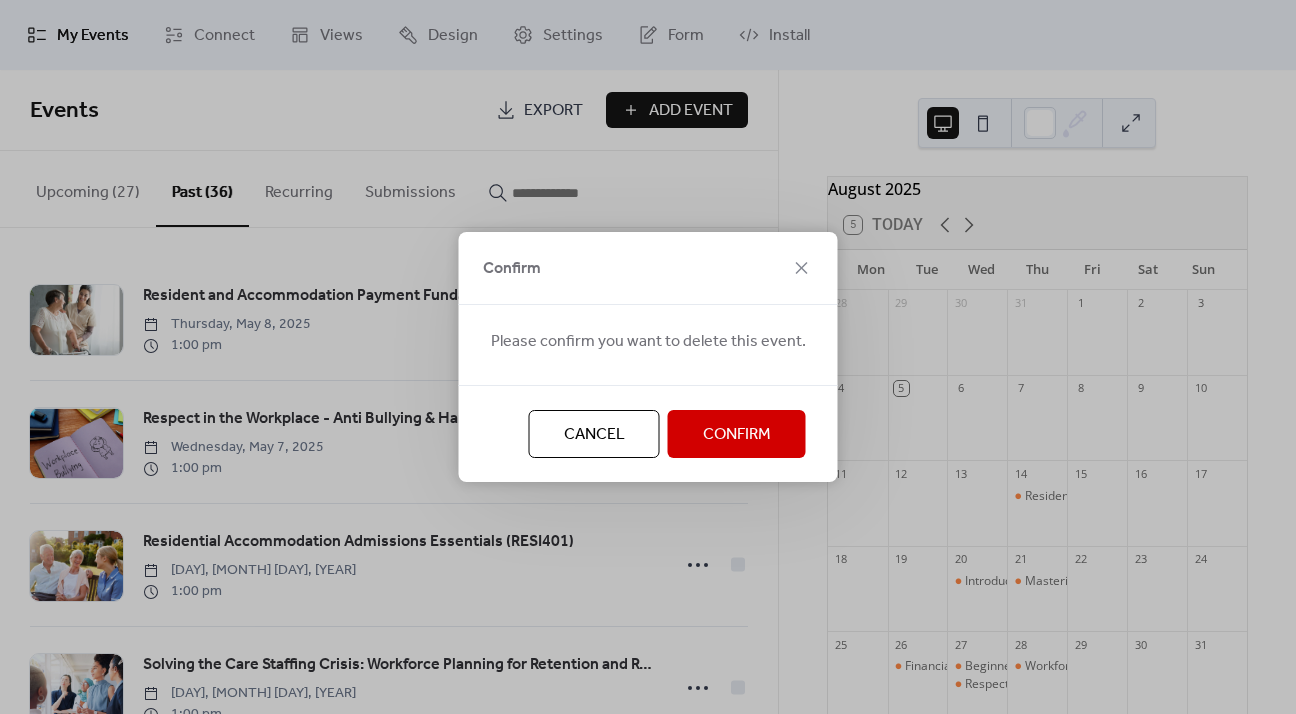 click on "Confirm" at bounding box center [737, 435] 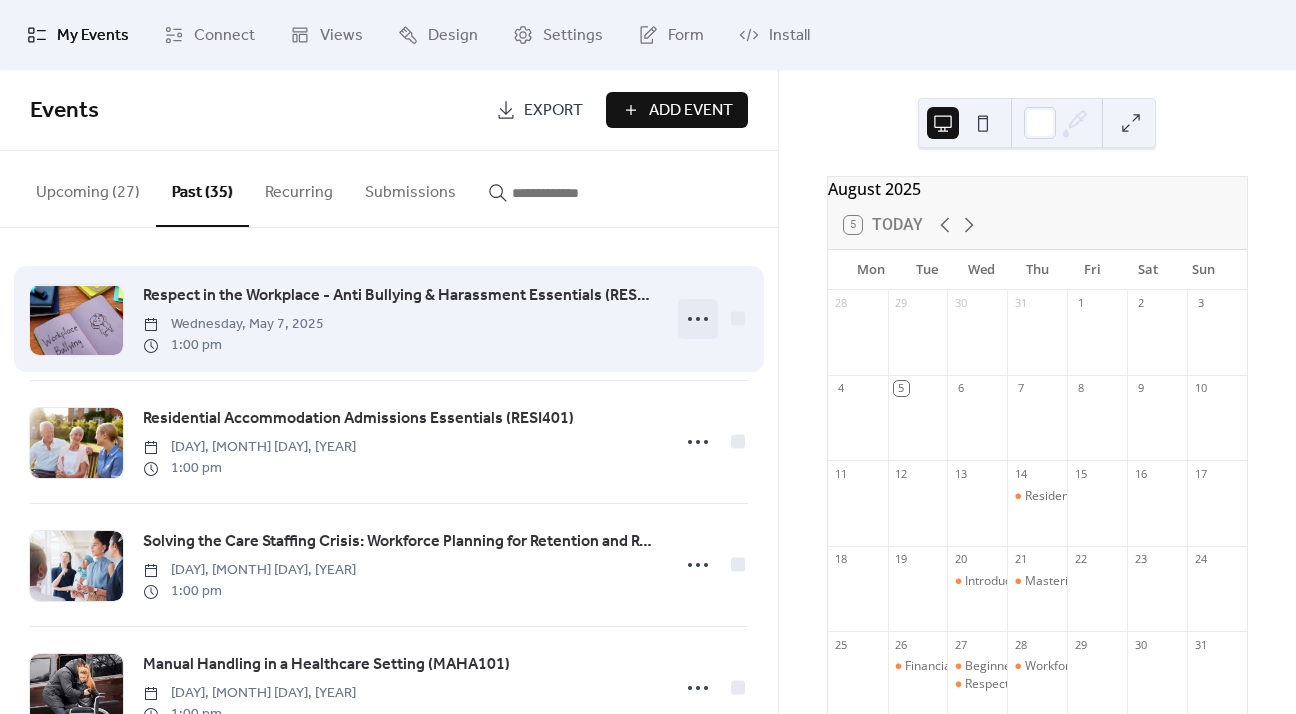 click 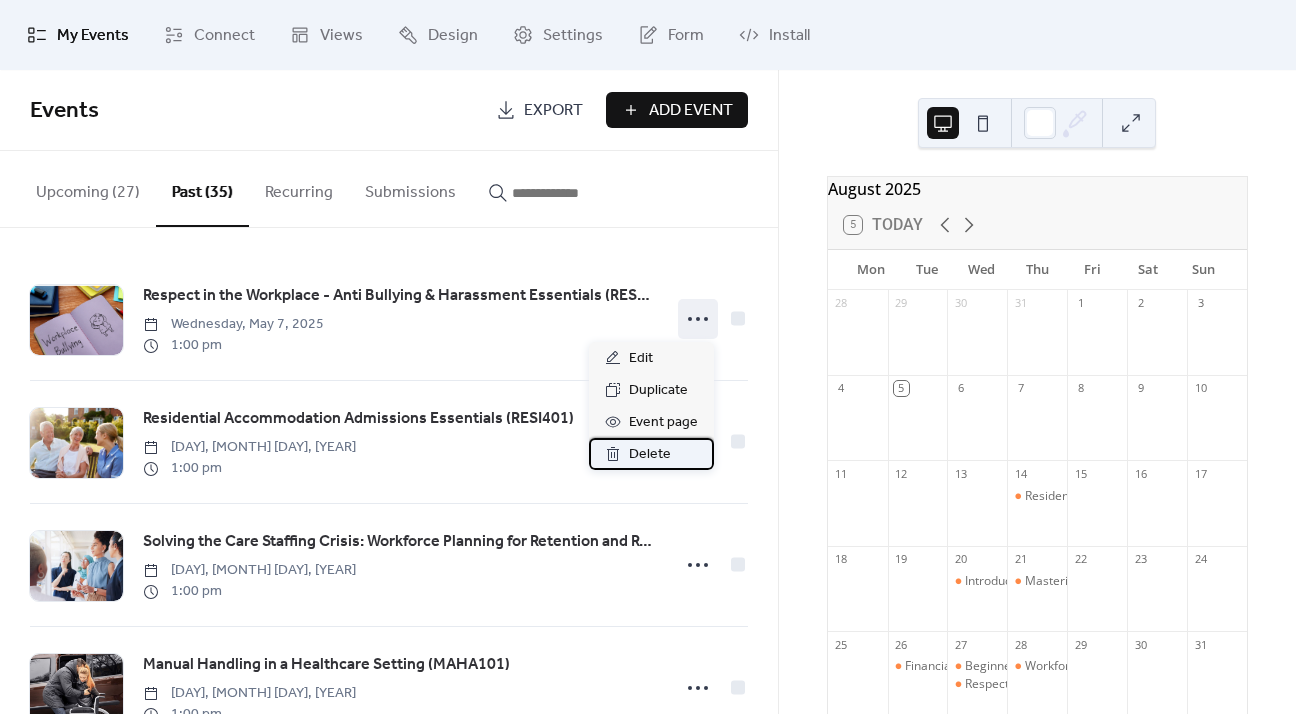 click on "Delete" at bounding box center [650, 455] 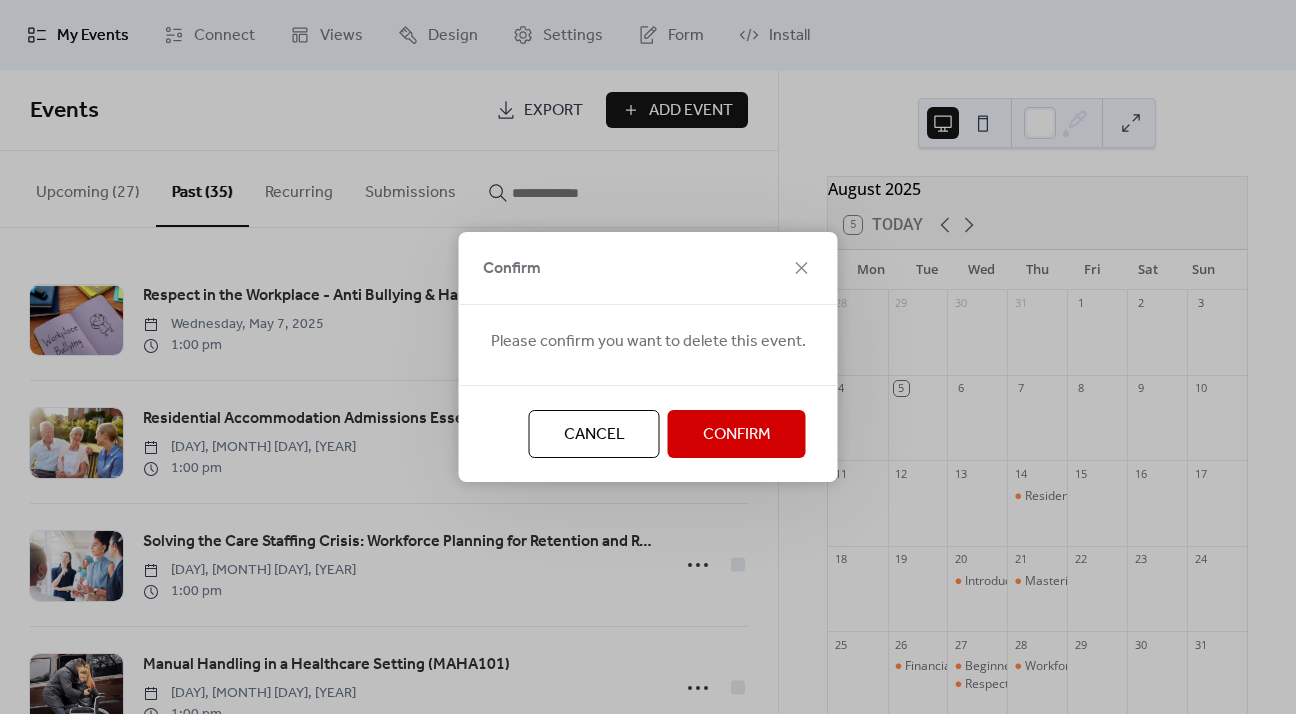 click on "Confirm" at bounding box center (737, 434) 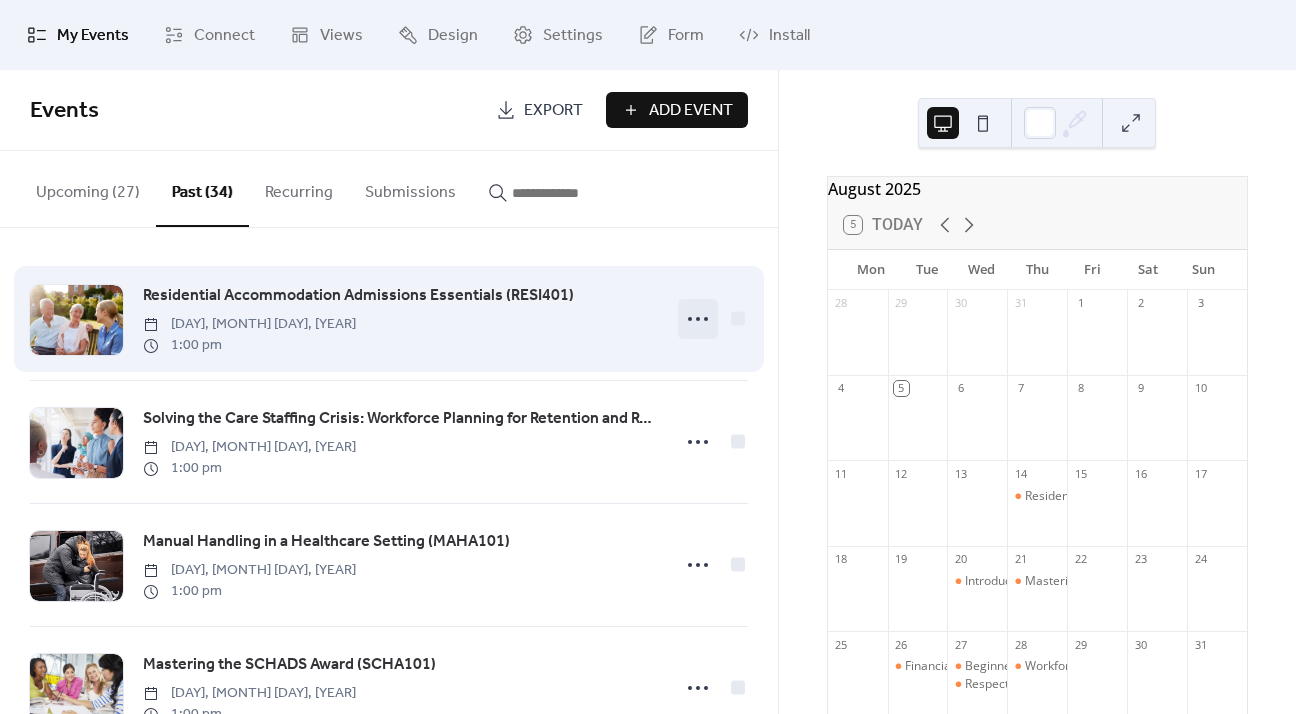 click 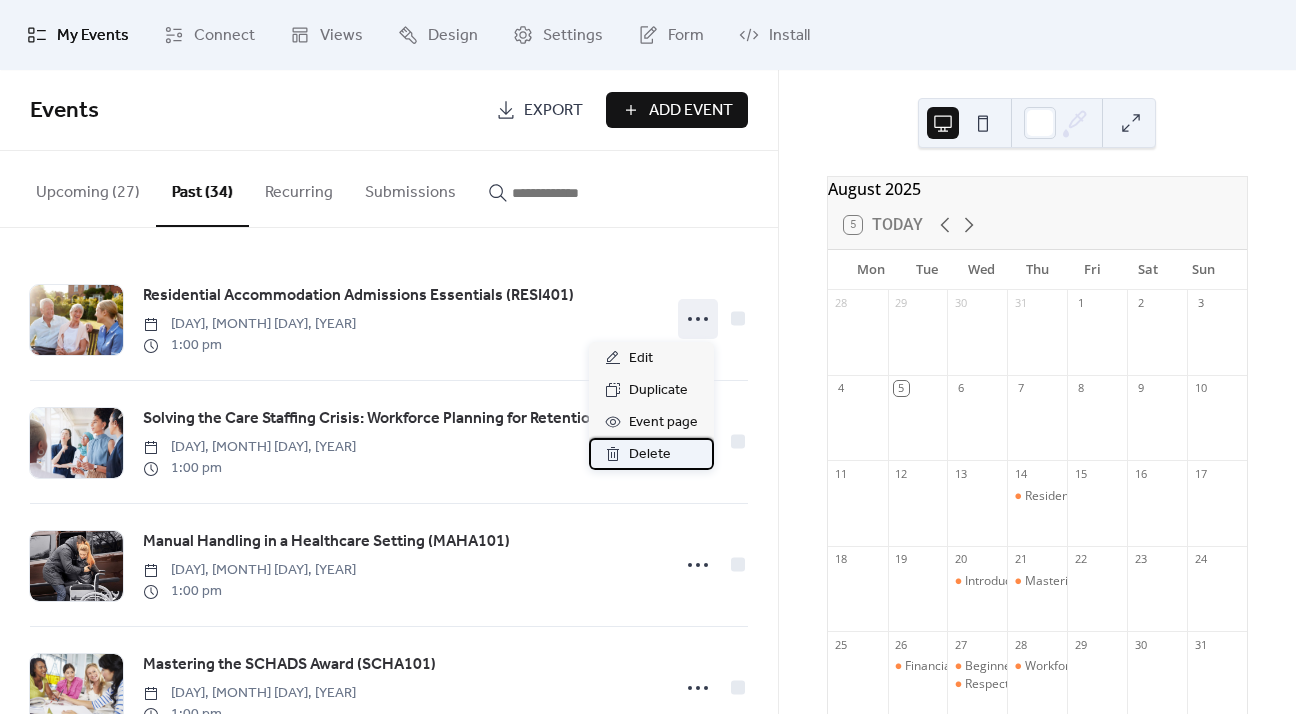 click on "Delete" at bounding box center (650, 455) 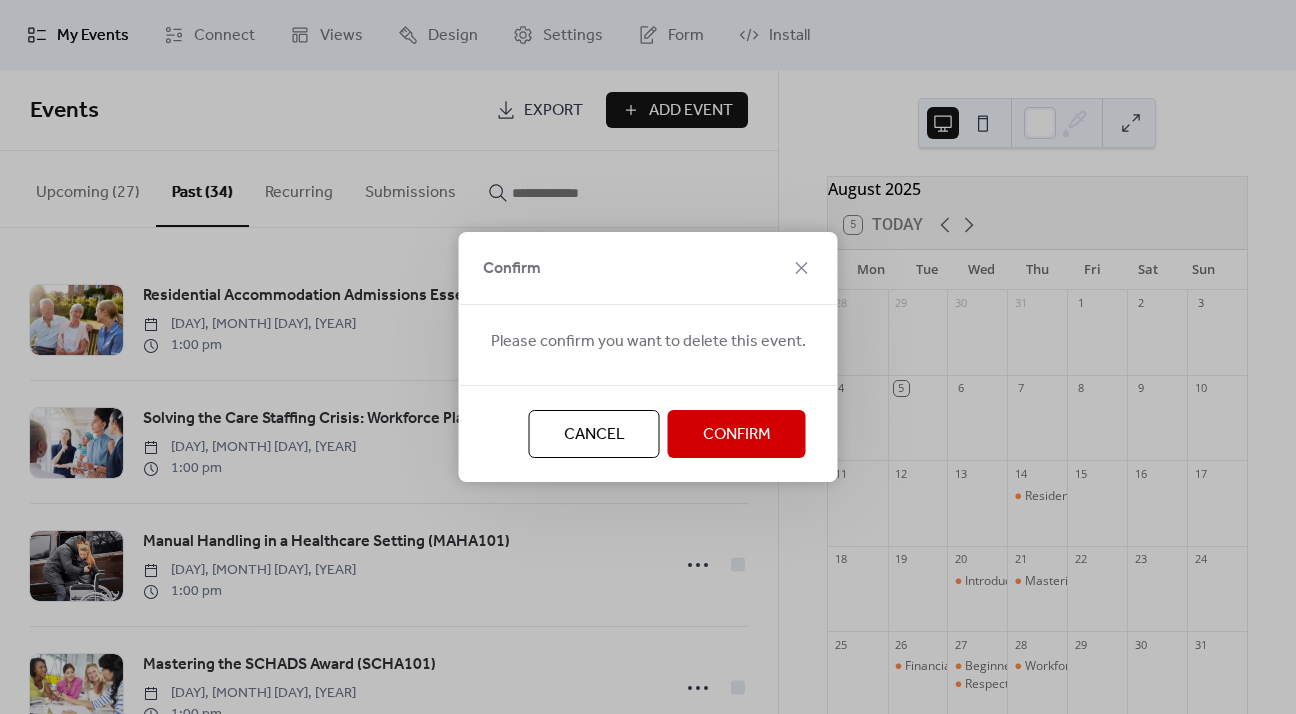 click on "Confirm" at bounding box center [737, 435] 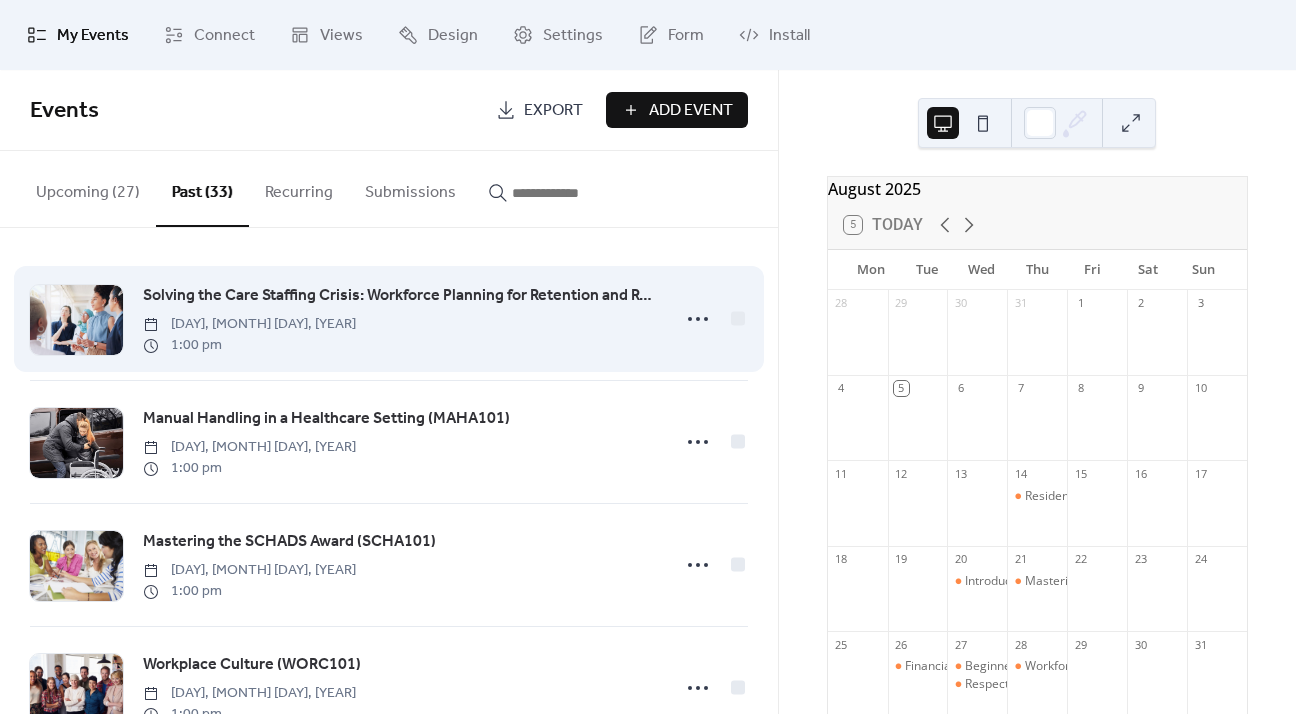 click on "Solving the Care Staffing Crisis: Workforce Planning for Retention and Resilience (WORP101)" at bounding box center [400, 296] 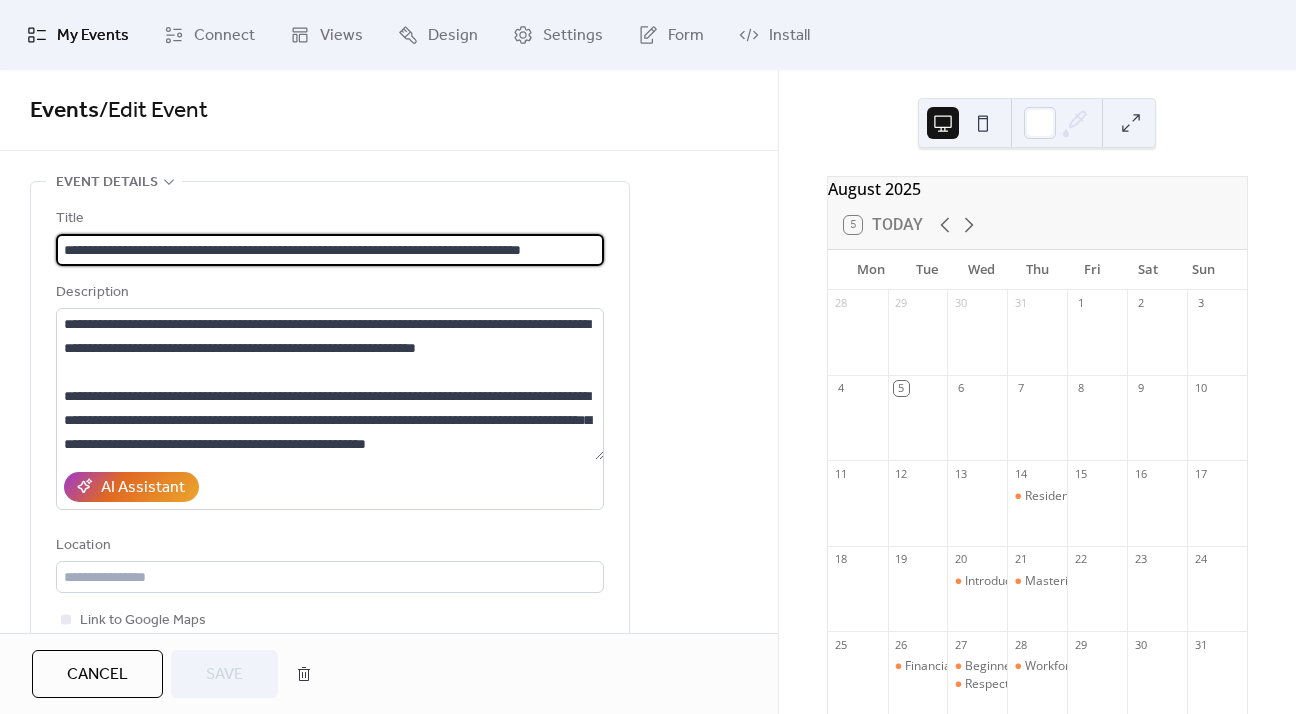 scroll, scrollTop: 0, scrollLeft: 16, axis: horizontal 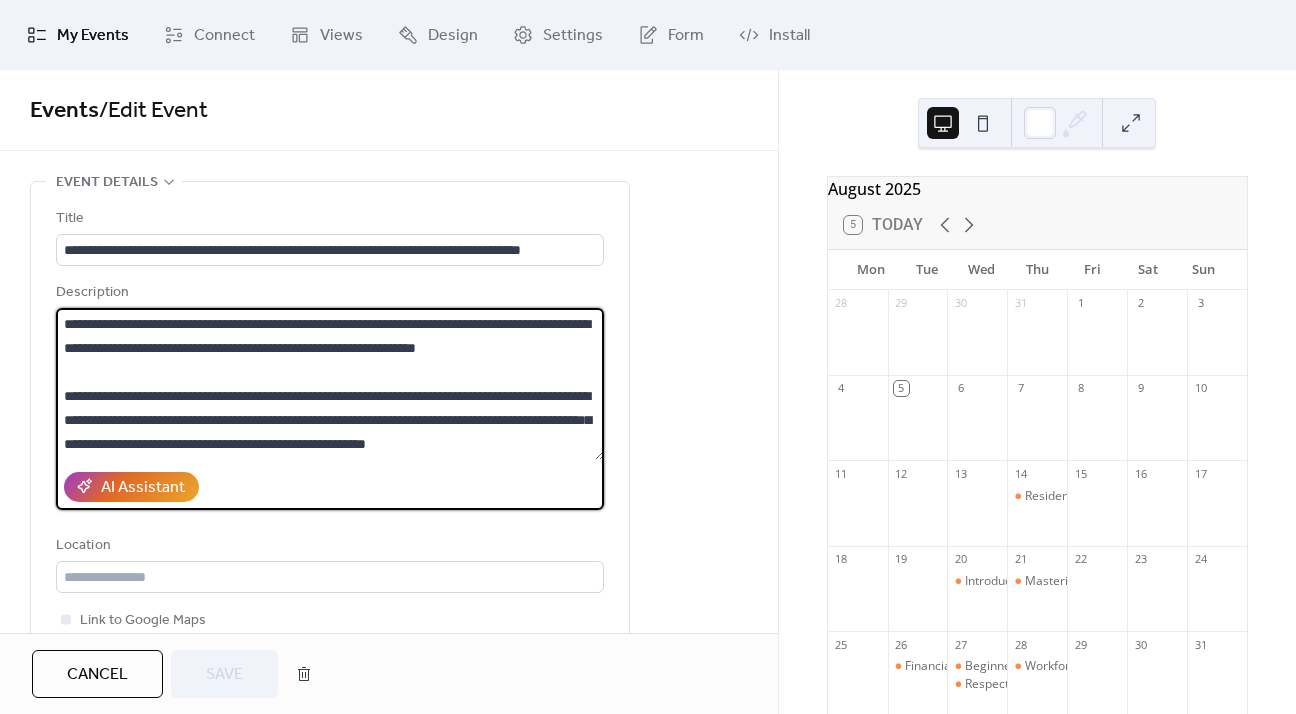 click on "**********" at bounding box center (330, 384) 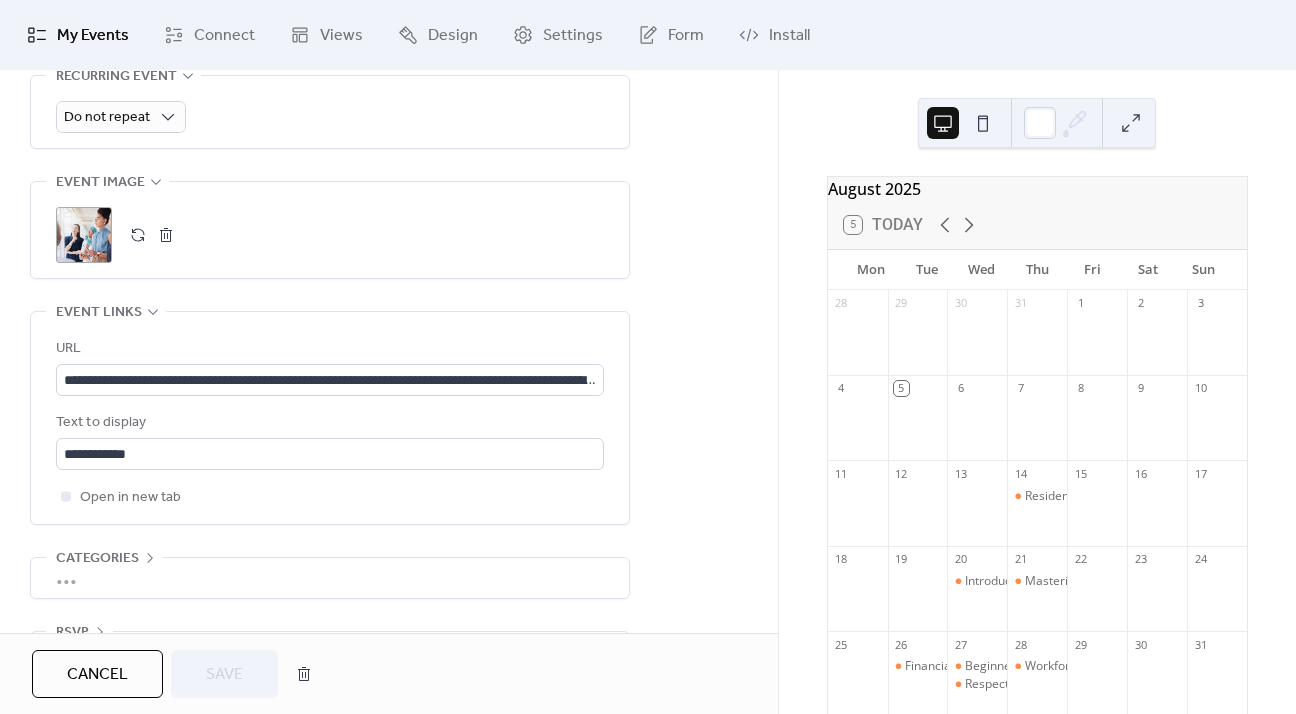 scroll, scrollTop: 1001, scrollLeft: 0, axis: vertical 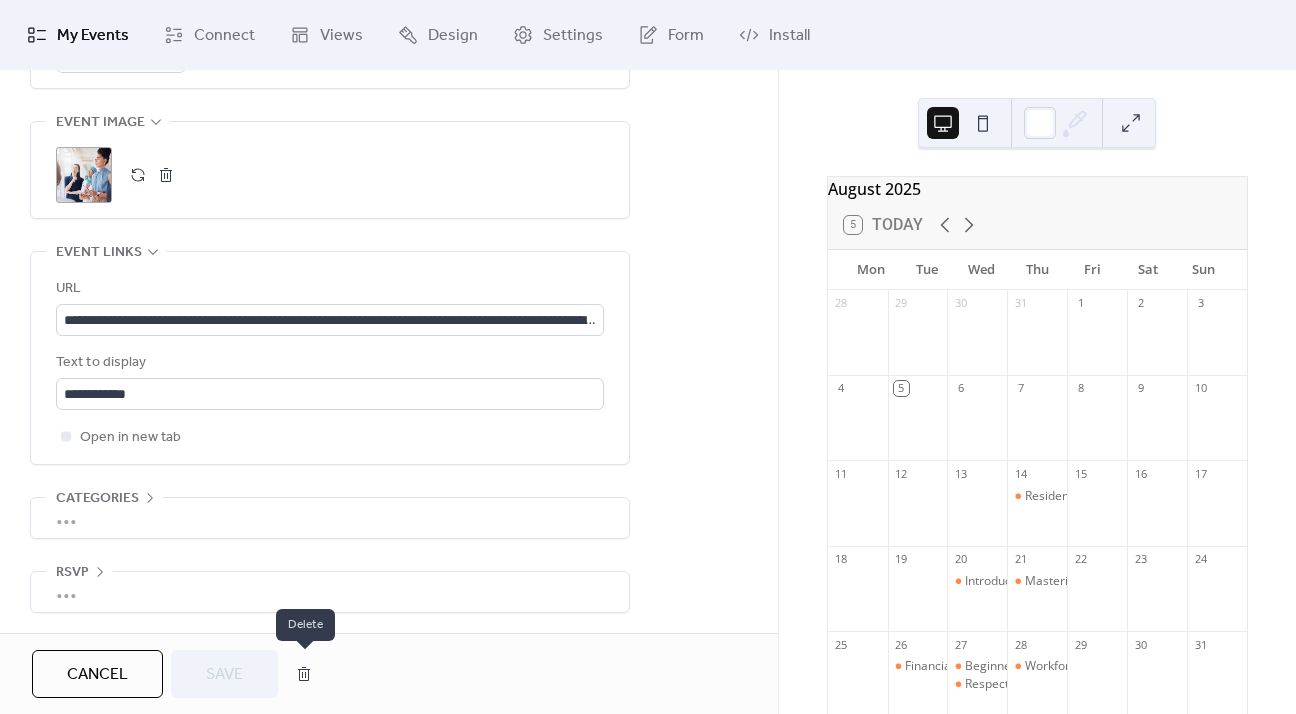 click at bounding box center (304, 674) 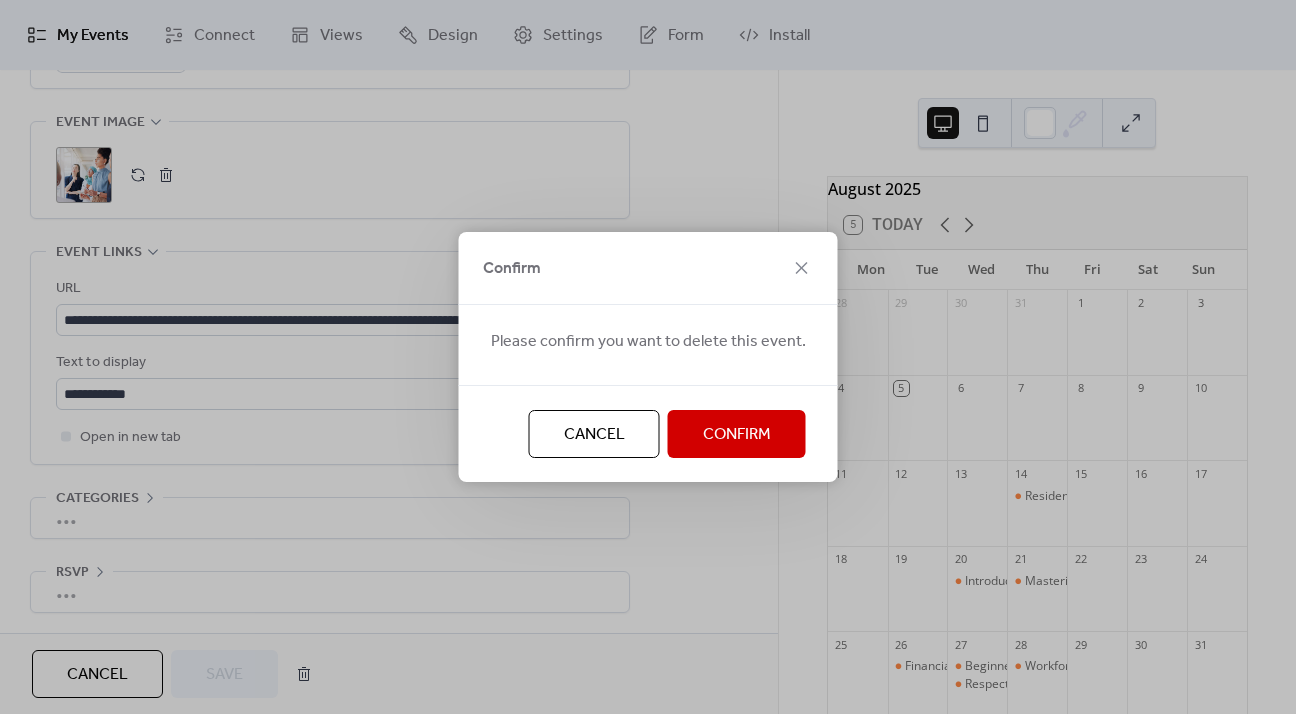 click on "Confirm" at bounding box center [737, 435] 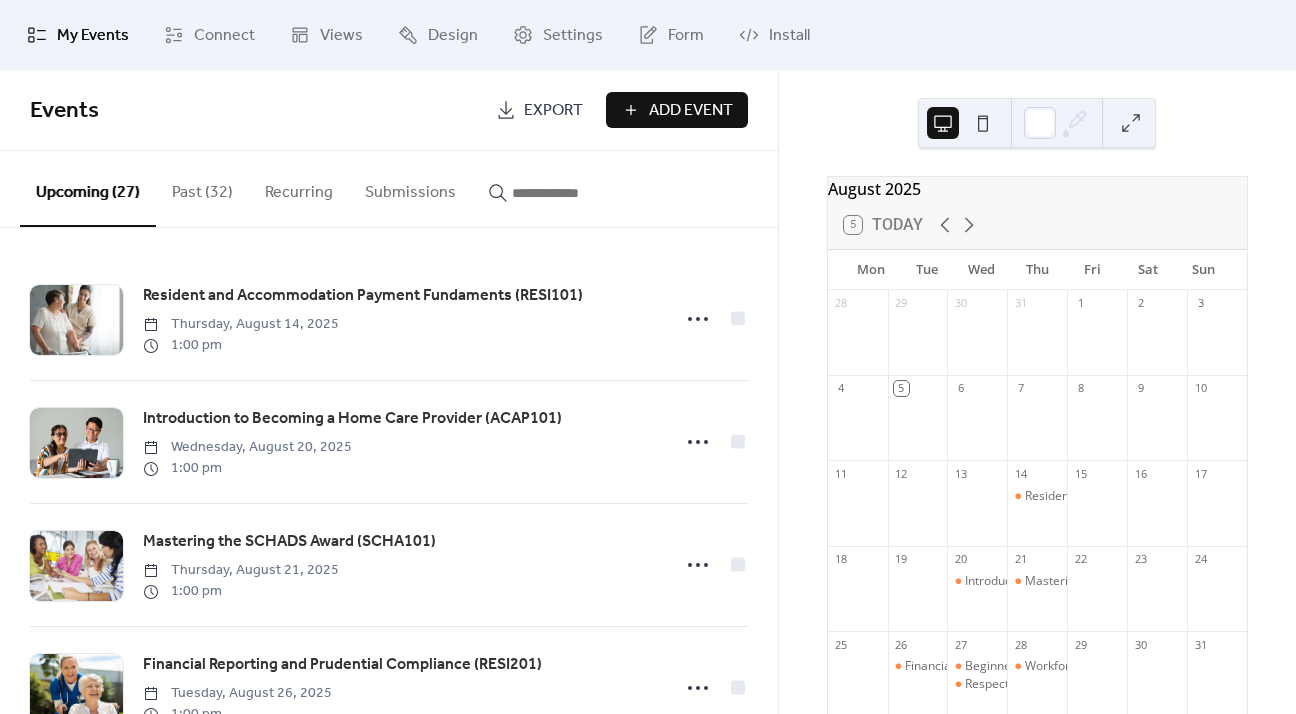 click on "Past (32)" at bounding box center [202, 188] 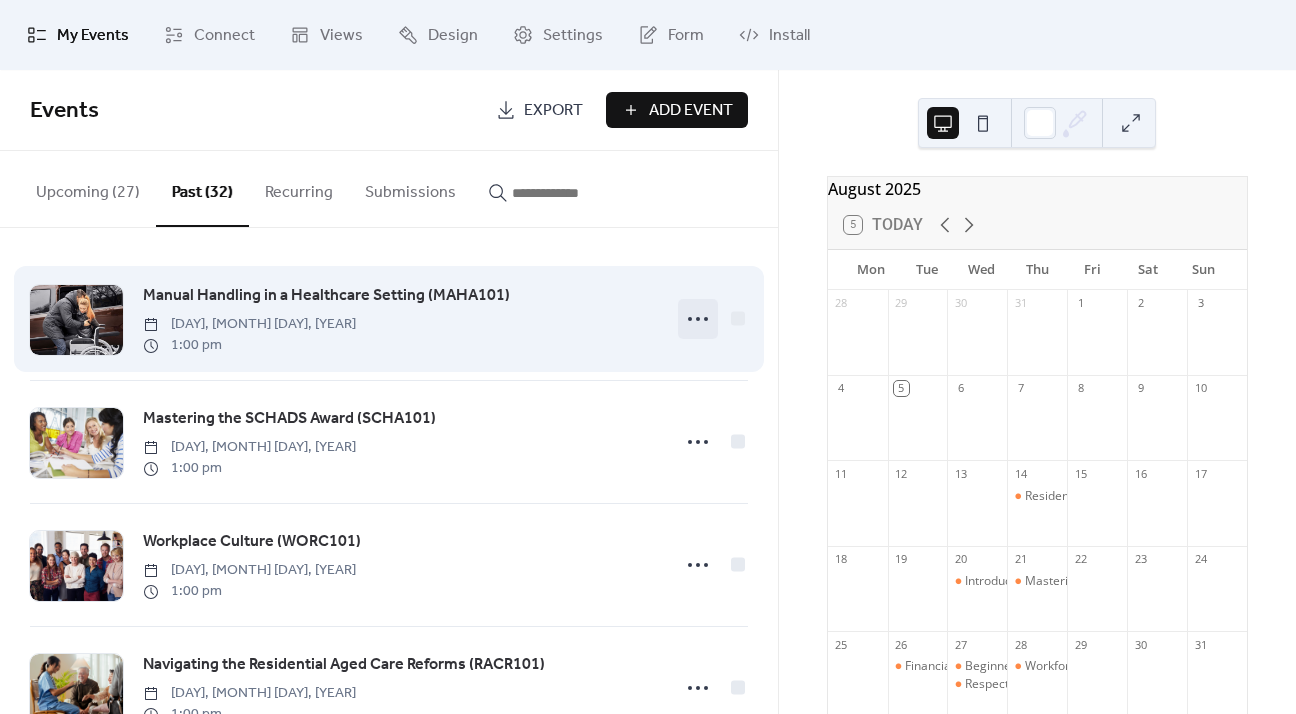 click 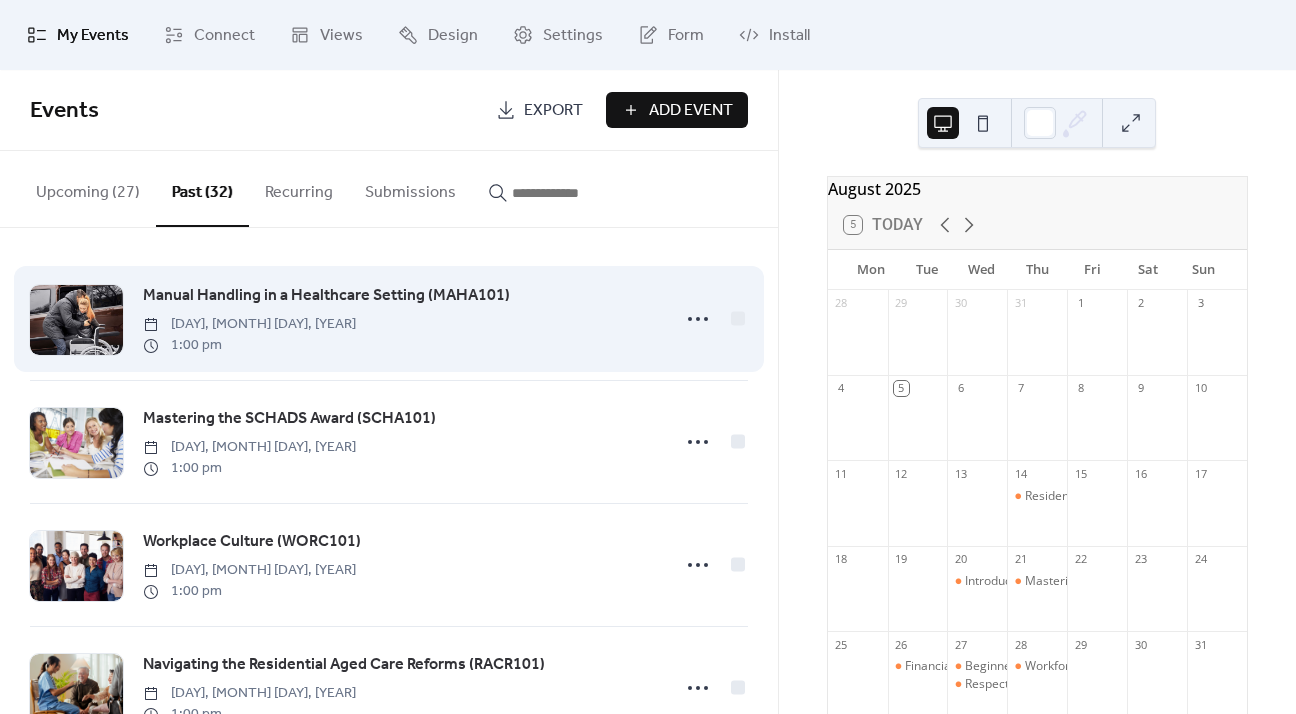 click on "Manual Handling in a Healthcare Setting (MAHA101)" at bounding box center (326, 296) 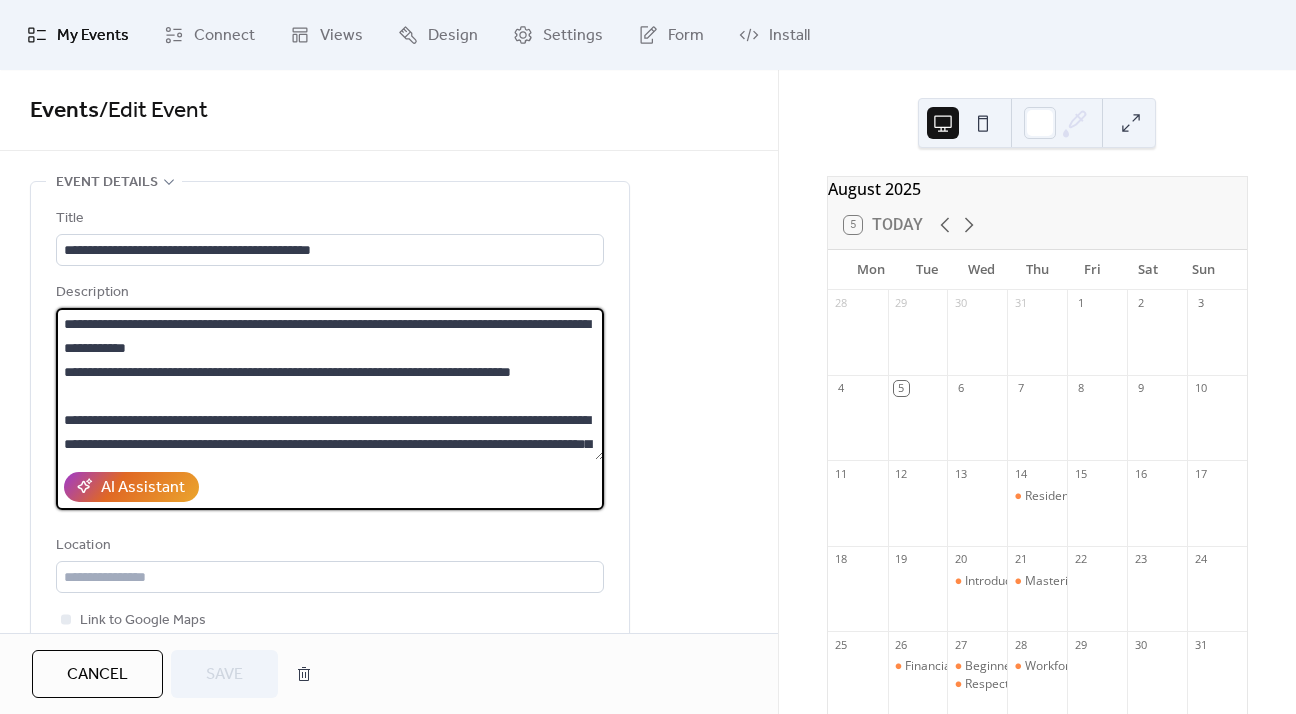 click on "**********" at bounding box center (330, 384) 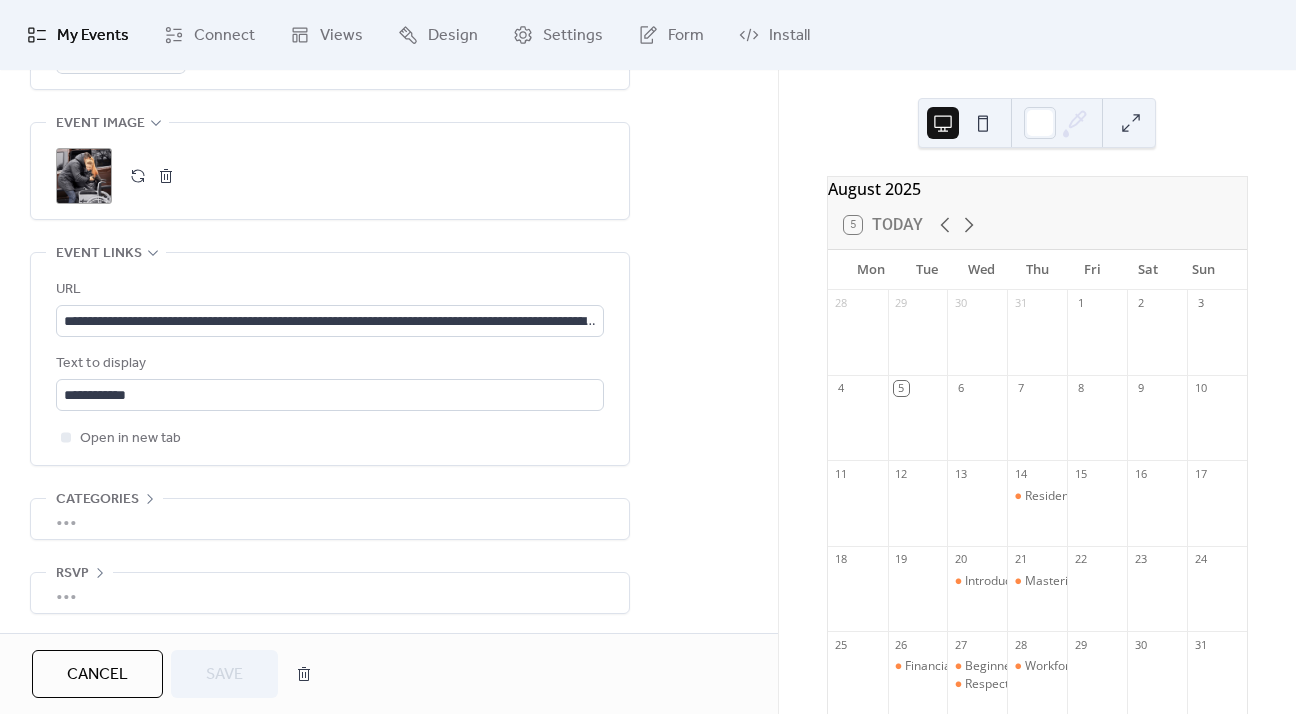 scroll, scrollTop: 1001, scrollLeft: 0, axis: vertical 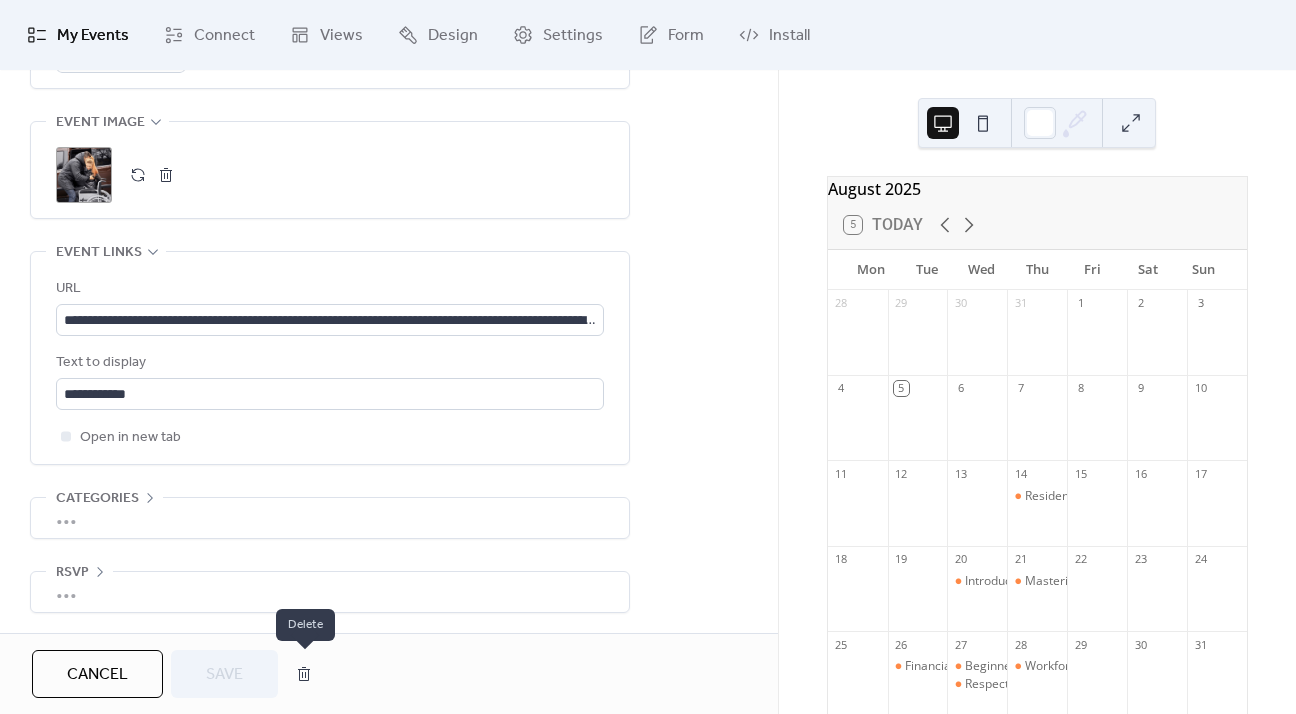 click at bounding box center (304, 674) 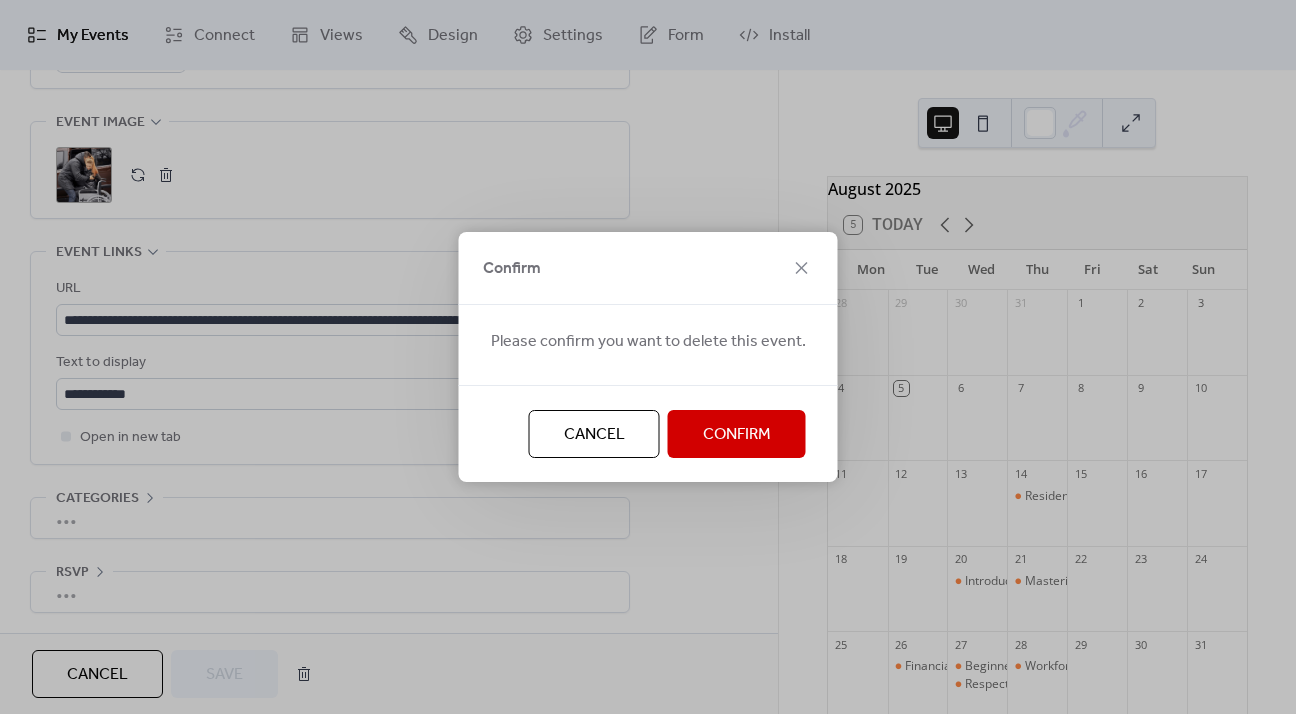 click on "Confirm" at bounding box center [737, 434] 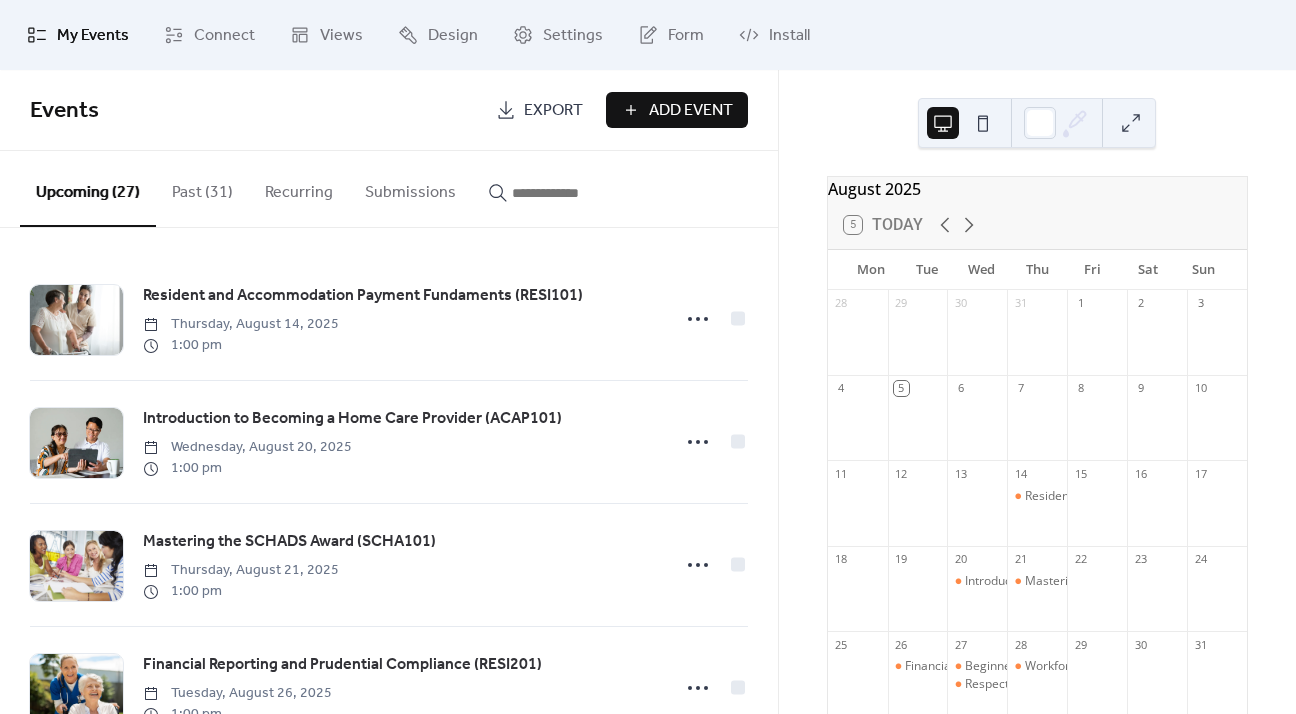click on "Past (31)" at bounding box center (202, 188) 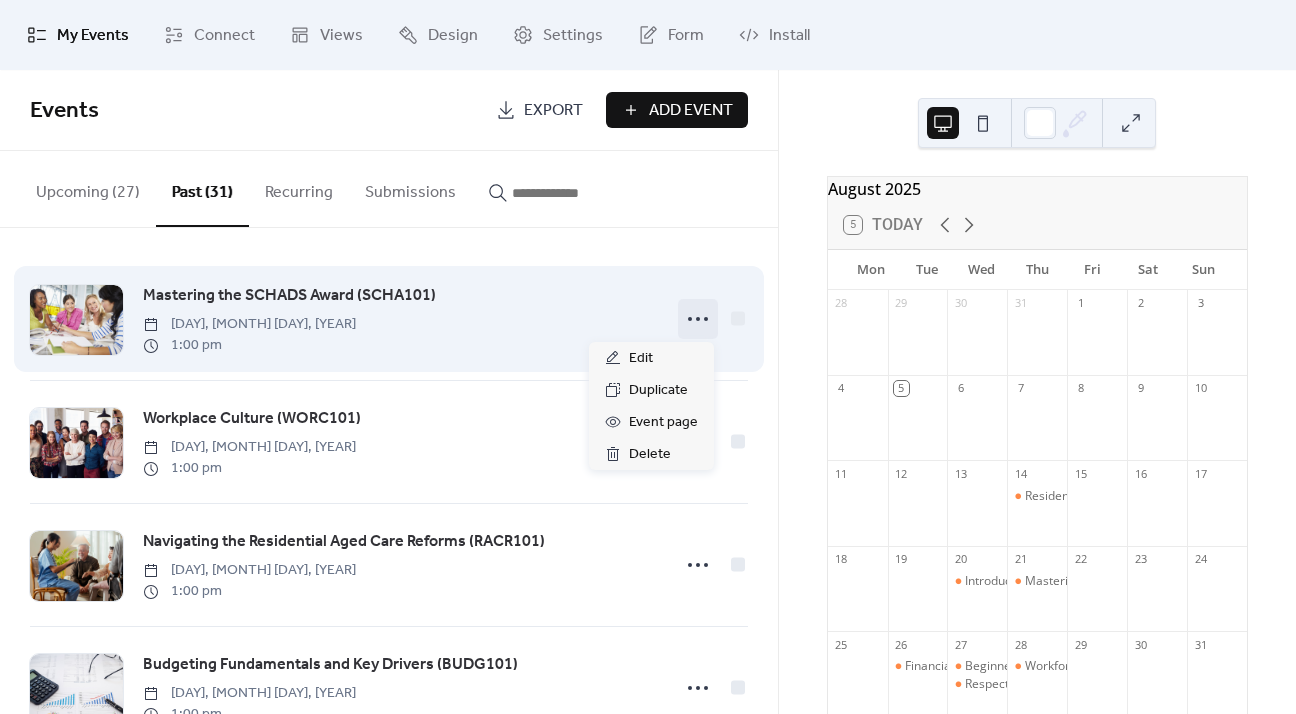 click 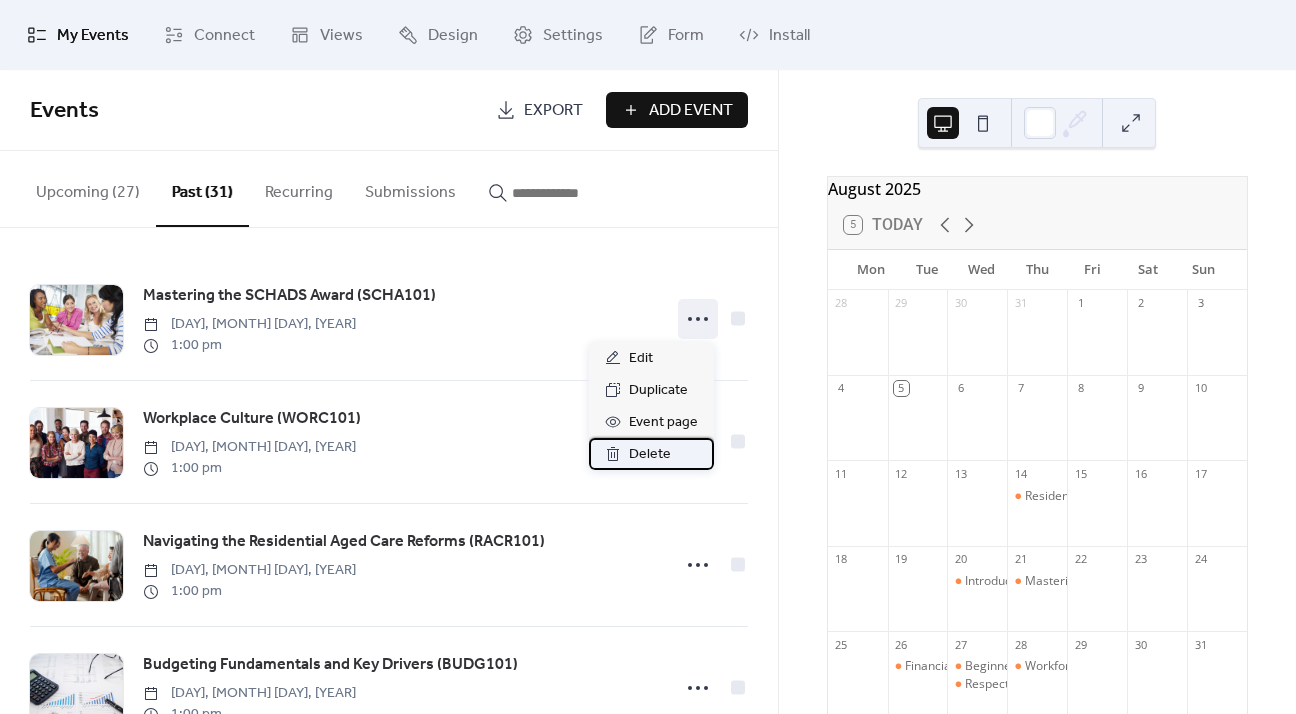 click on "Delete" at bounding box center (650, 455) 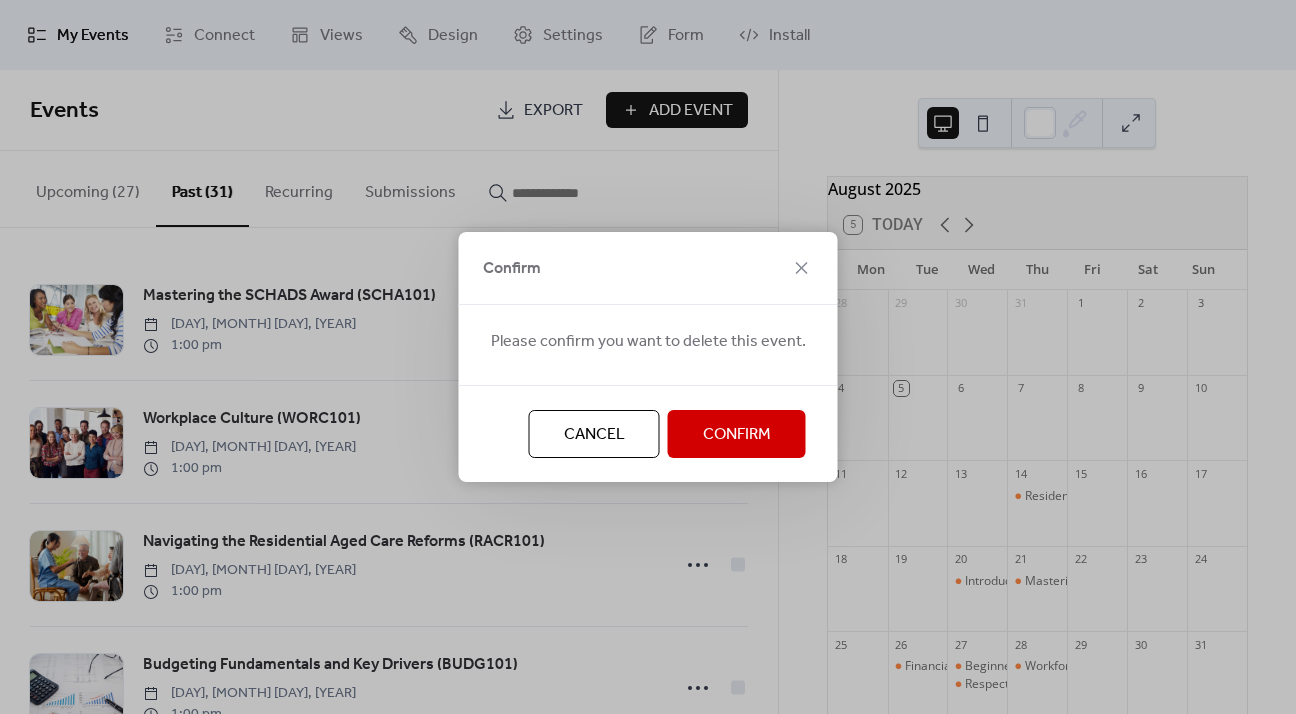 click on "Confirm" at bounding box center [737, 435] 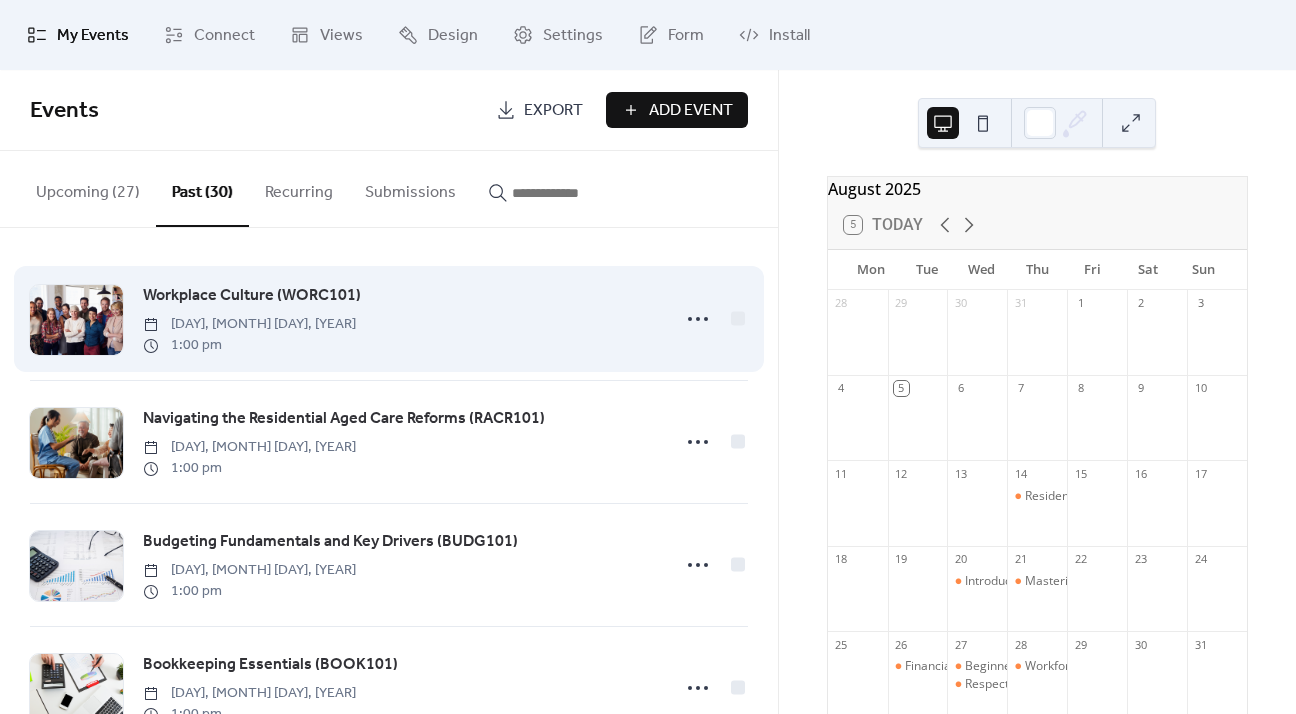 click on "Workplace Culture (WORC101)" at bounding box center [252, 296] 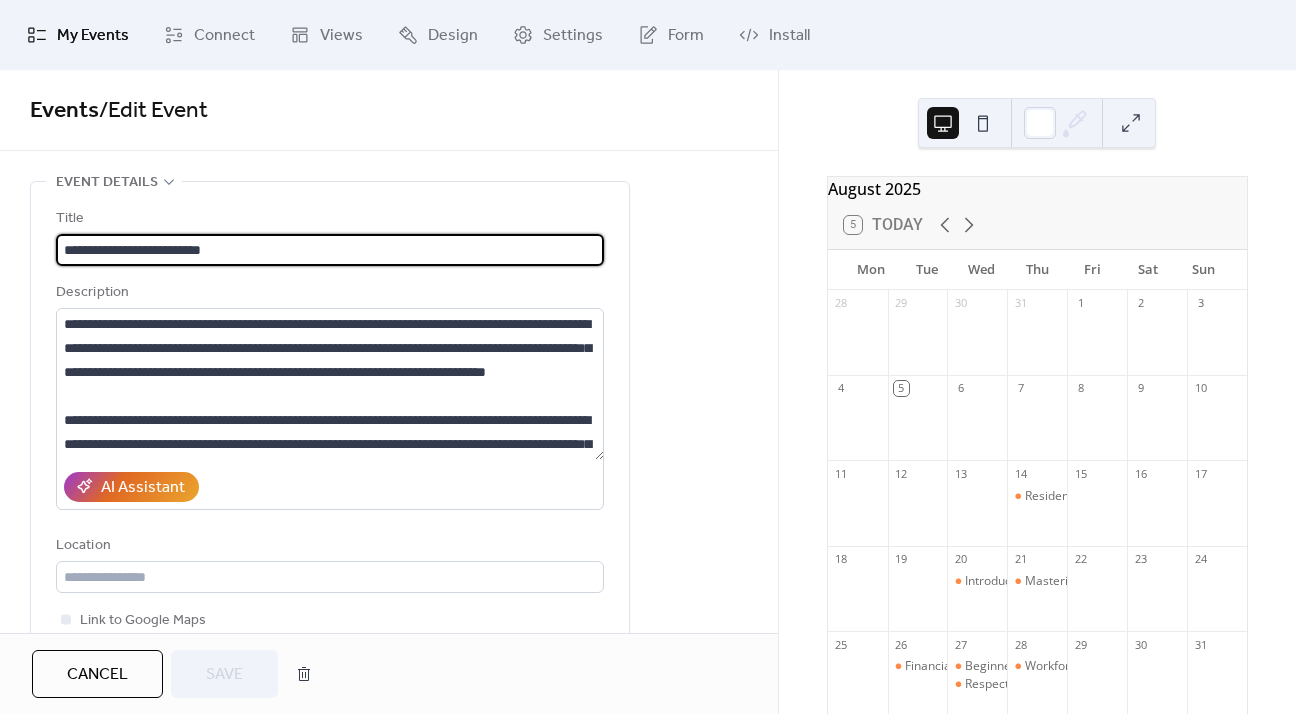 click on "**********" at bounding box center [330, 250] 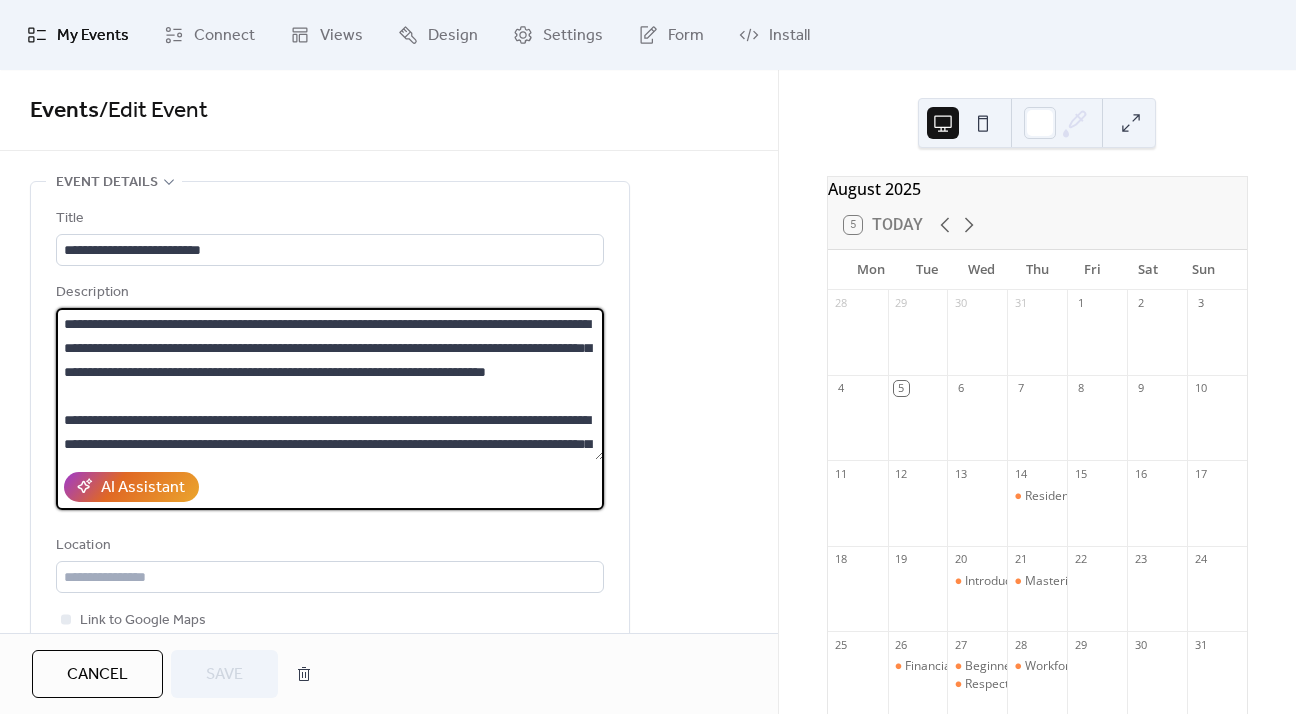 click on "**********" at bounding box center (330, 384) 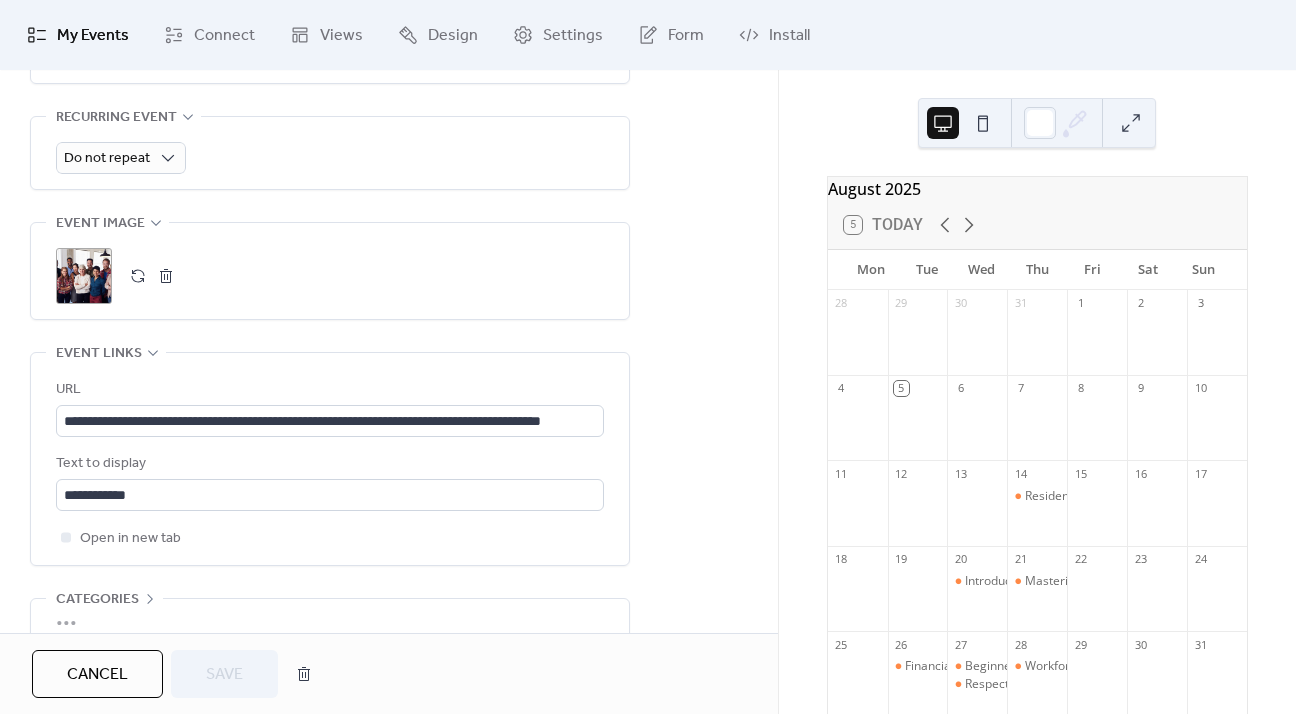 scroll, scrollTop: 1001, scrollLeft: 0, axis: vertical 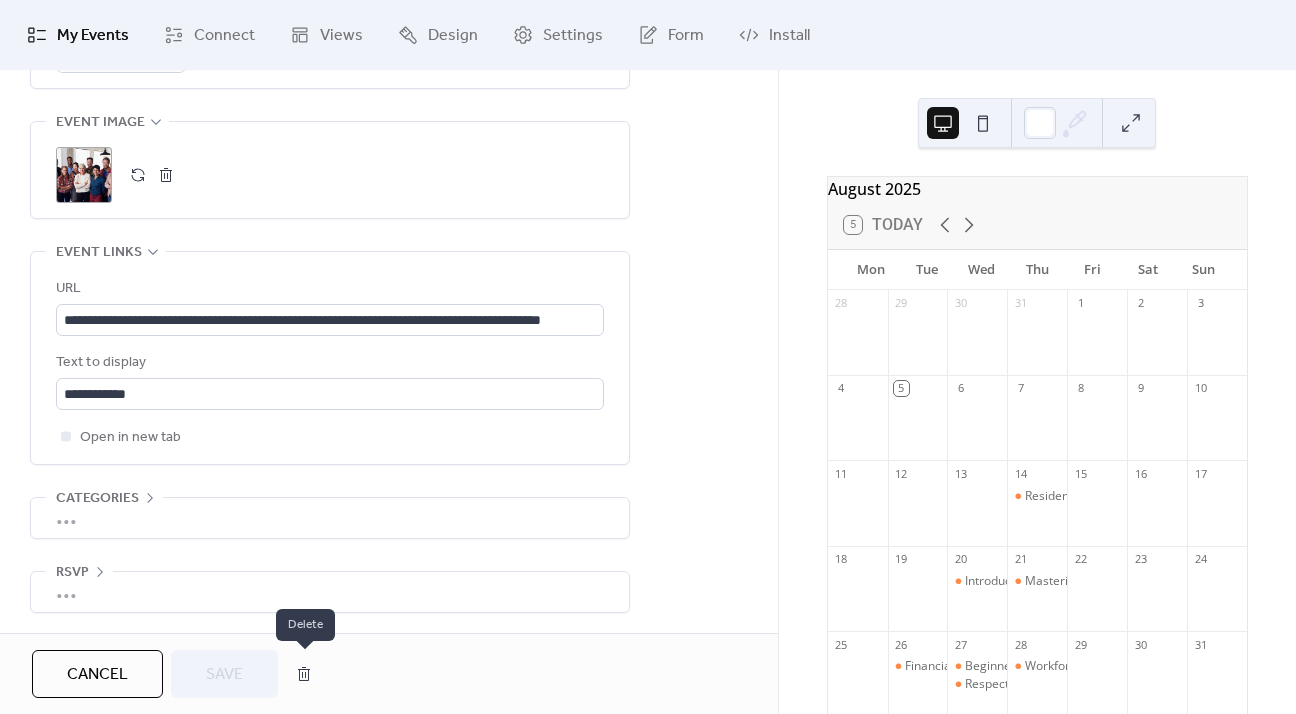 click at bounding box center (304, 674) 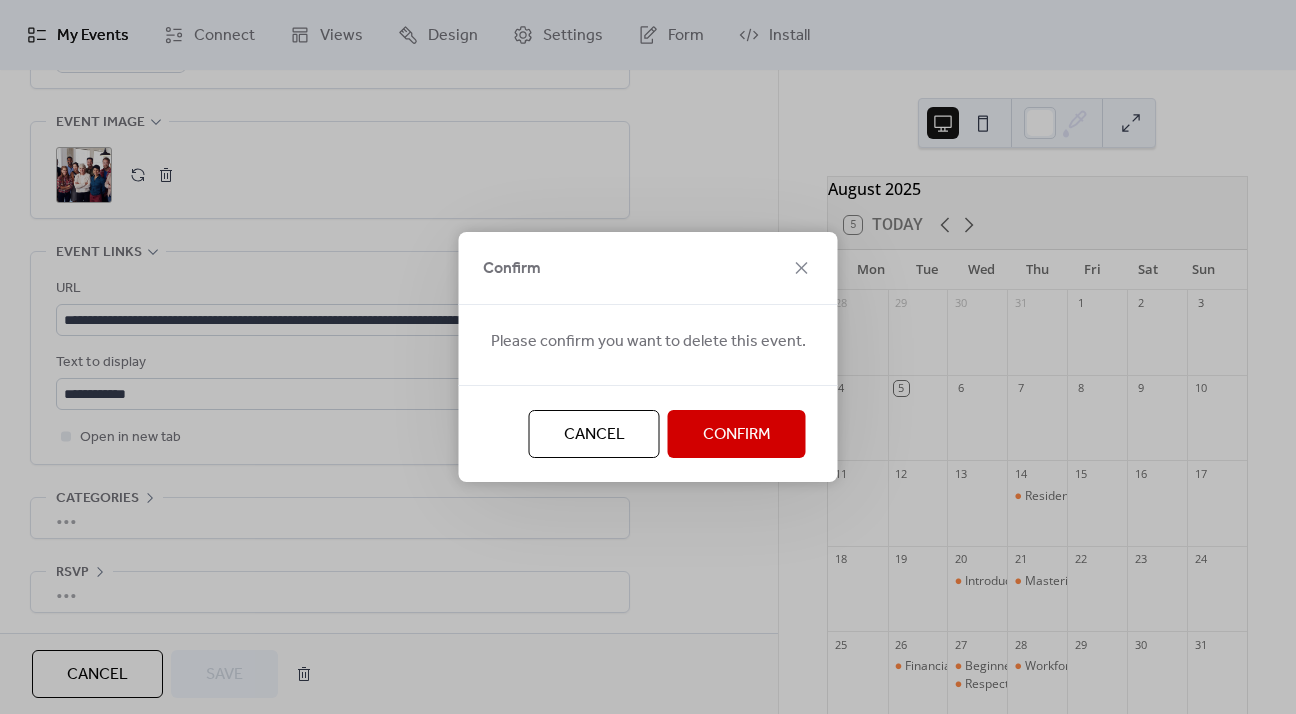 click on "Confirm" at bounding box center [737, 434] 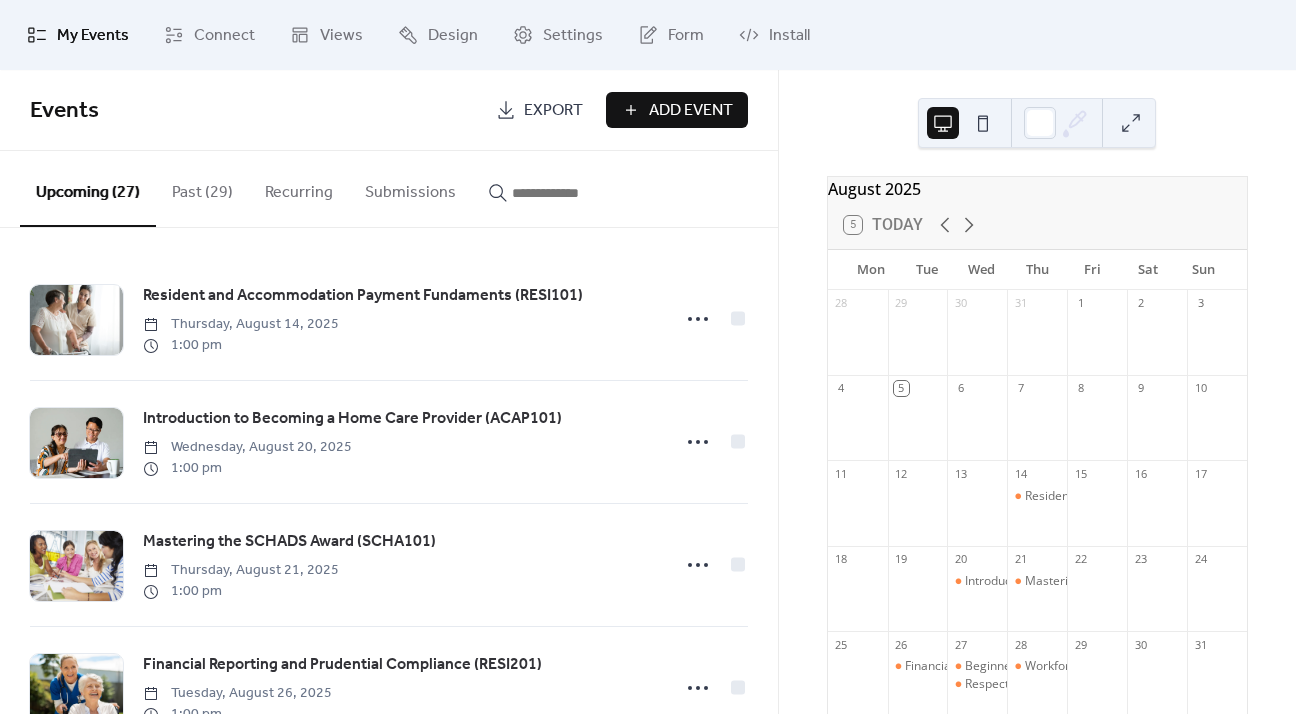 click on "Past (29)" at bounding box center (202, 188) 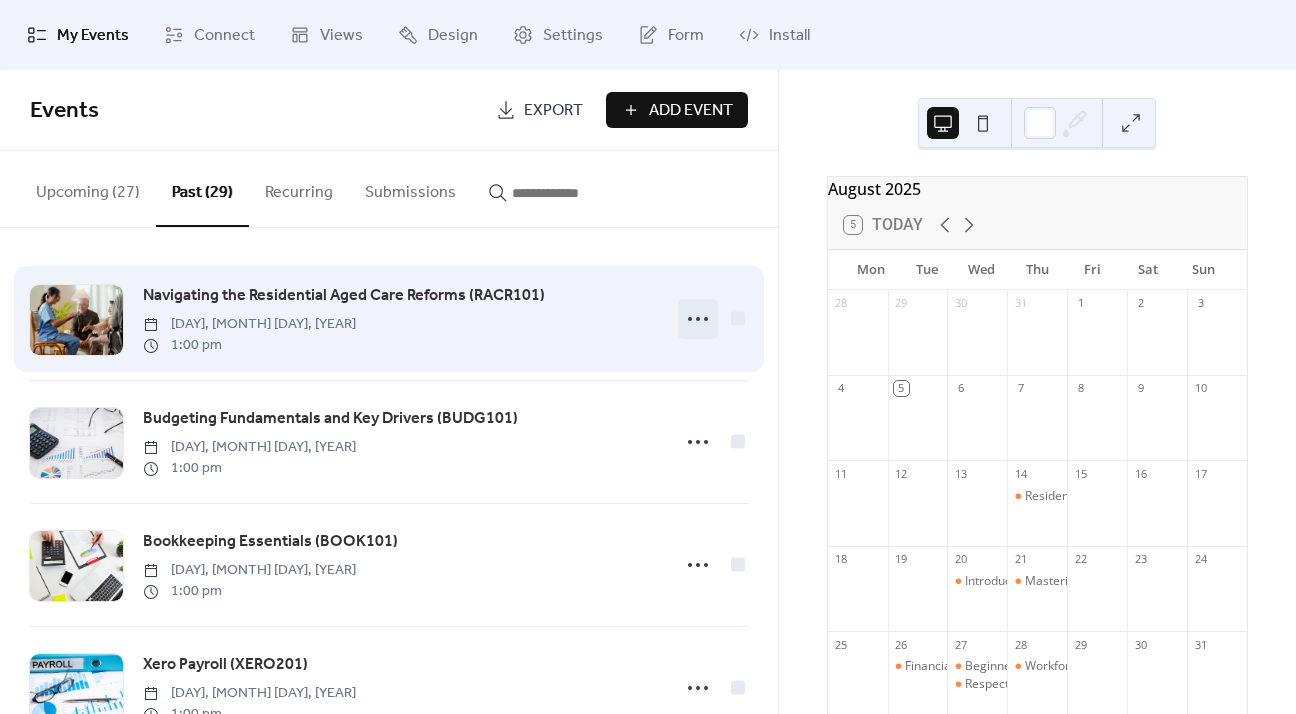 click 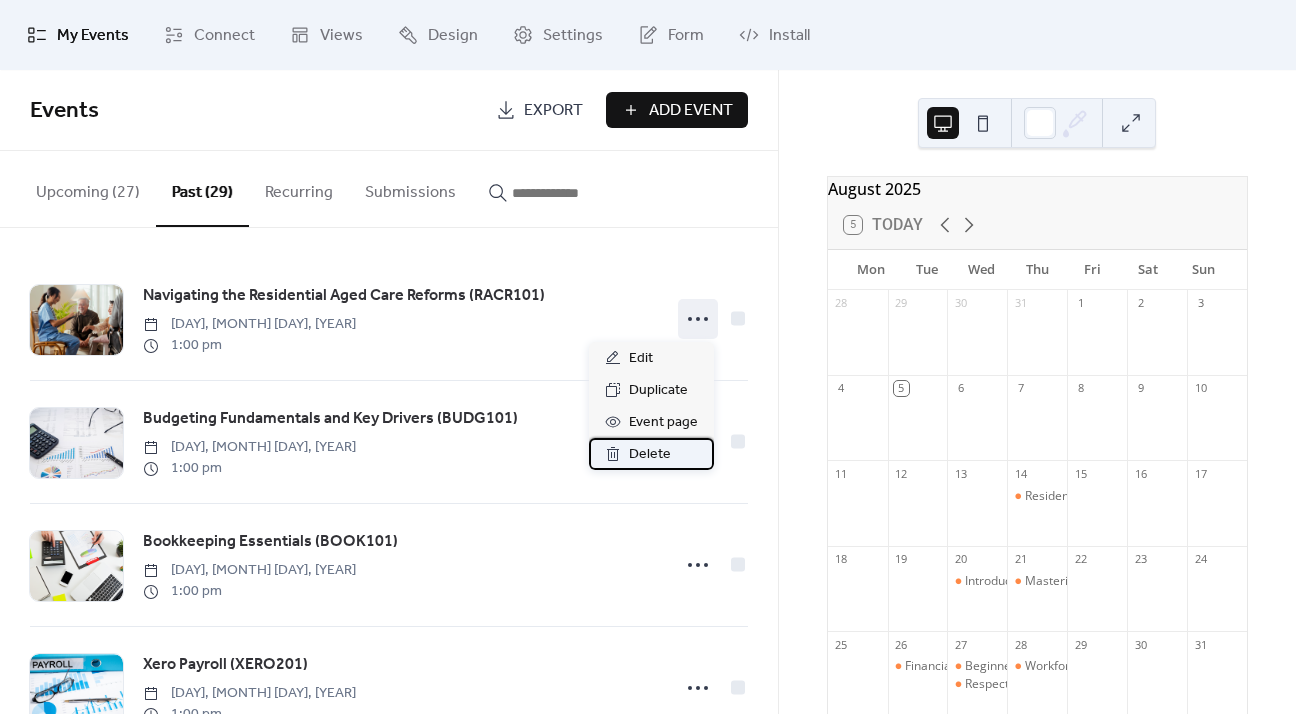 click on "Delete" at bounding box center [651, 454] 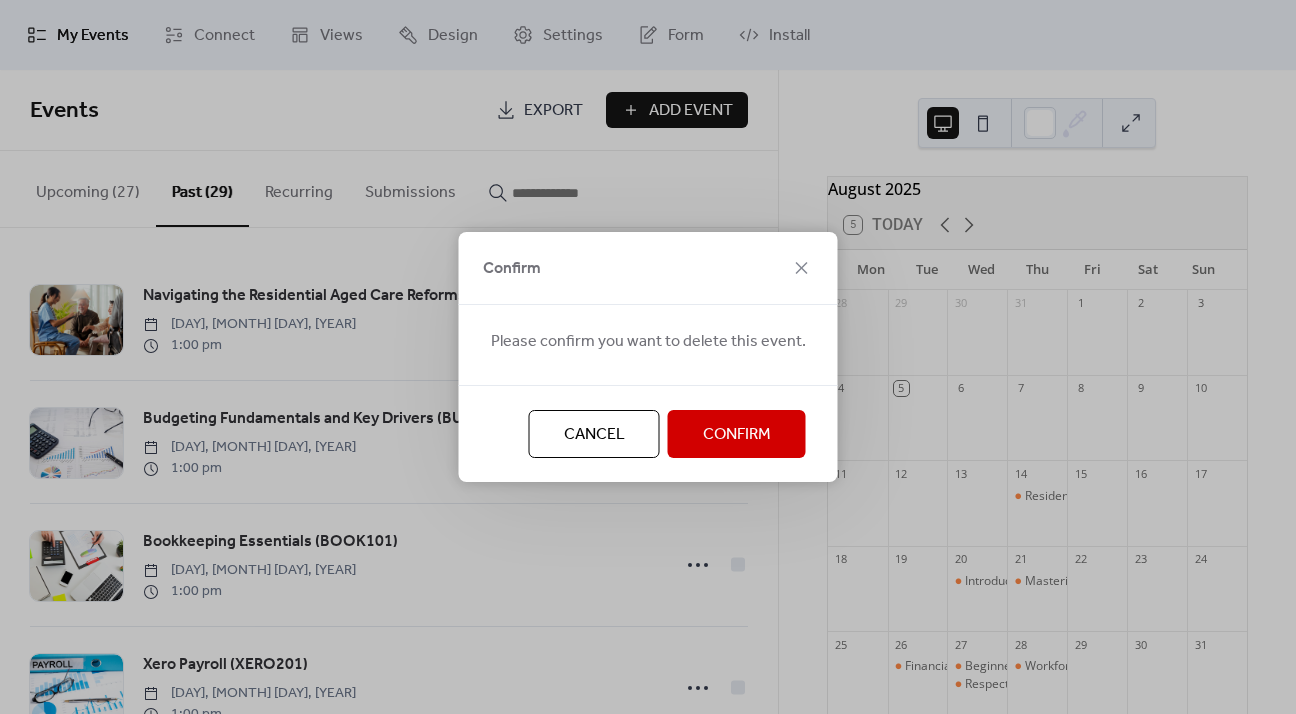 click on "Confirm" at bounding box center (737, 435) 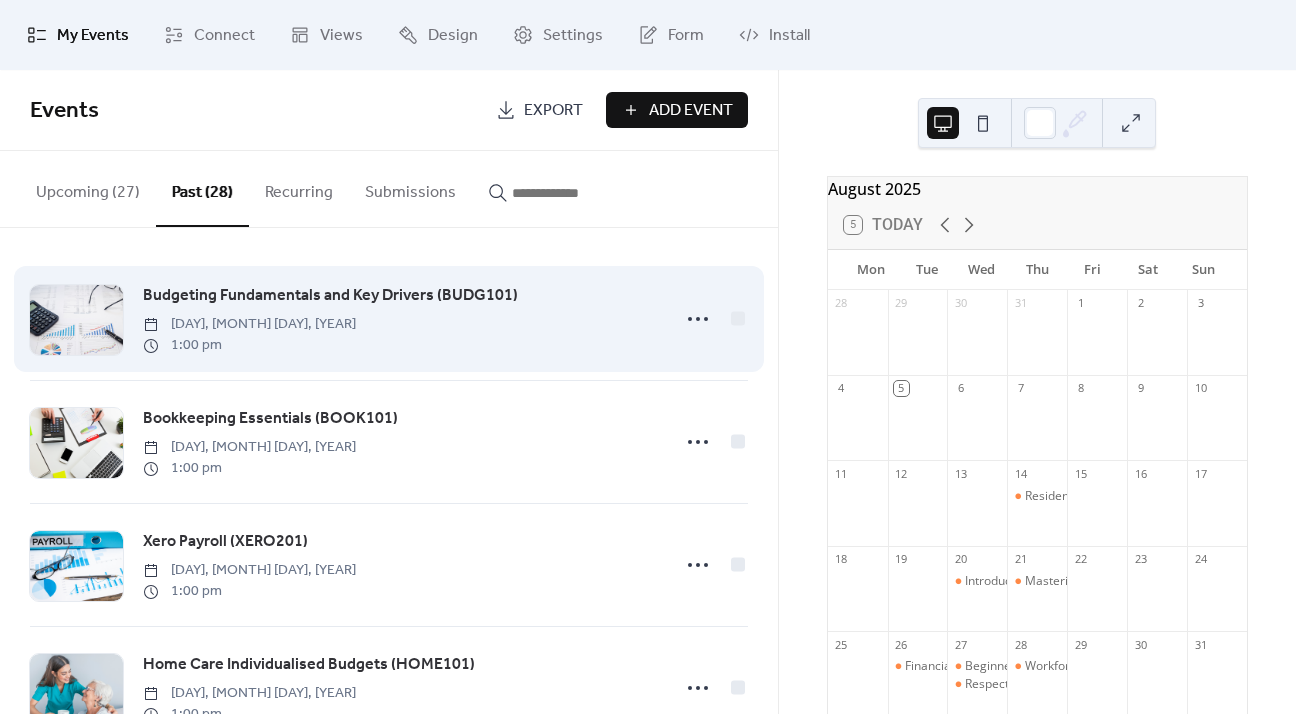 click on "Budgeting Fundamentals and Key Drivers (BUDG101)" at bounding box center (330, 296) 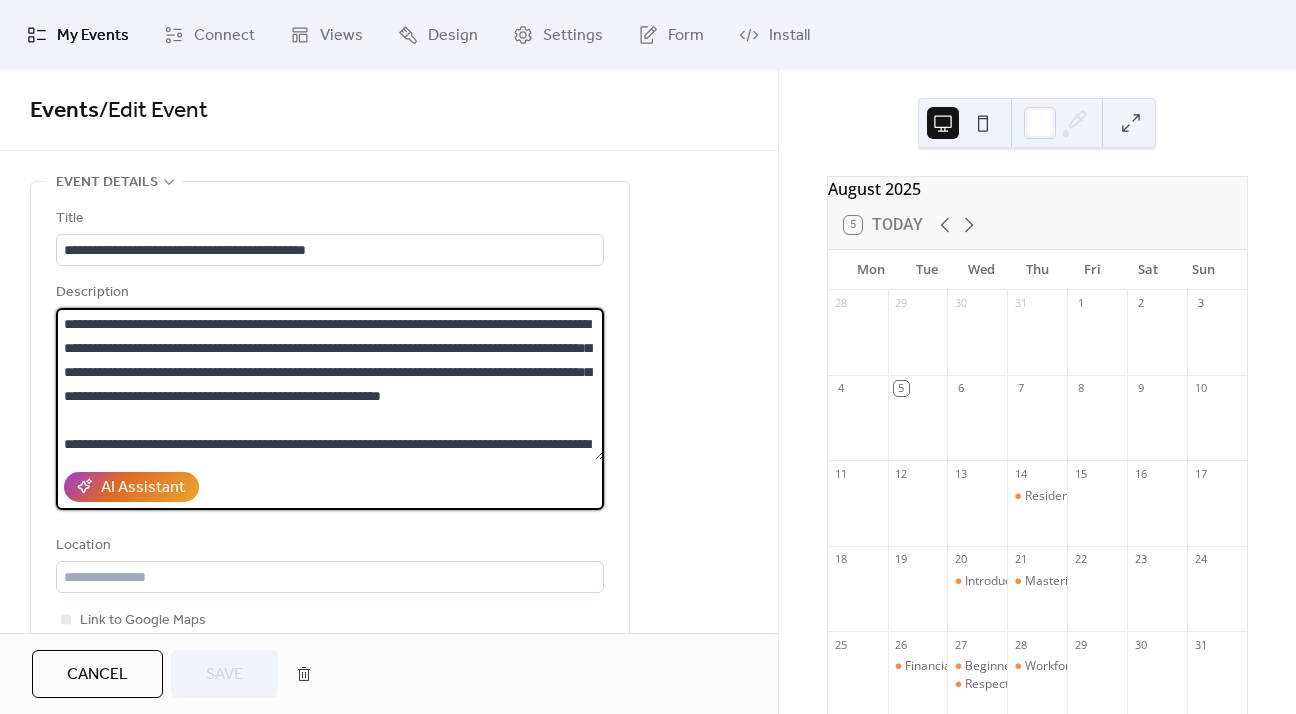 click on "**********" at bounding box center (330, 384) 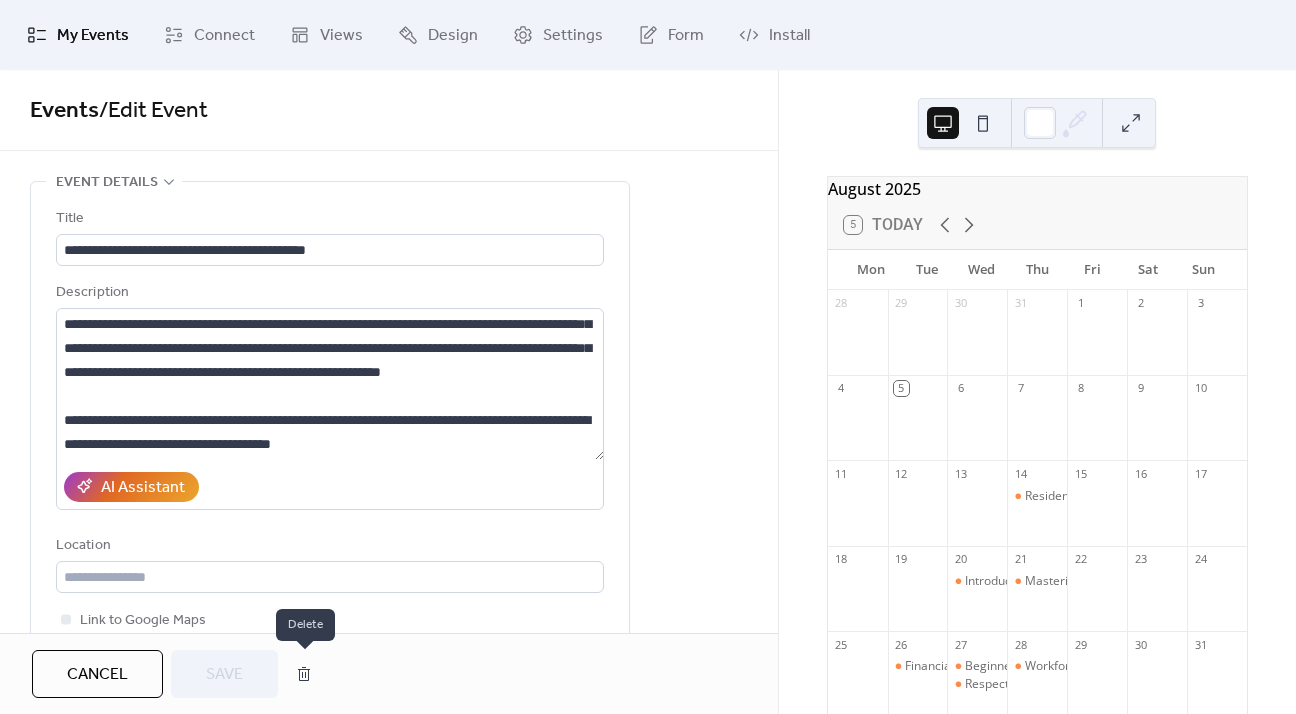 click at bounding box center (304, 674) 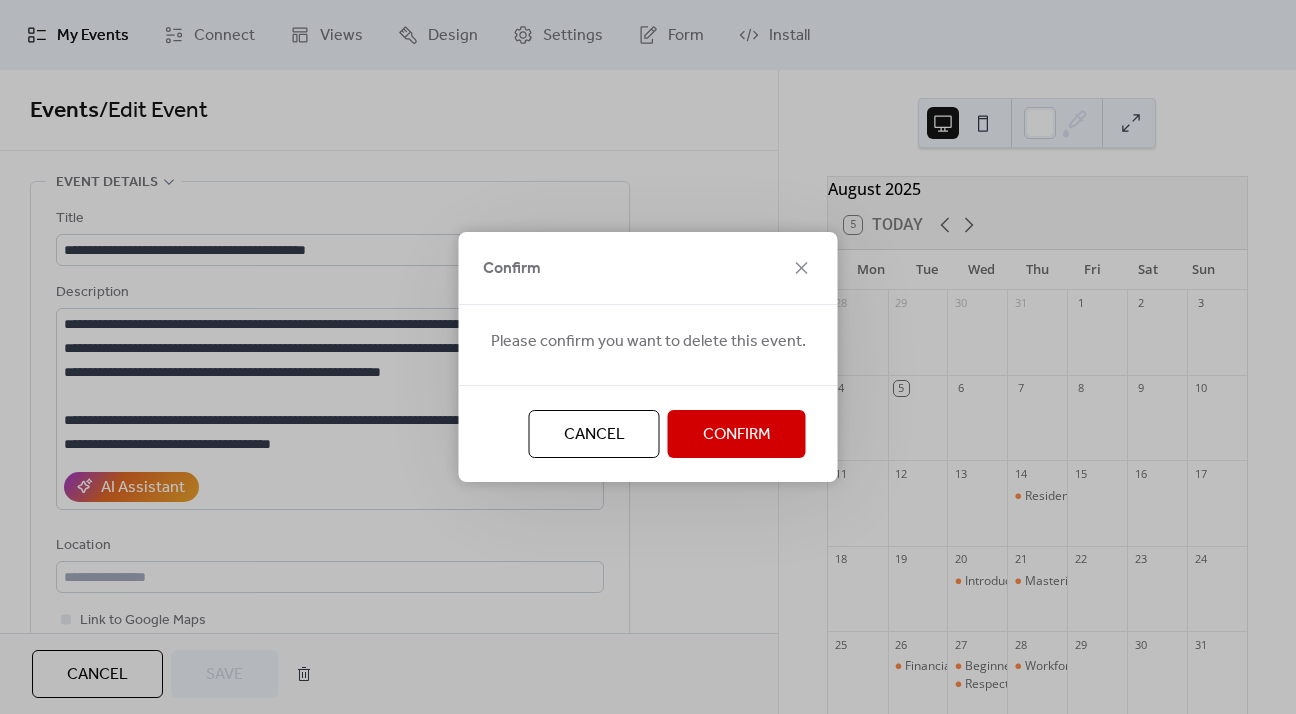 click on "Confirm Please confirm you want to delete this event. Cancel Confirm" at bounding box center (648, 357) 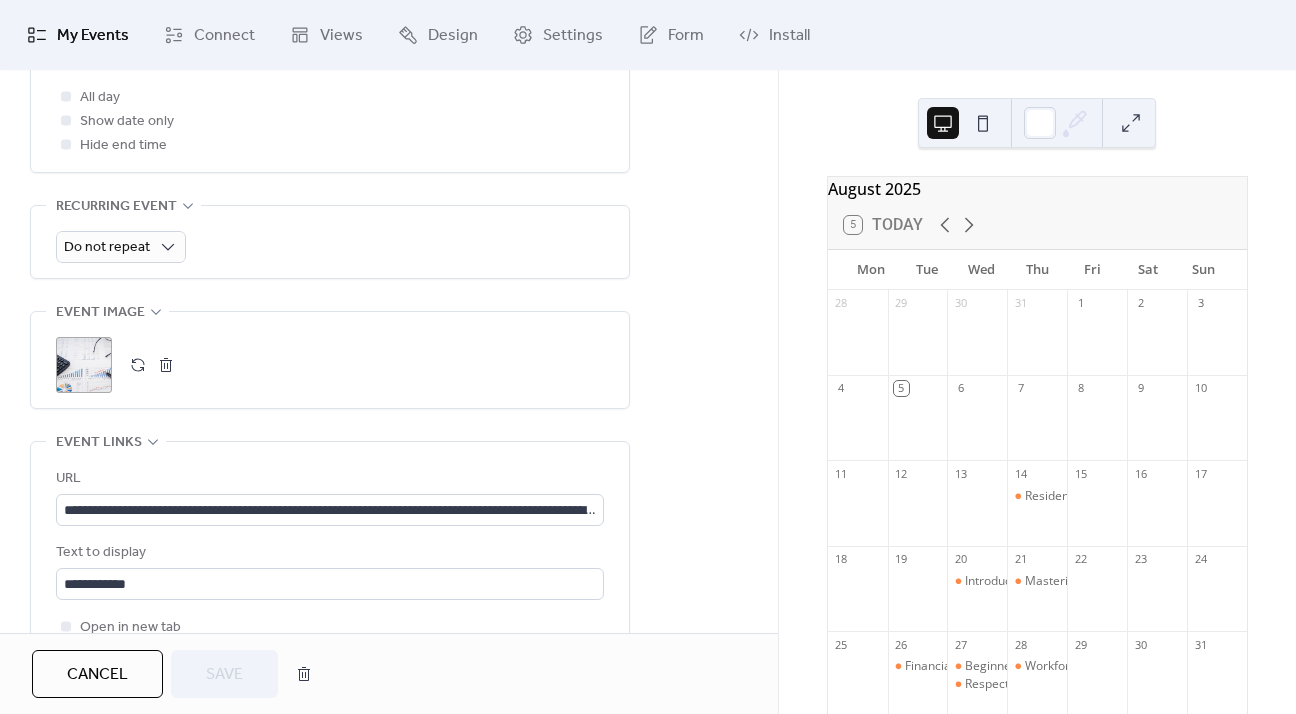 scroll, scrollTop: 601, scrollLeft: 0, axis: vertical 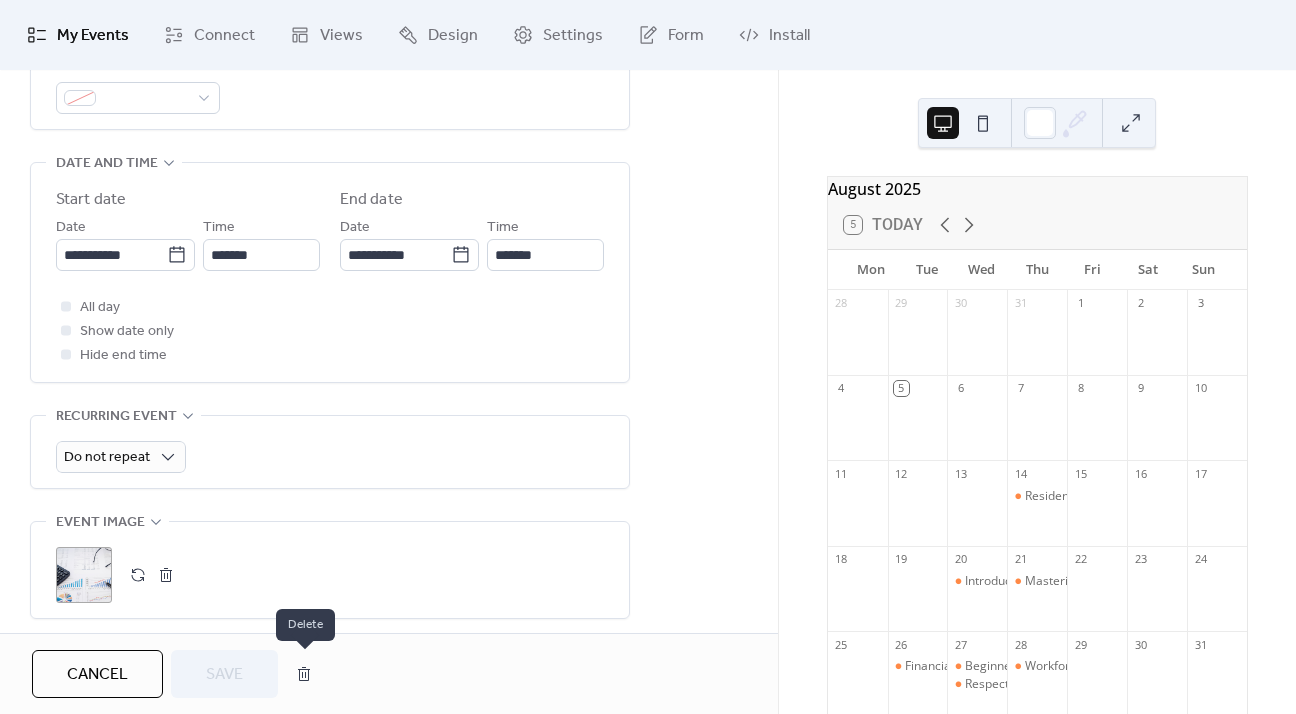 click at bounding box center (304, 674) 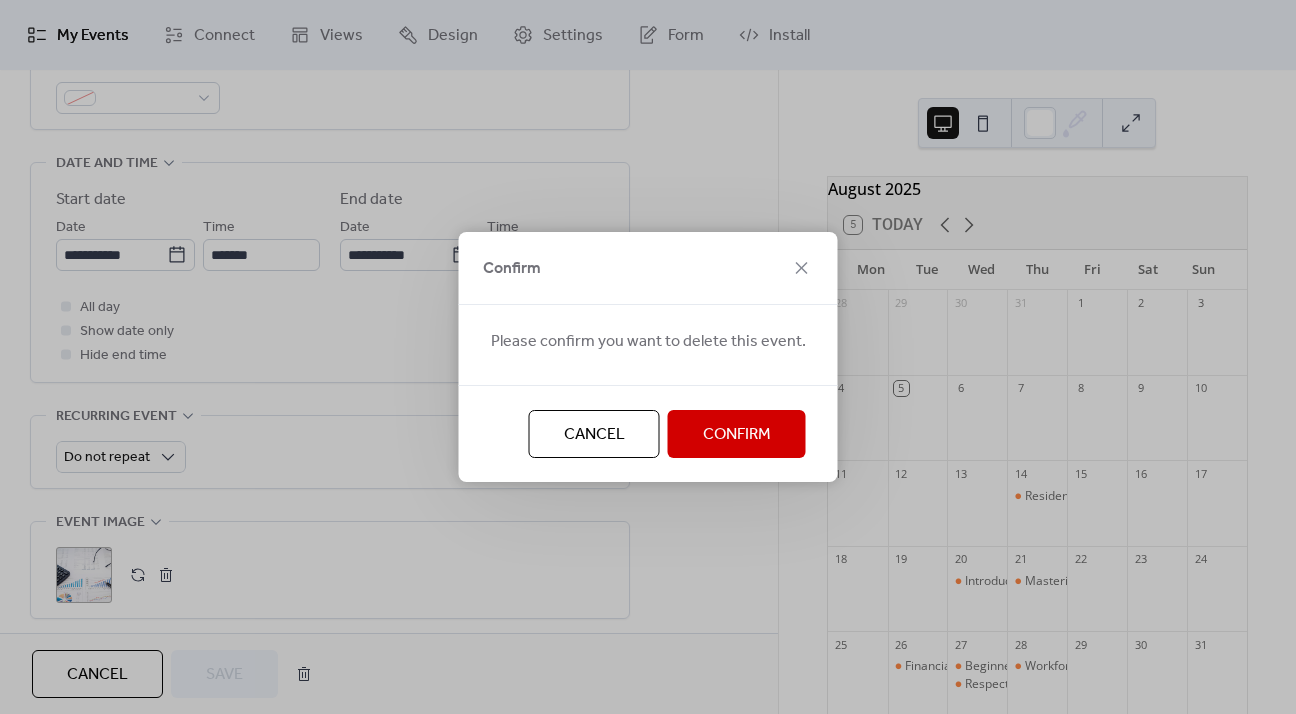 click on "Confirm" at bounding box center (737, 435) 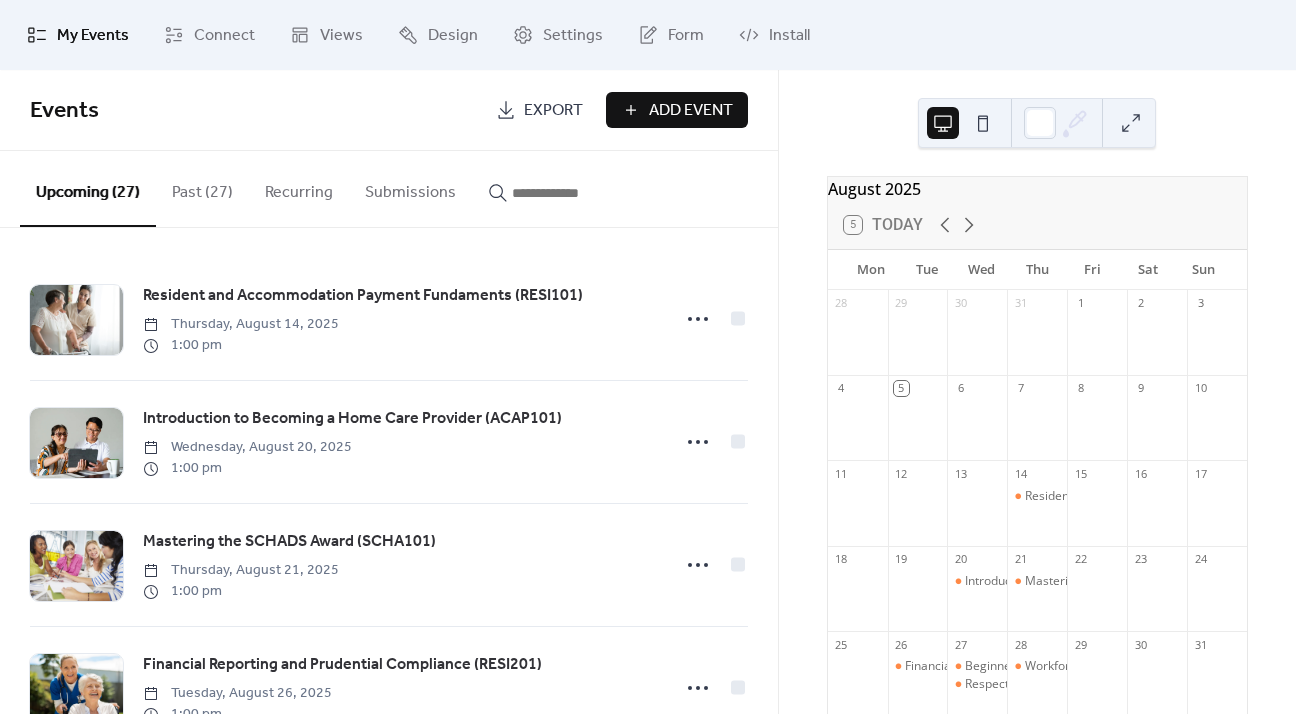 click on "Past (27)" at bounding box center [202, 188] 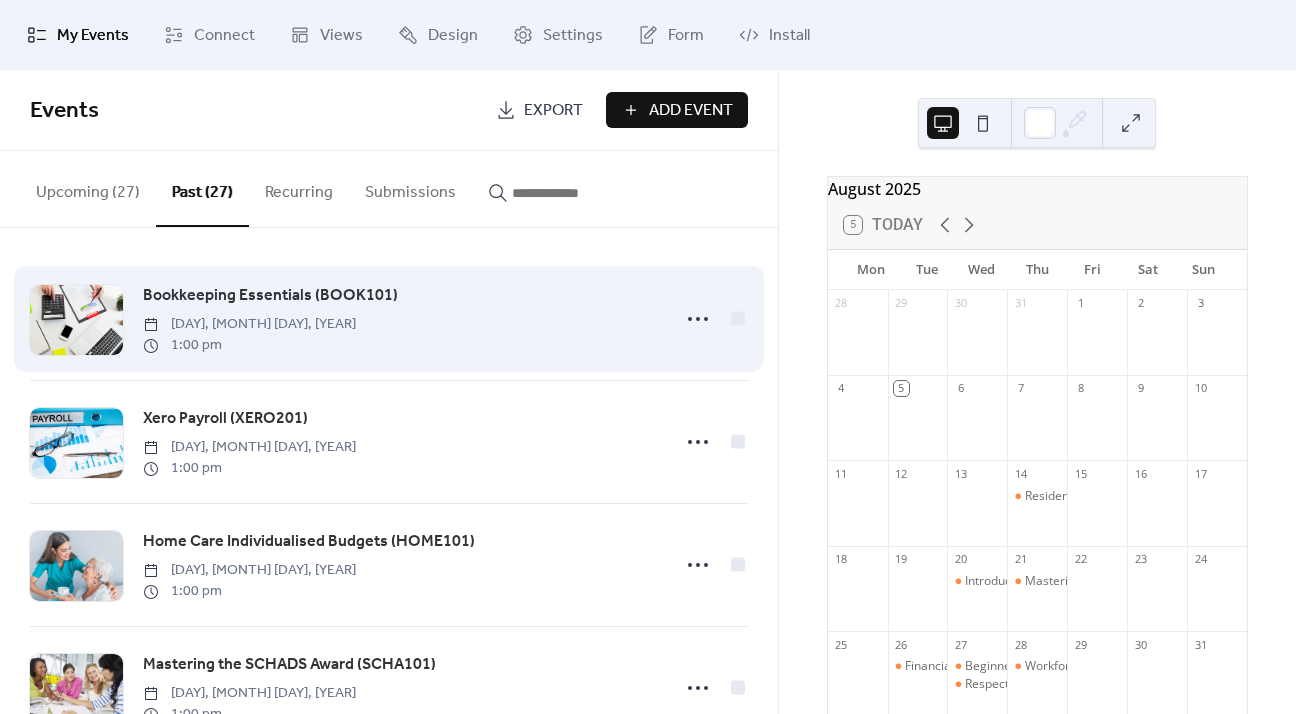 click on "Bookkeeping Essentials (BOOK101)" at bounding box center (270, 296) 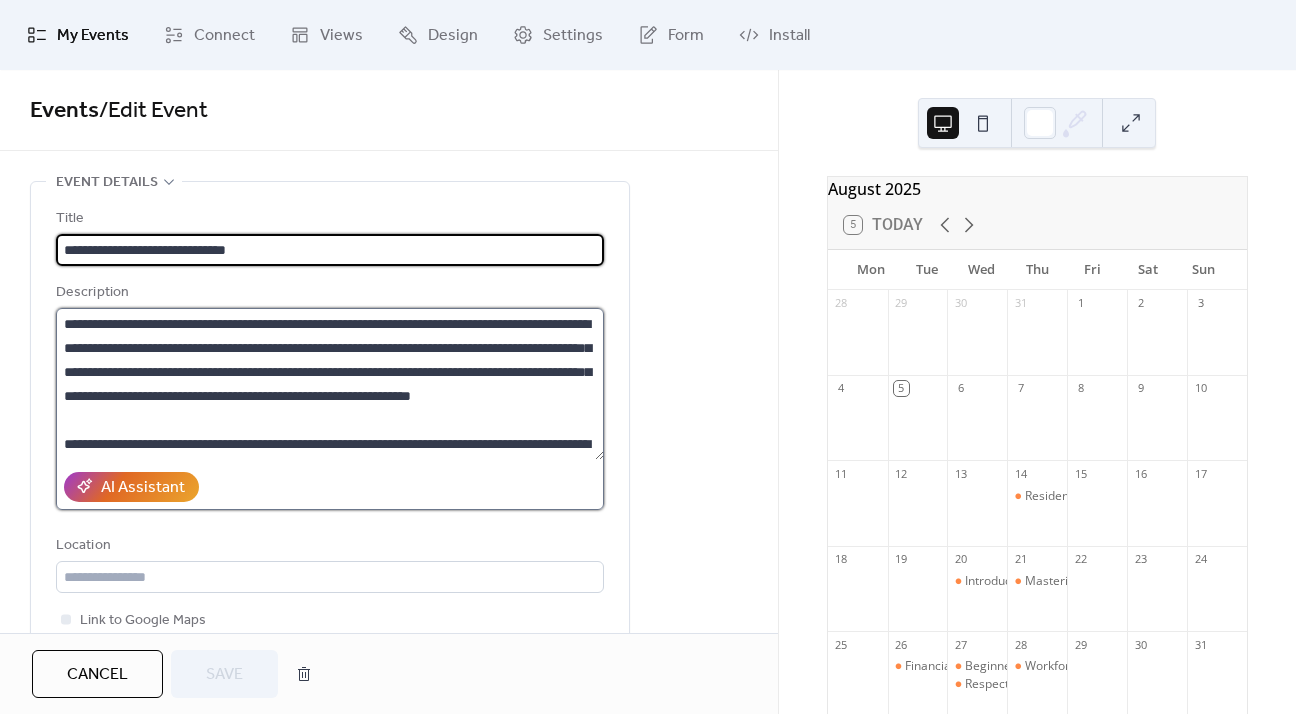 click on "**********" at bounding box center (330, 384) 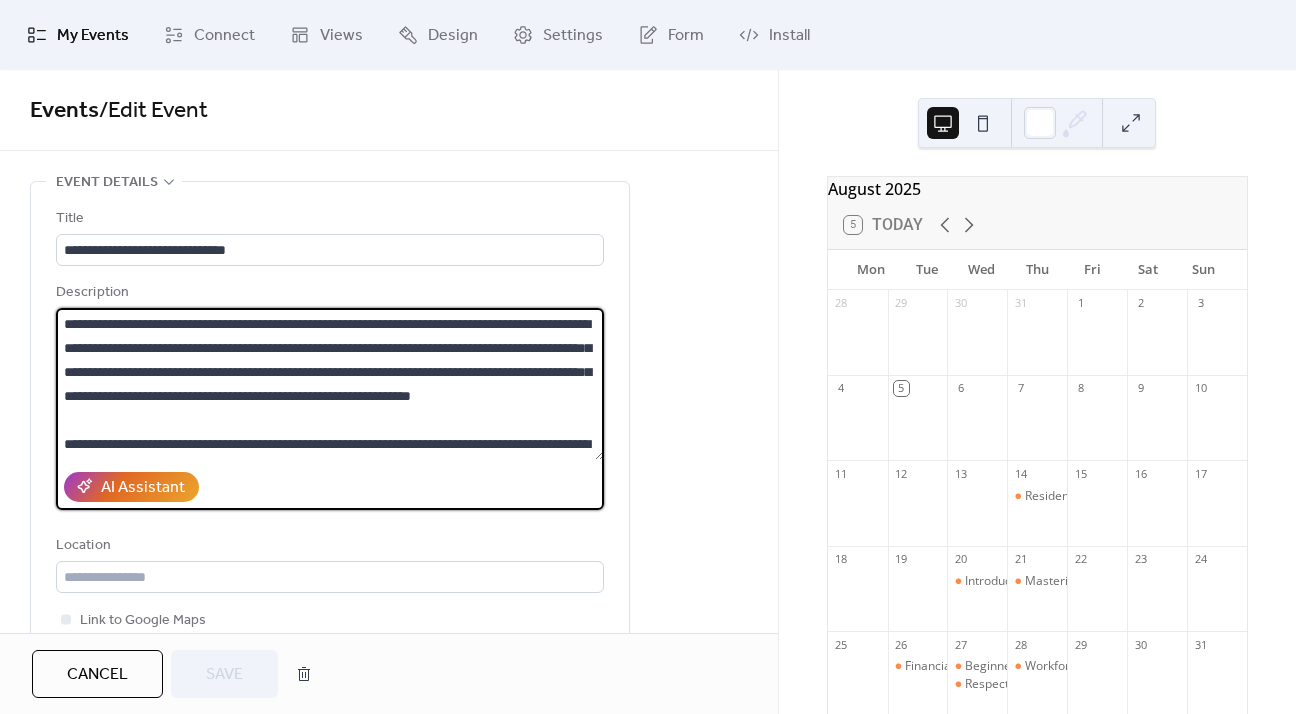 scroll, scrollTop: 72, scrollLeft: 0, axis: vertical 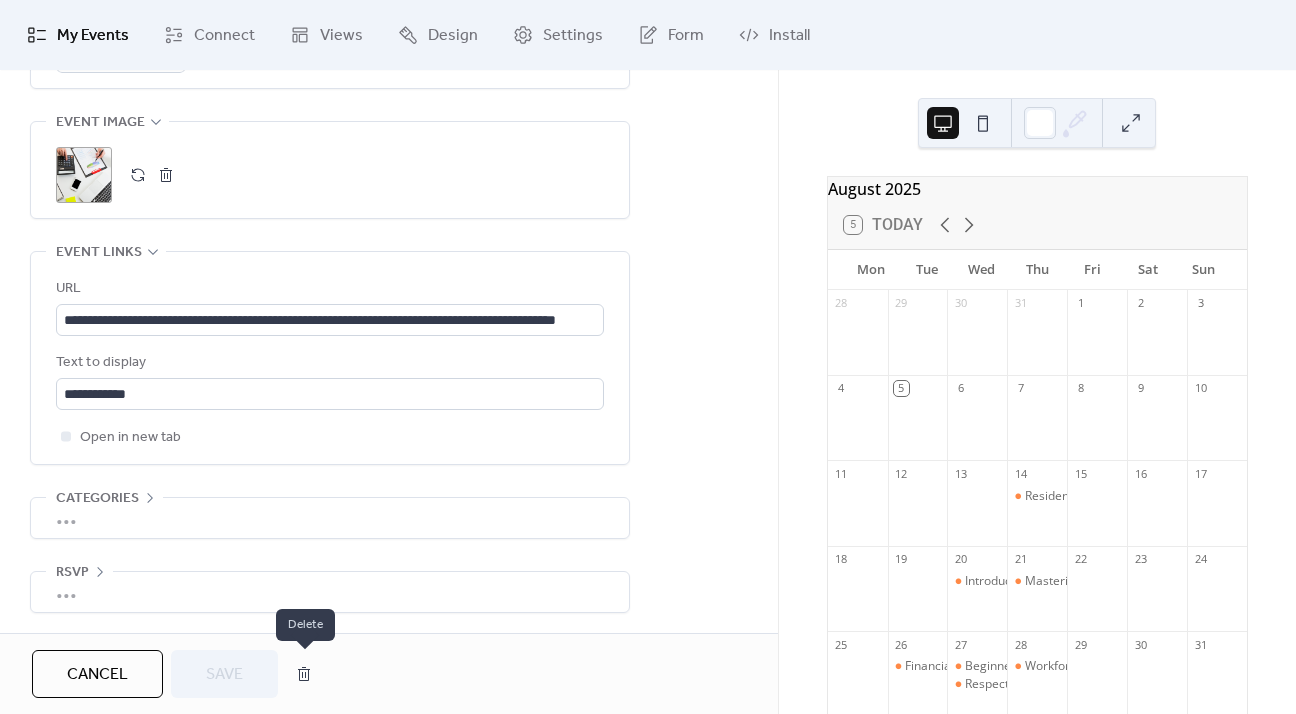click at bounding box center (304, 674) 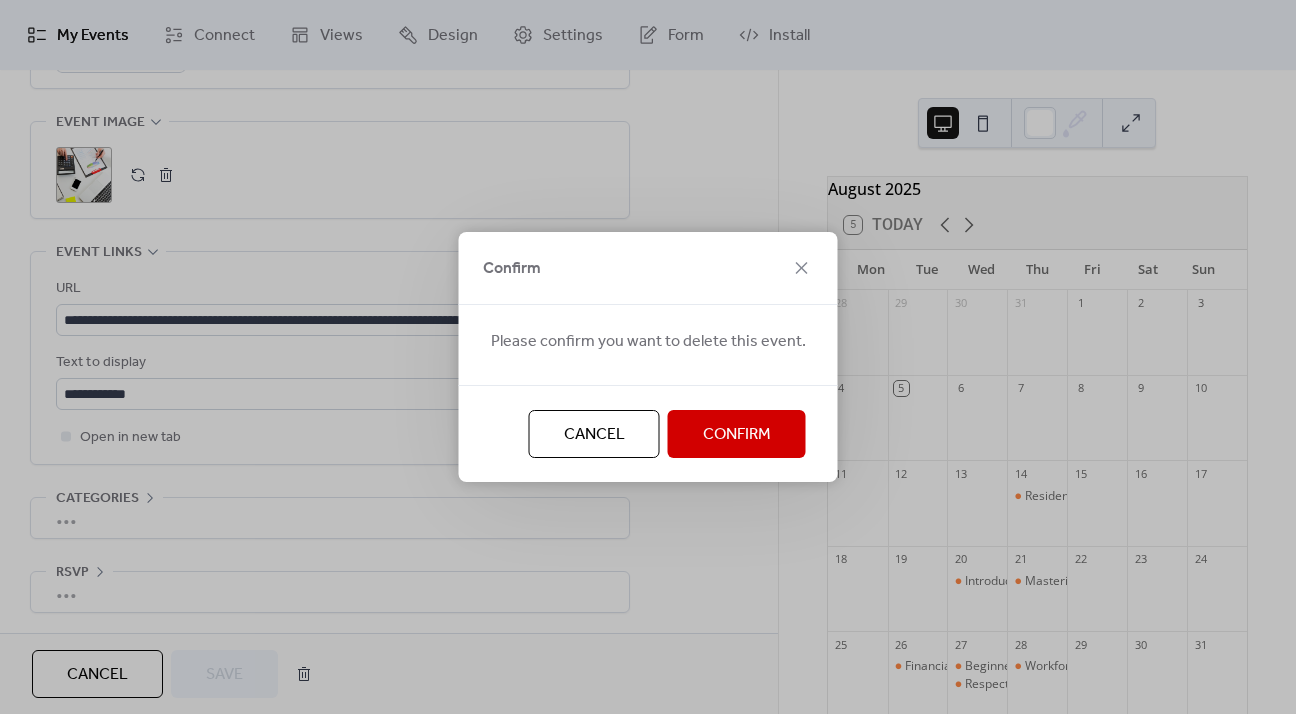 click on "Confirm" at bounding box center [737, 435] 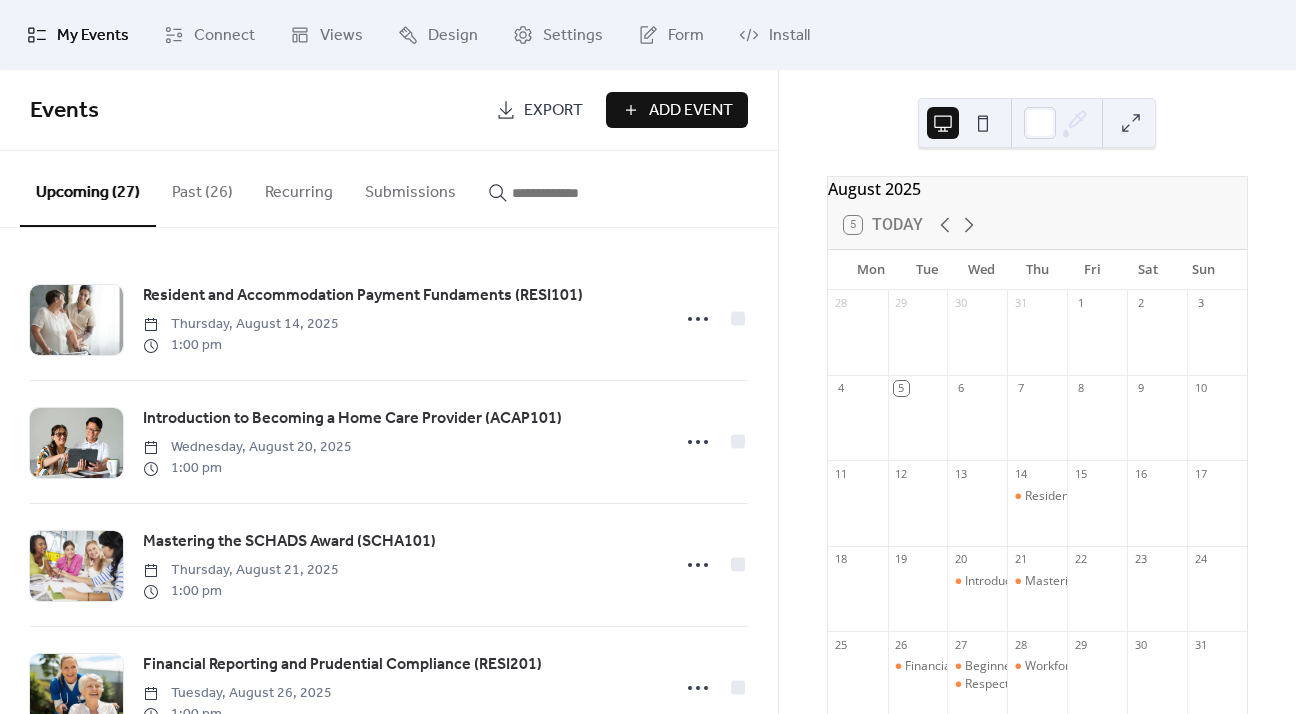 click on "Past (26)" at bounding box center [202, 188] 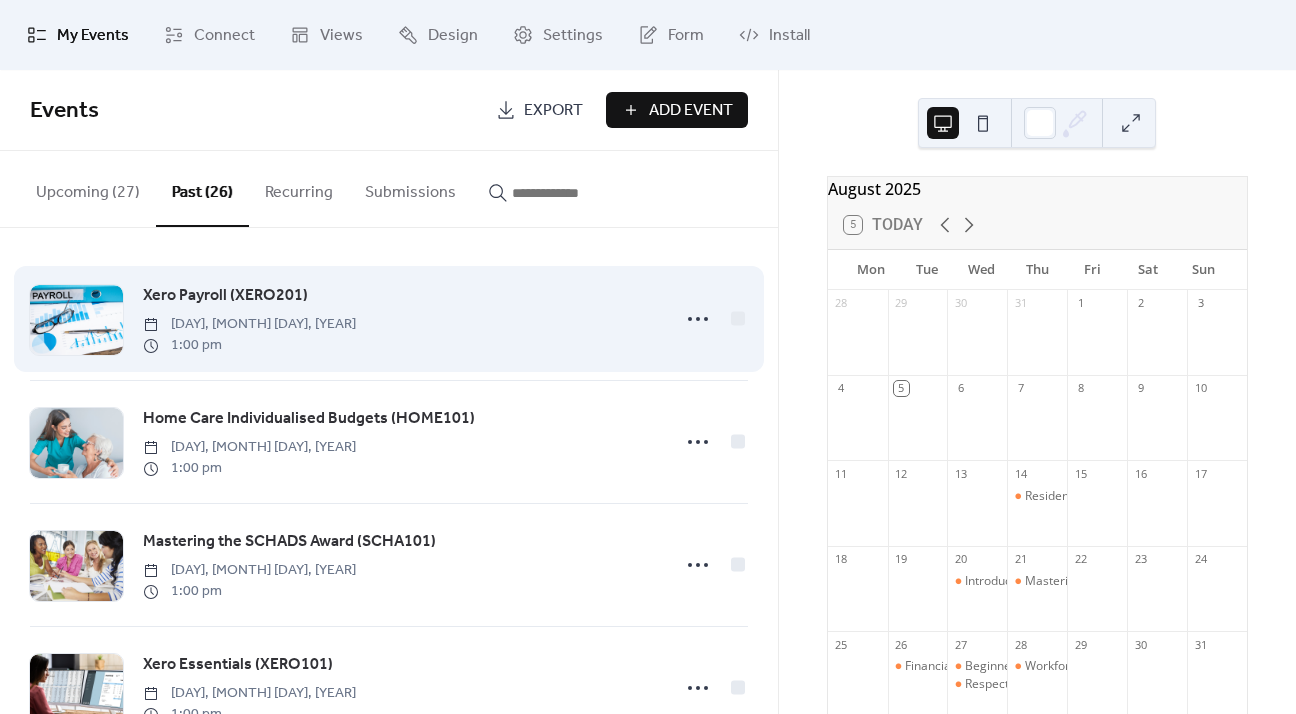 click on "Xero Payroll (XERO201)" at bounding box center [225, 296] 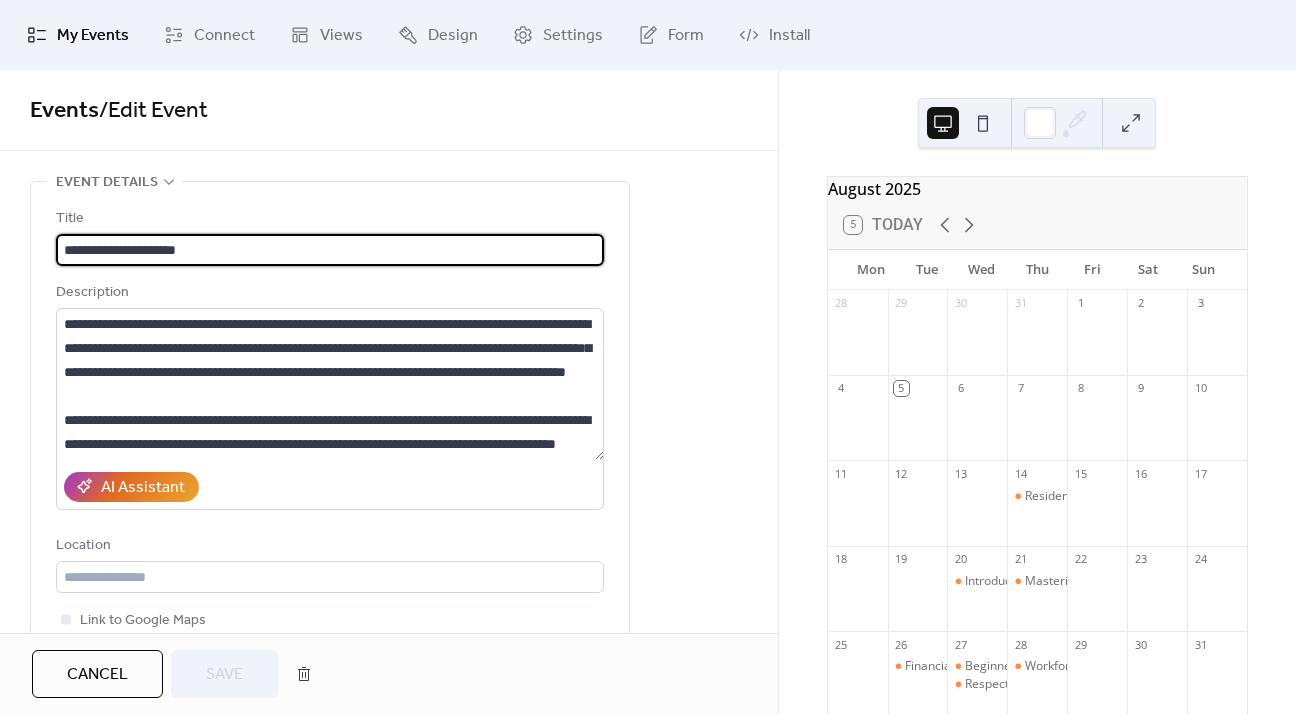 click on "**********" at bounding box center [330, 250] 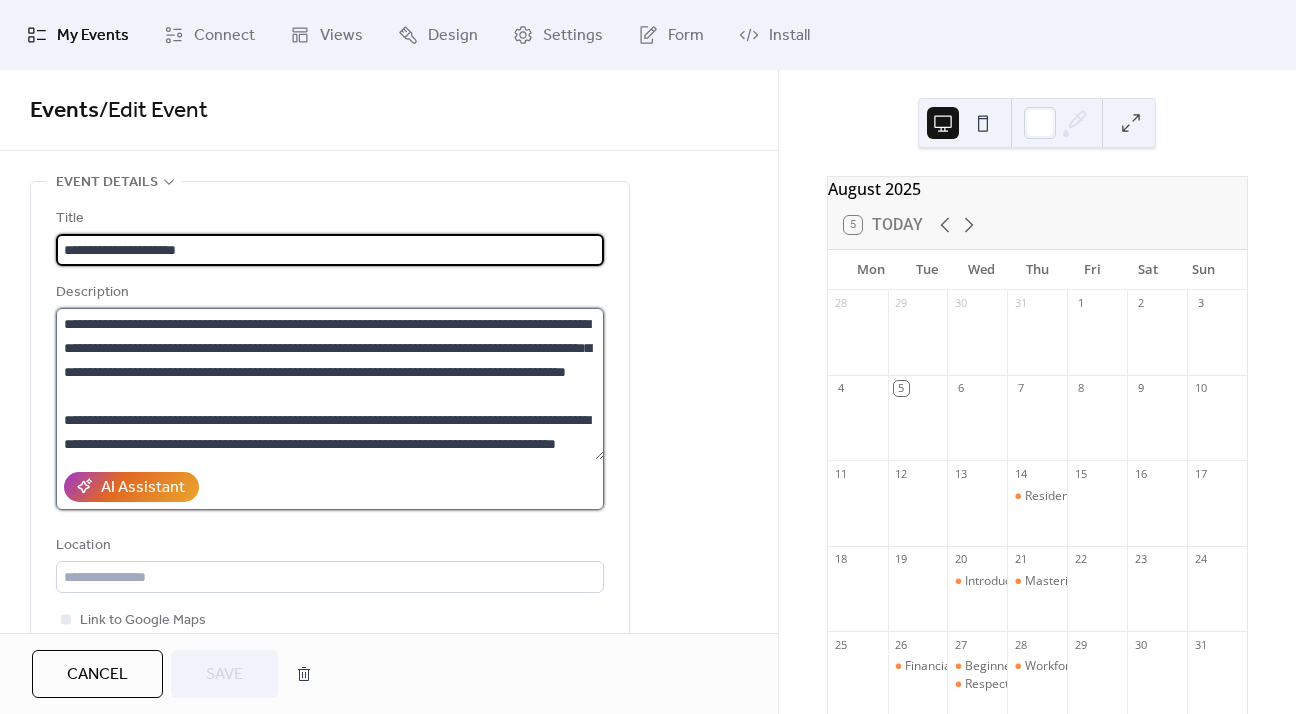 click on "**********" at bounding box center [330, 384] 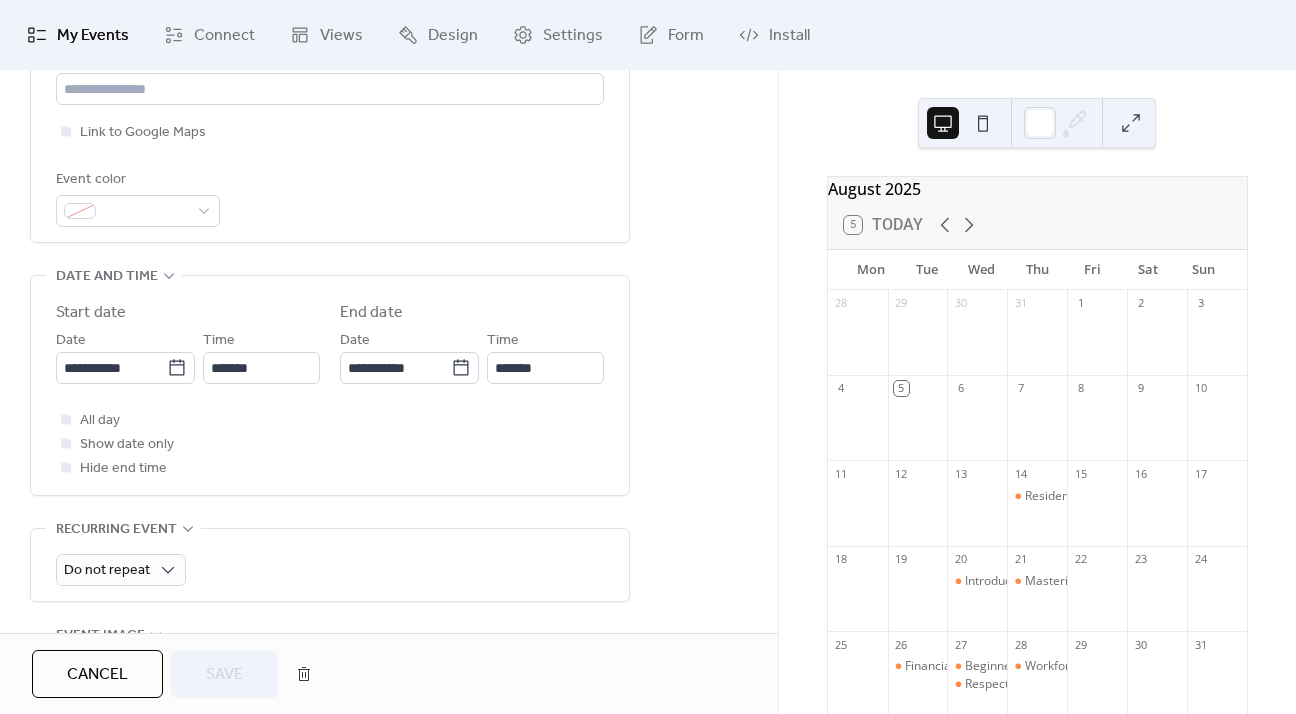 scroll, scrollTop: 500, scrollLeft: 0, axis: vertical 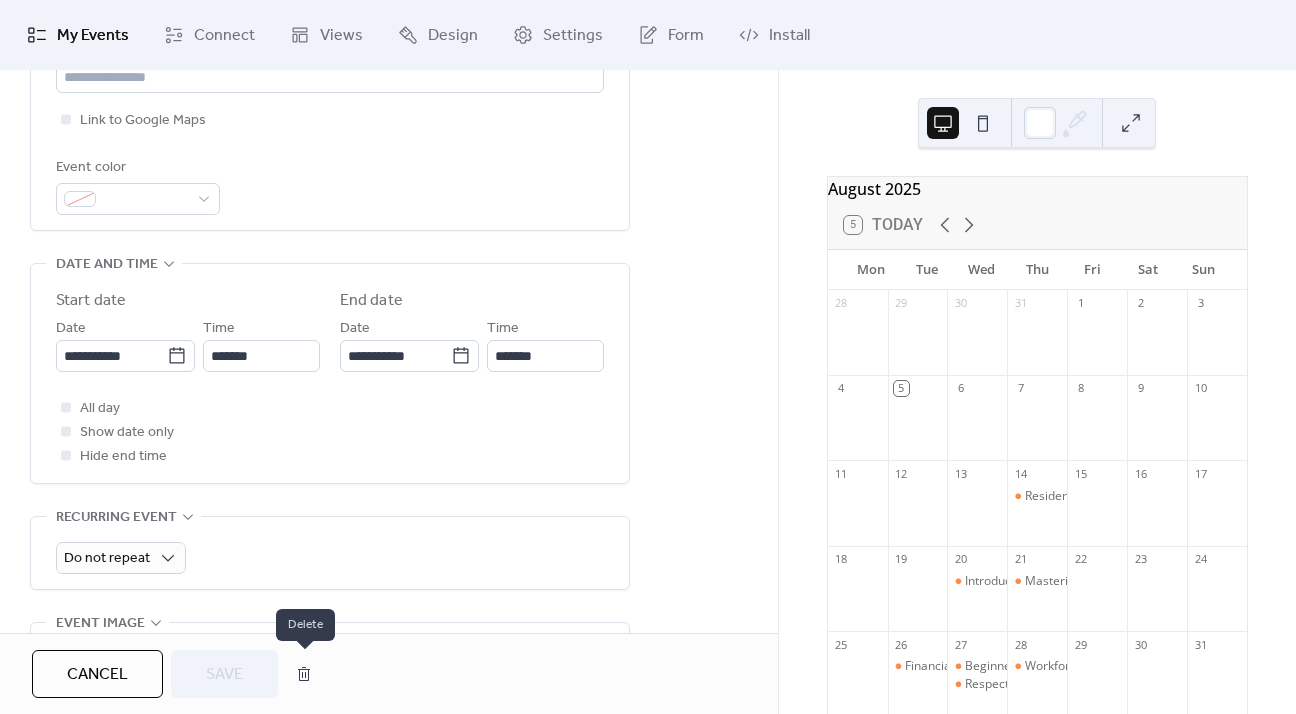 click at bounding box center [304, 674] 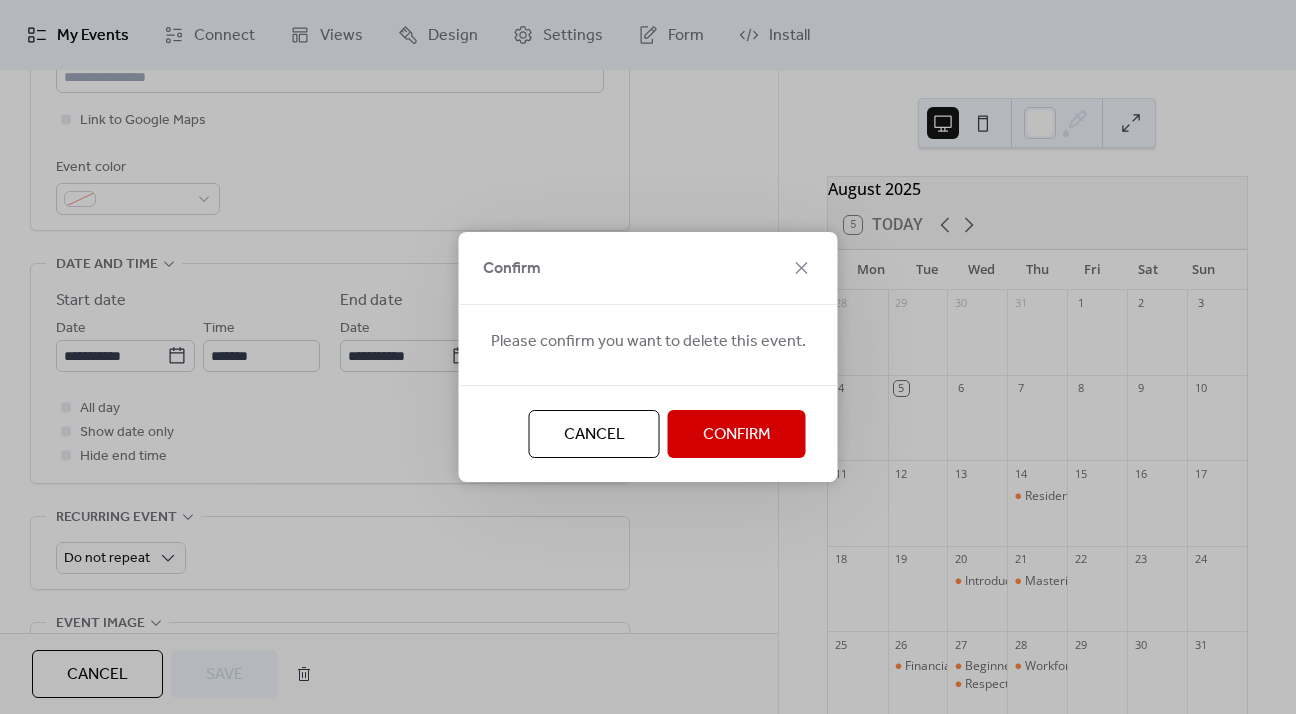 click on "Confirm" at bounding box center [737, 435] 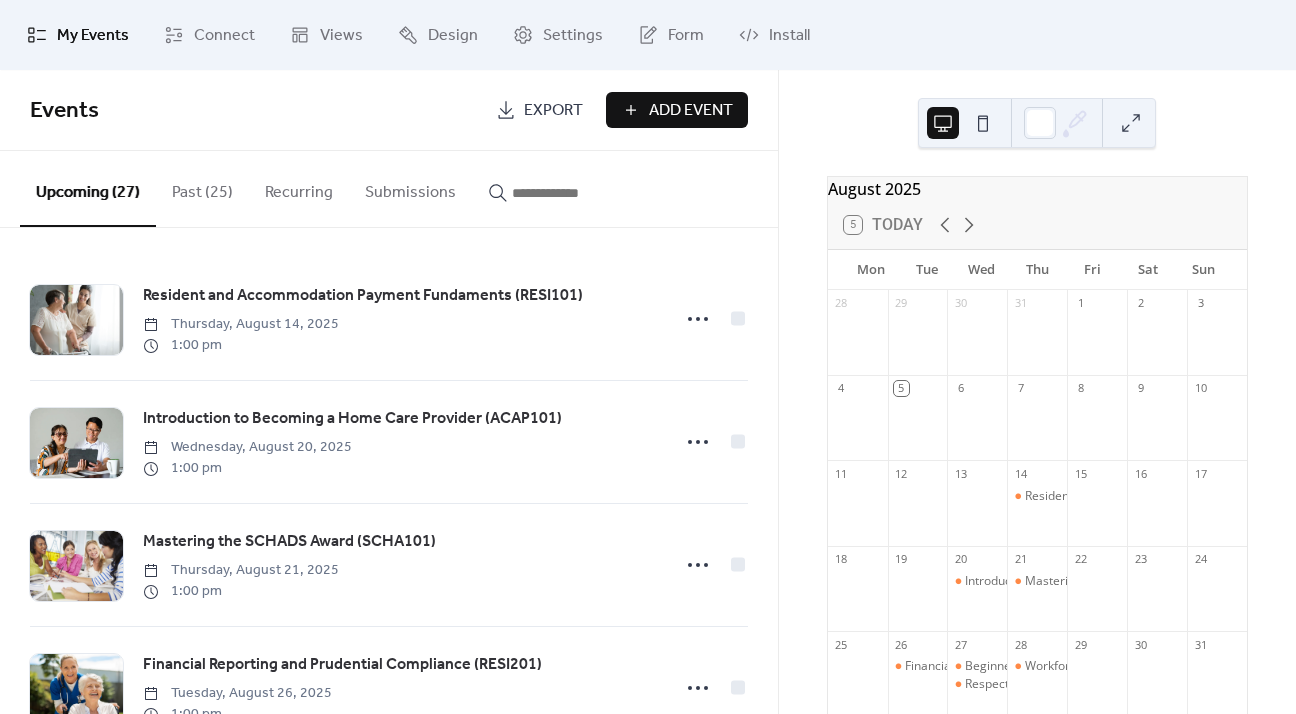 click on "Past (25)" at bounding box center [202, 188] 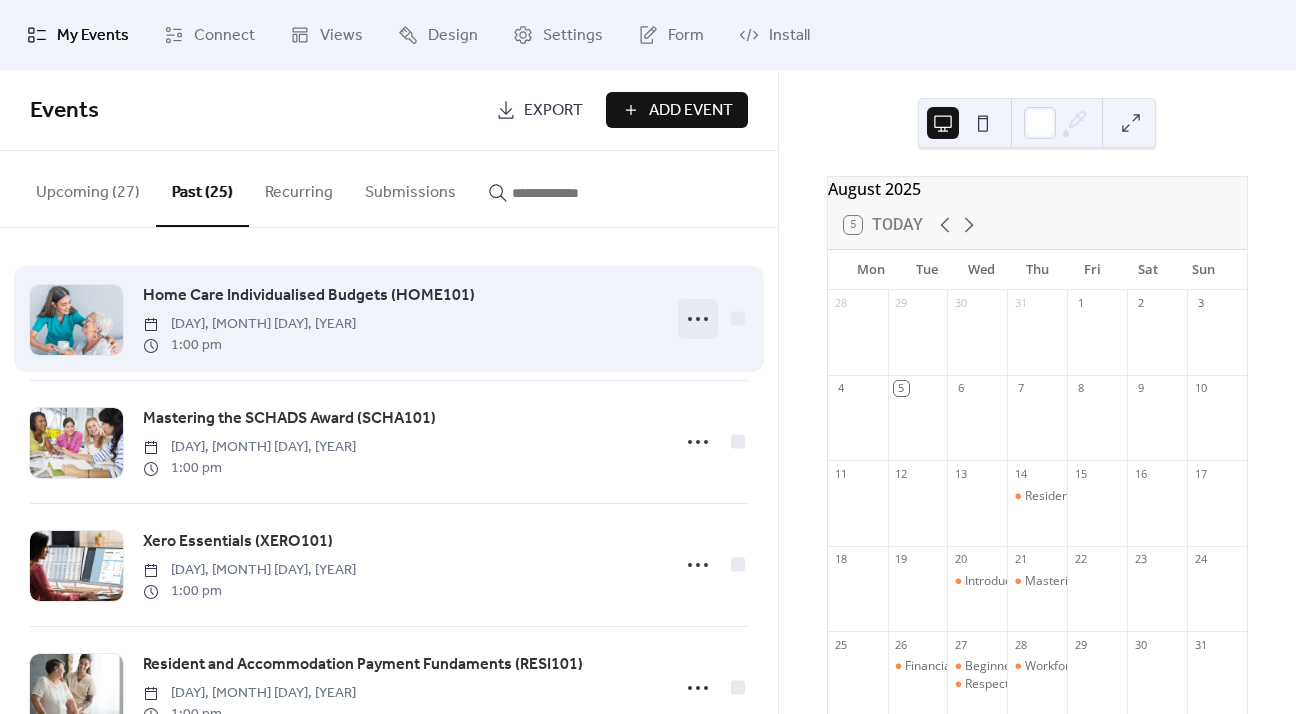 click 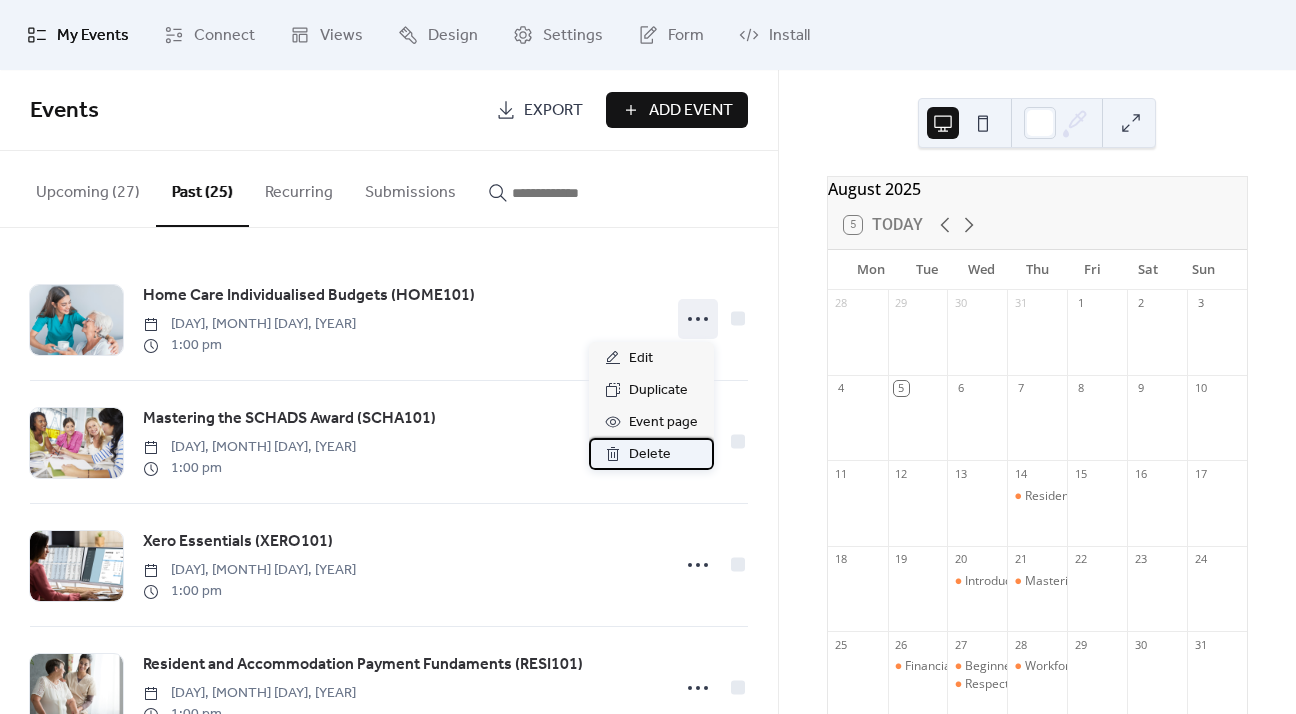 click on "Delete" at bounding box center [650, 455] 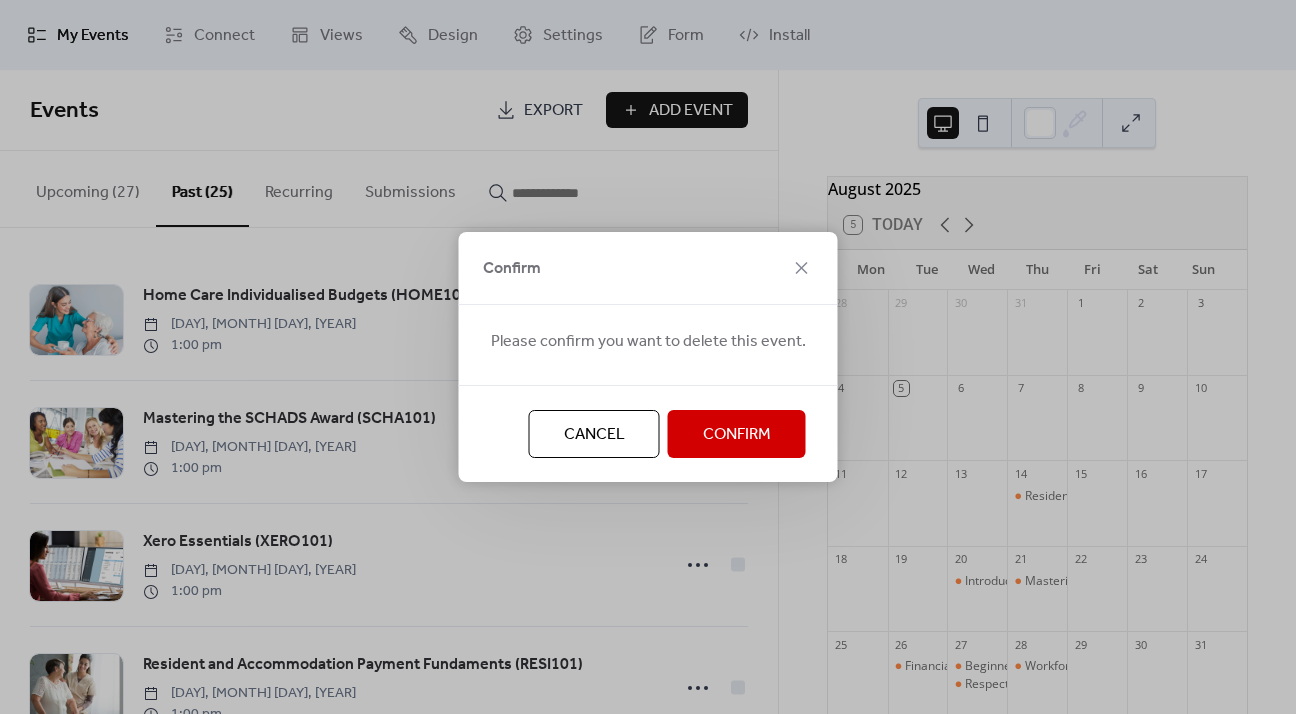 drag, startPoint x: 712, startPoint y: 439, endPoint x: 355, endPoint y: 369, distance: 363.79803 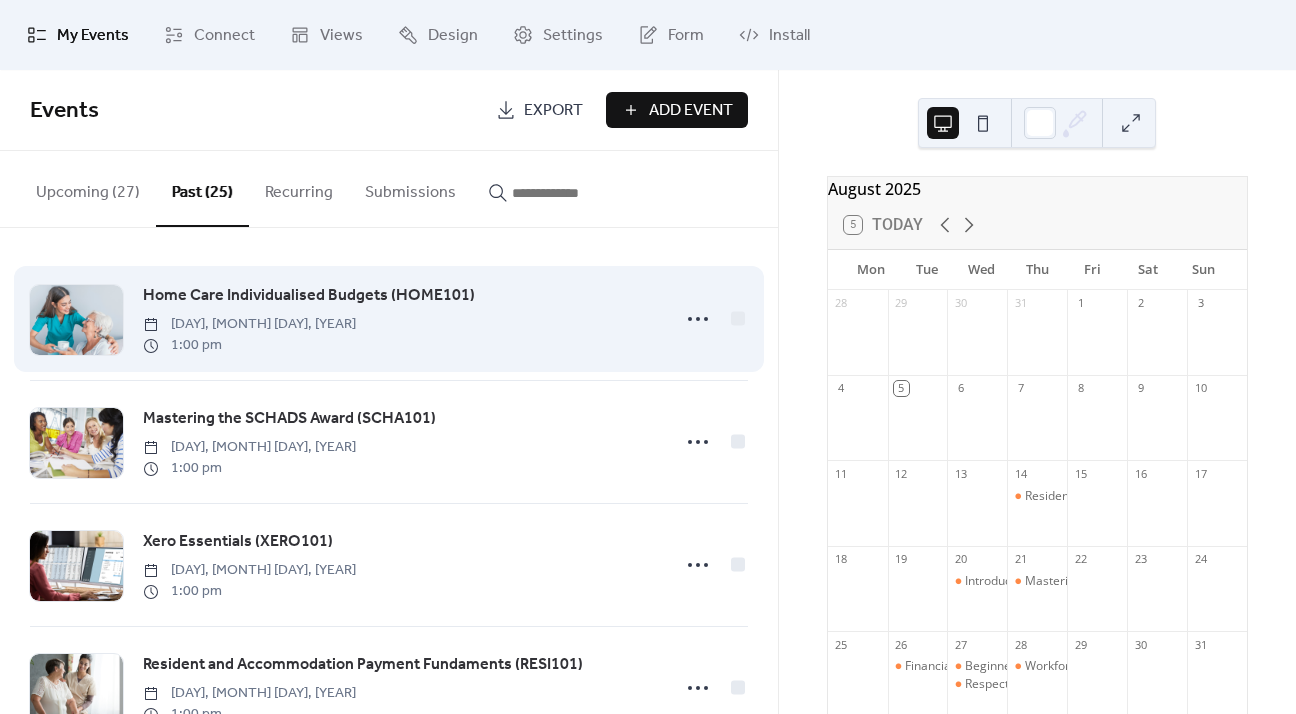 click on "Home Care Individualised Budgets (HOME101)" at bounding box center (309, 296) 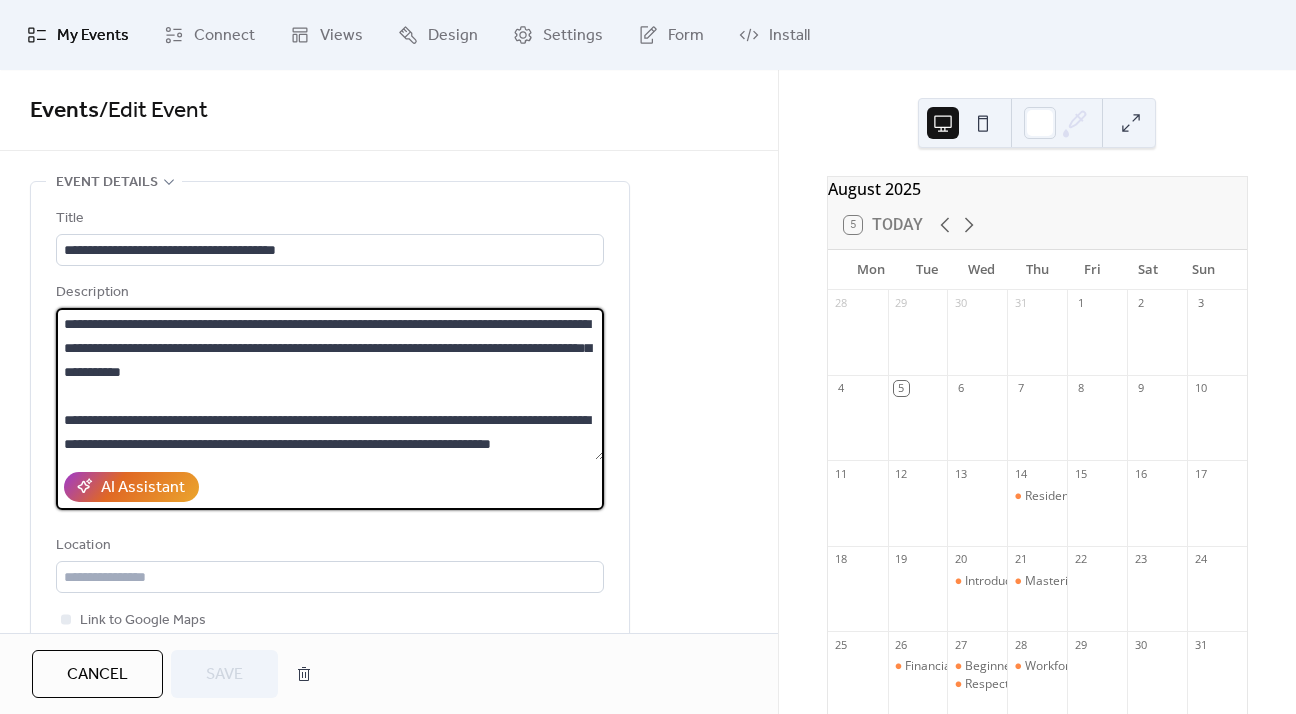 click on "**********" at bounding box center (330, 384) 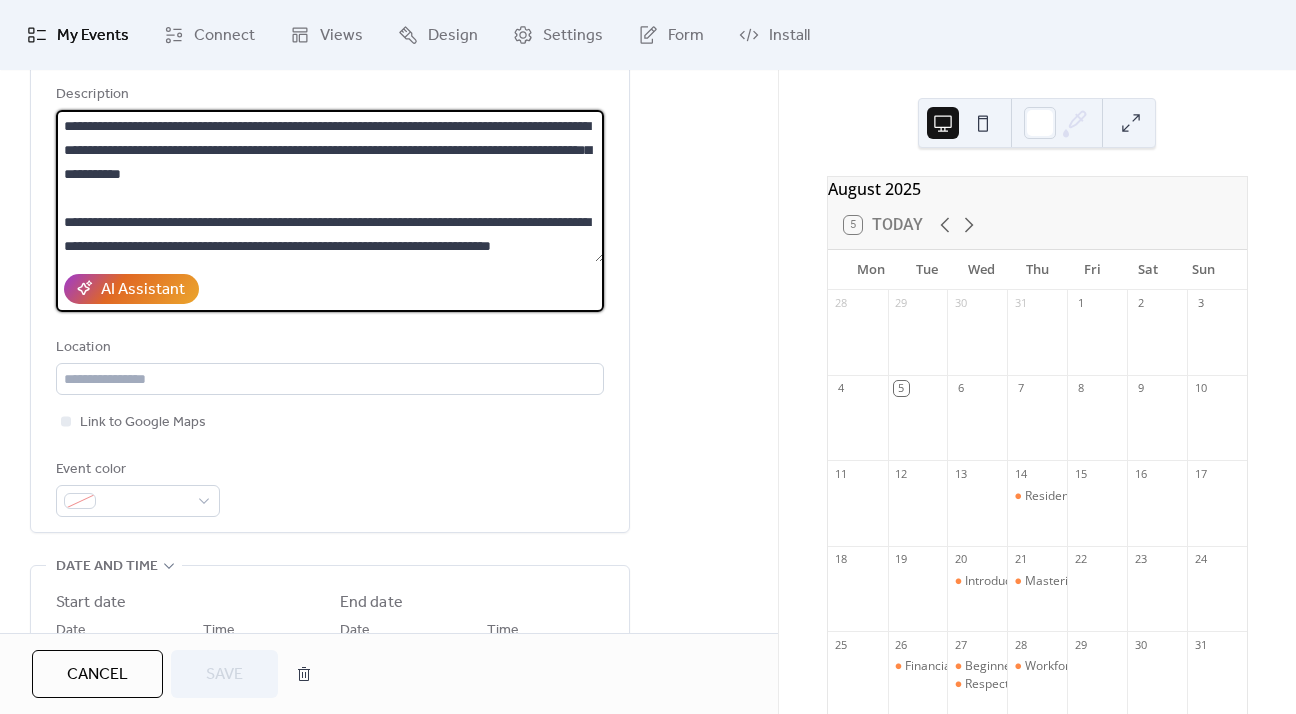scroll, scrollTop: 300, scrollLeft: 0, axis: vertical 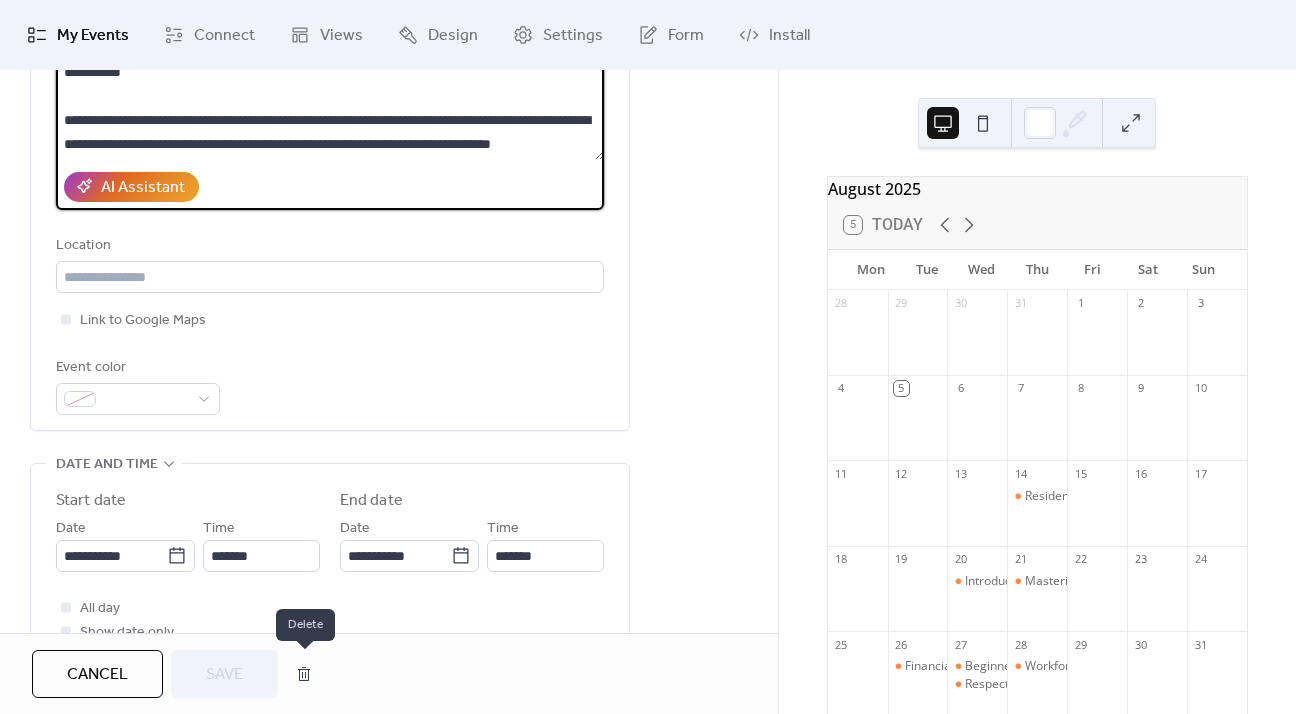 click at bounding box center (304, 674) 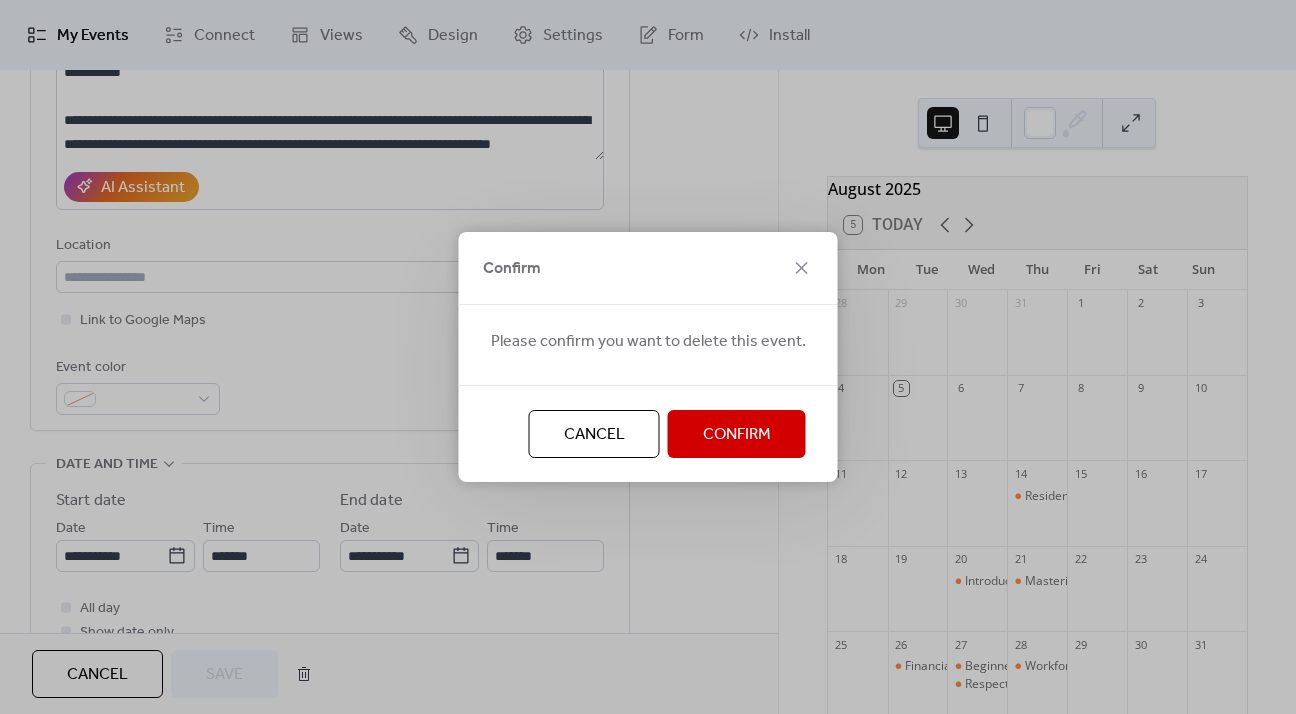 click on "Confirm" at bounding box center (737, 435) 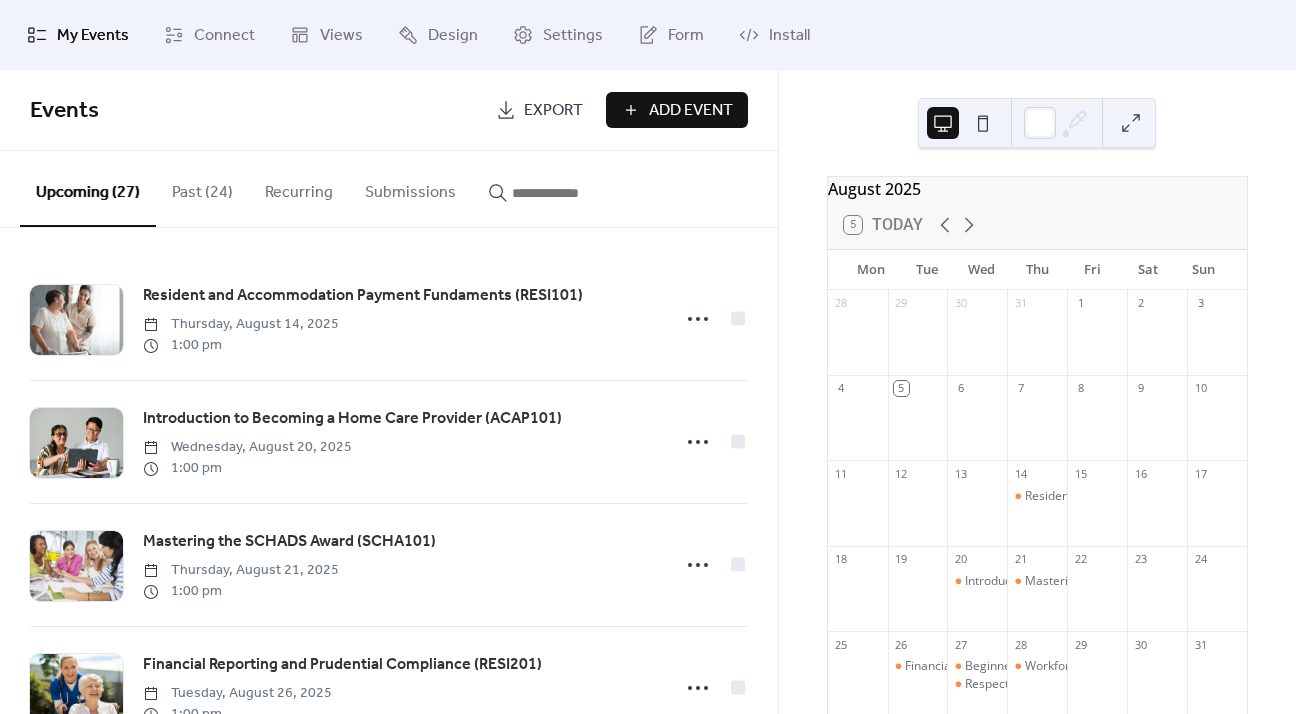 click on "Past (24)" at bounding box center [202, 188] 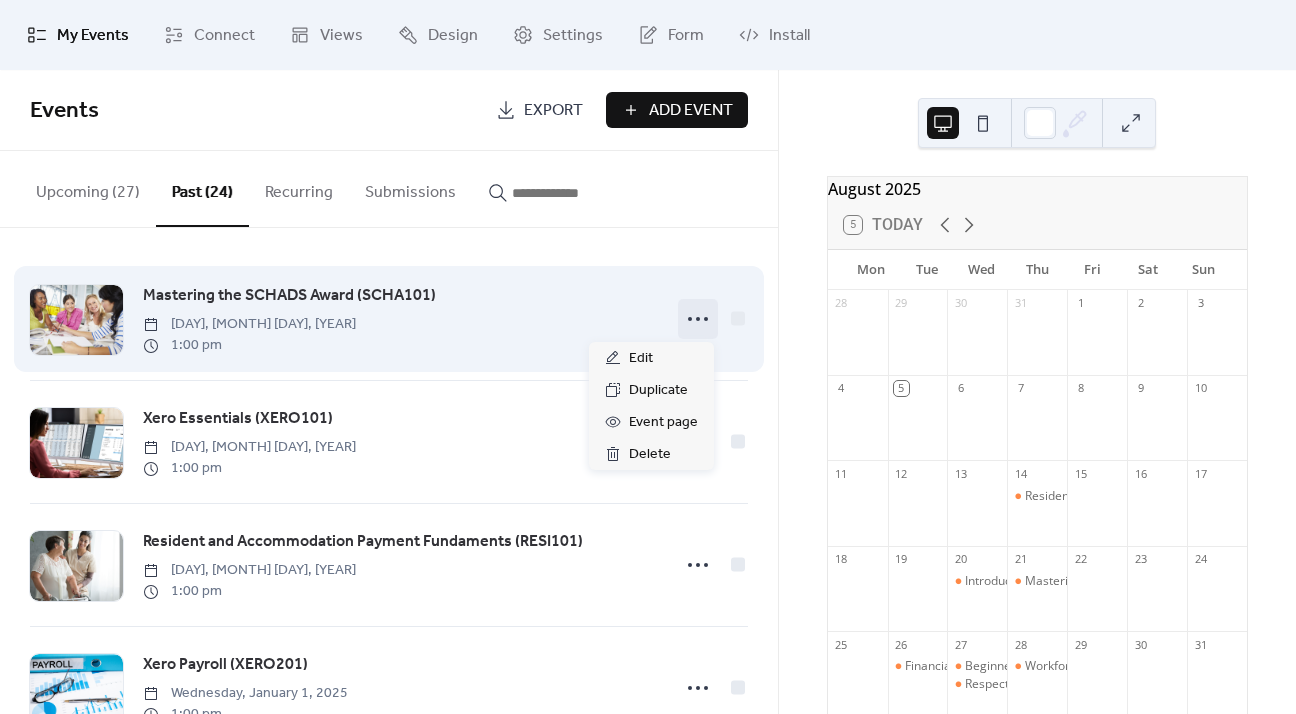 click 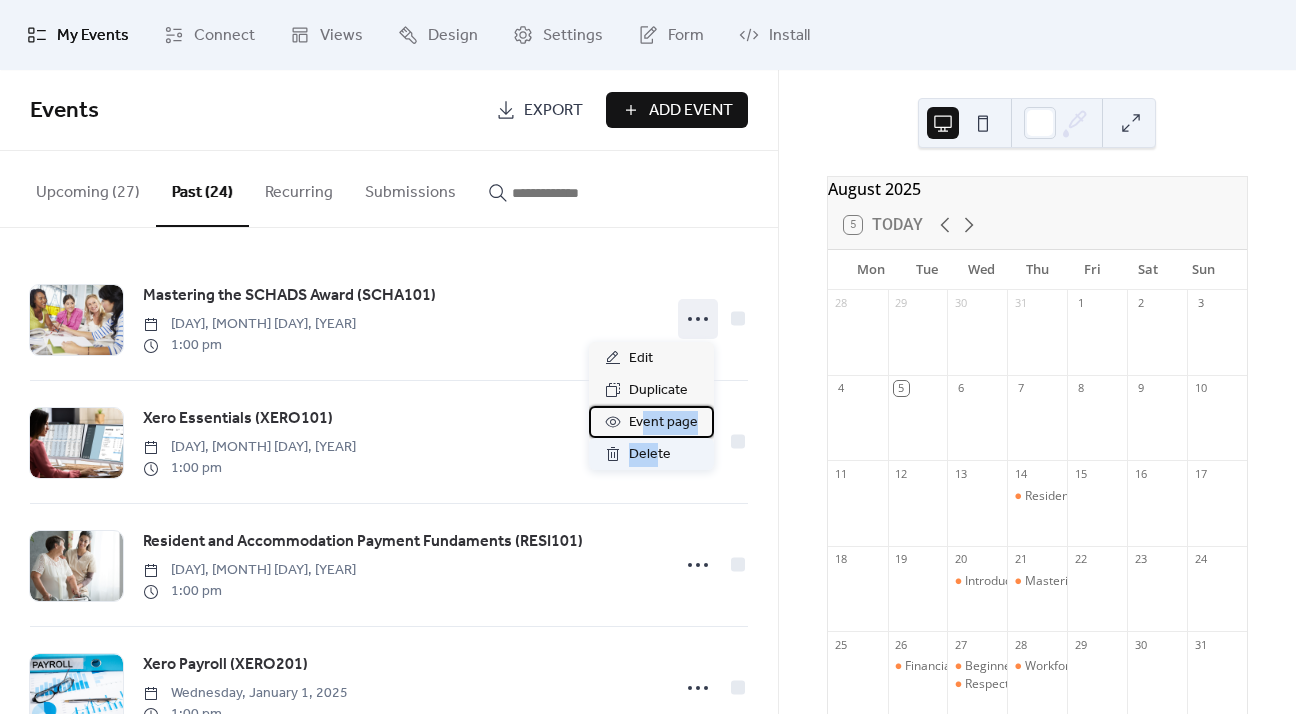 drag, startPoint x: 645, startPoint y: 435, endPoint x: 653, endPoint y: 458, distance: 24.351591 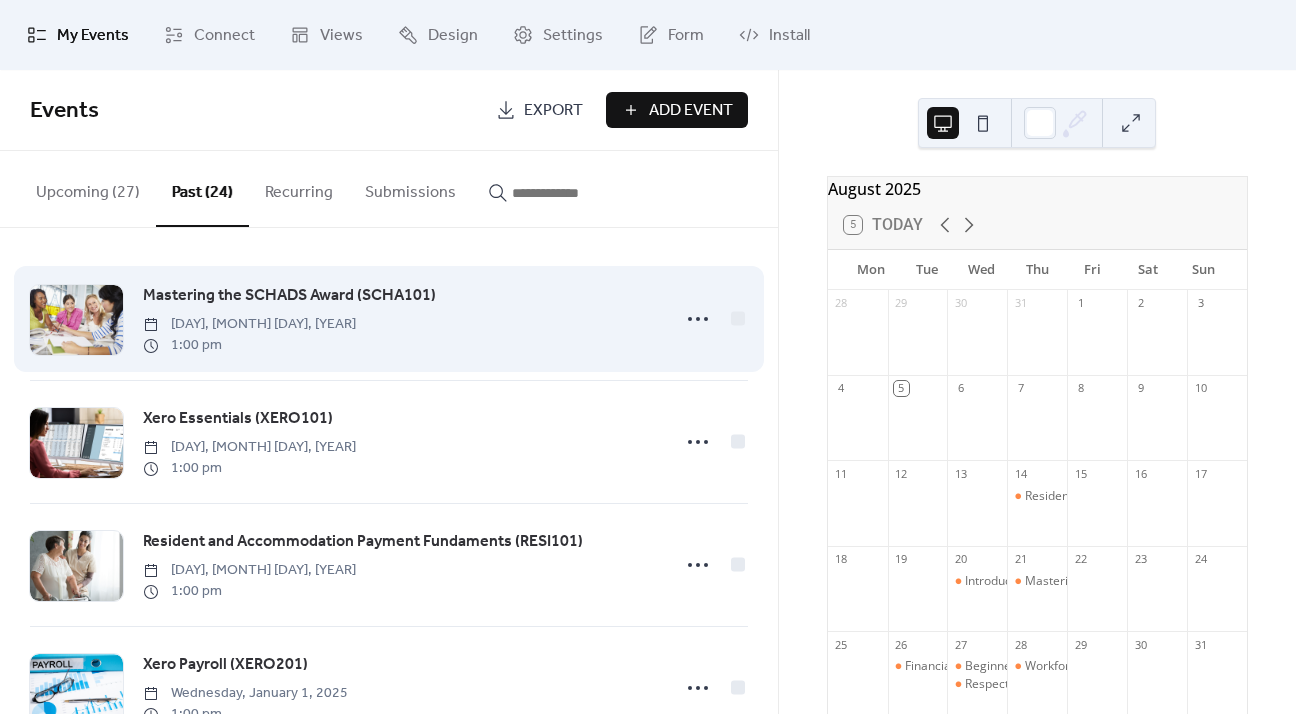 click on "Mastering the SCHADS Award (SCHA101)" at bounding box center (289, 296) 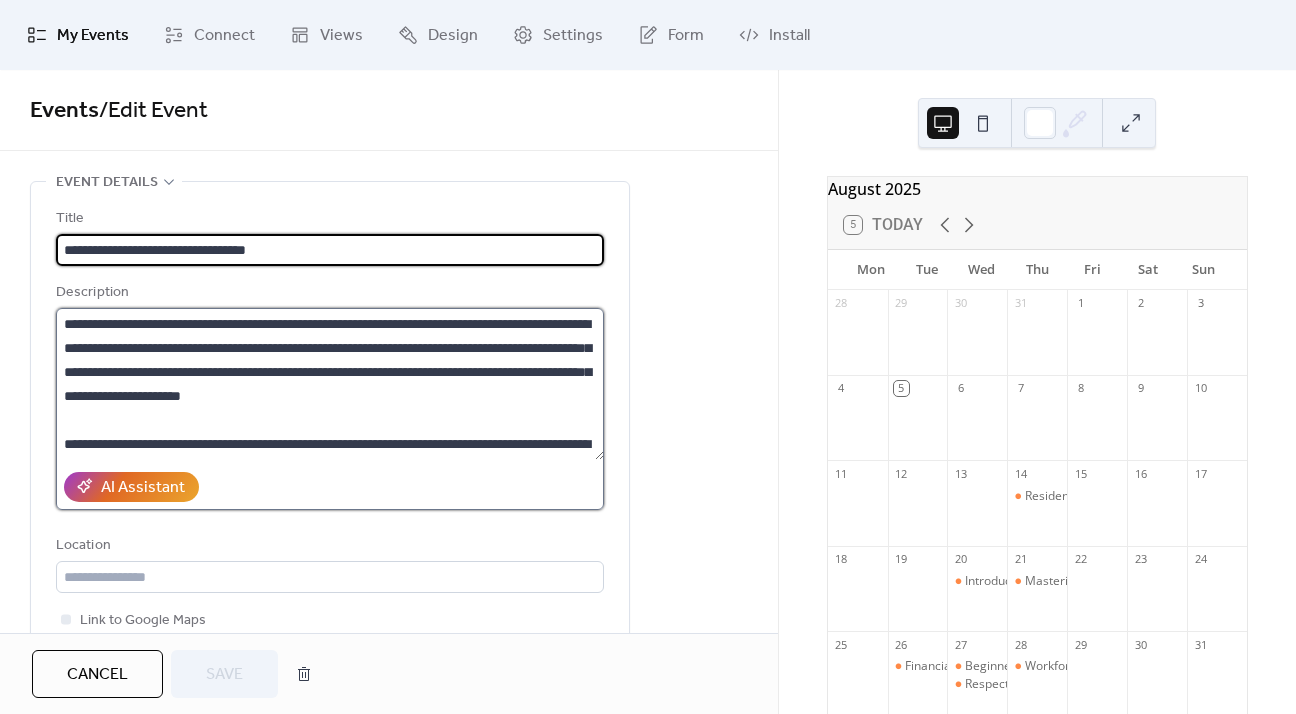click on "**********" at bounding box center (330, 384) 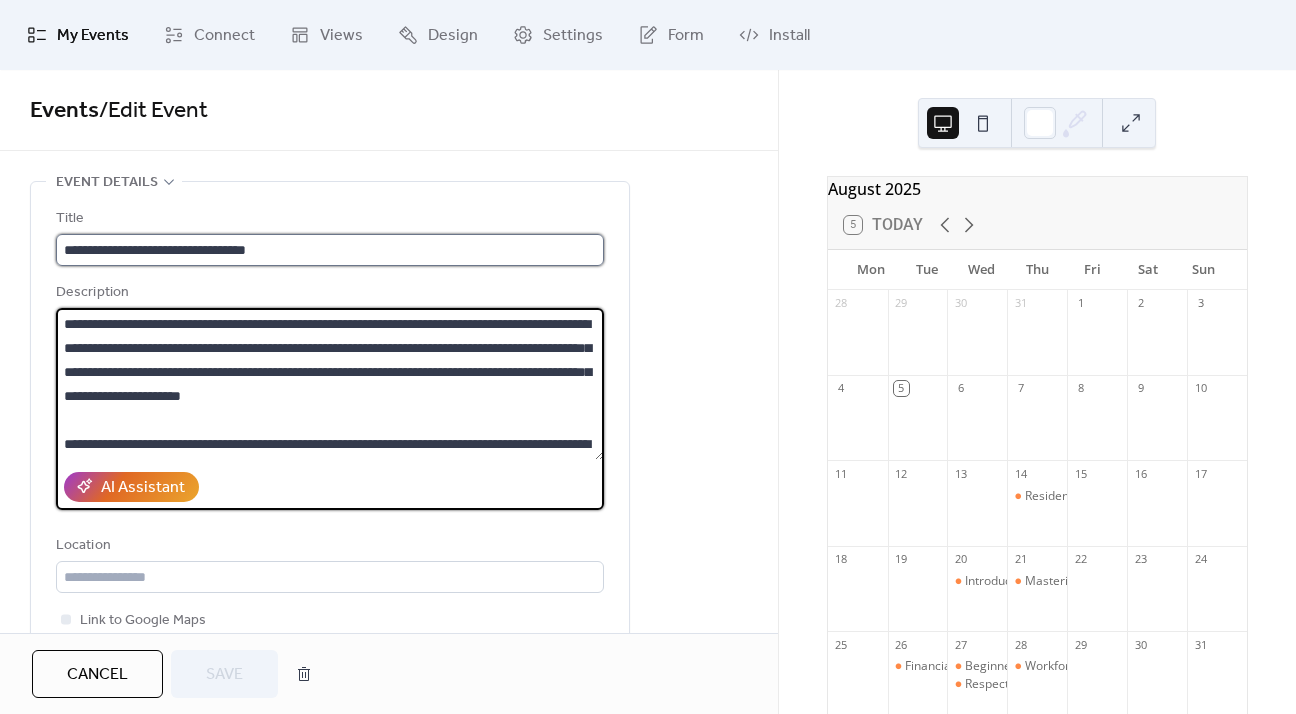 click on "**********" at bounding box center (330, 250) 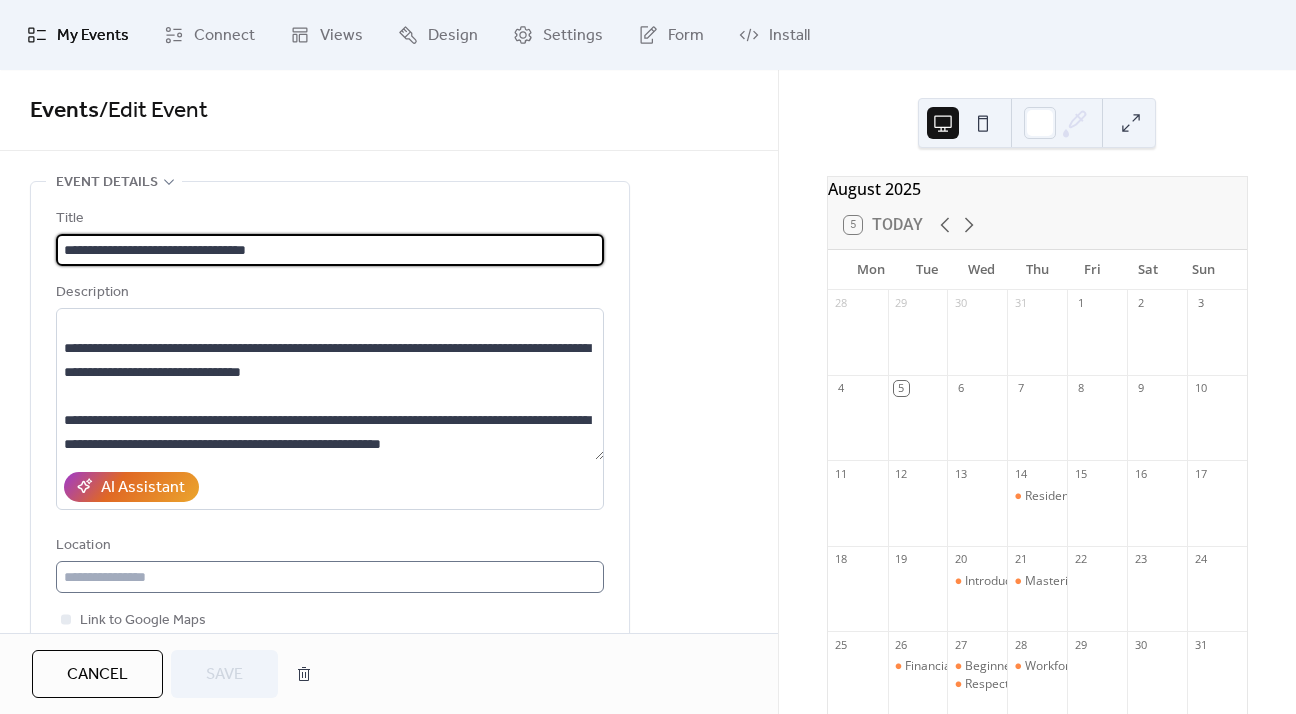 scroll, scrollTop: 120, scrollLeft: 0, axis: vertical 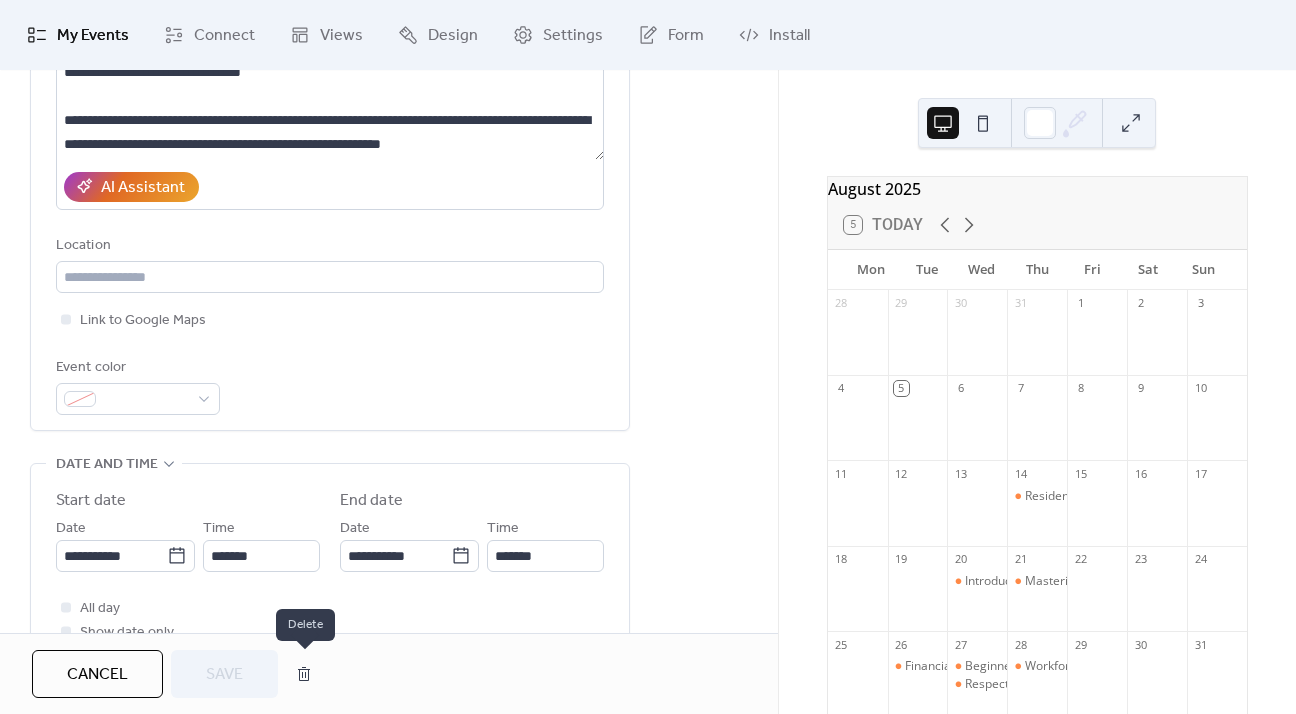 click at bounding box center [304, 674] 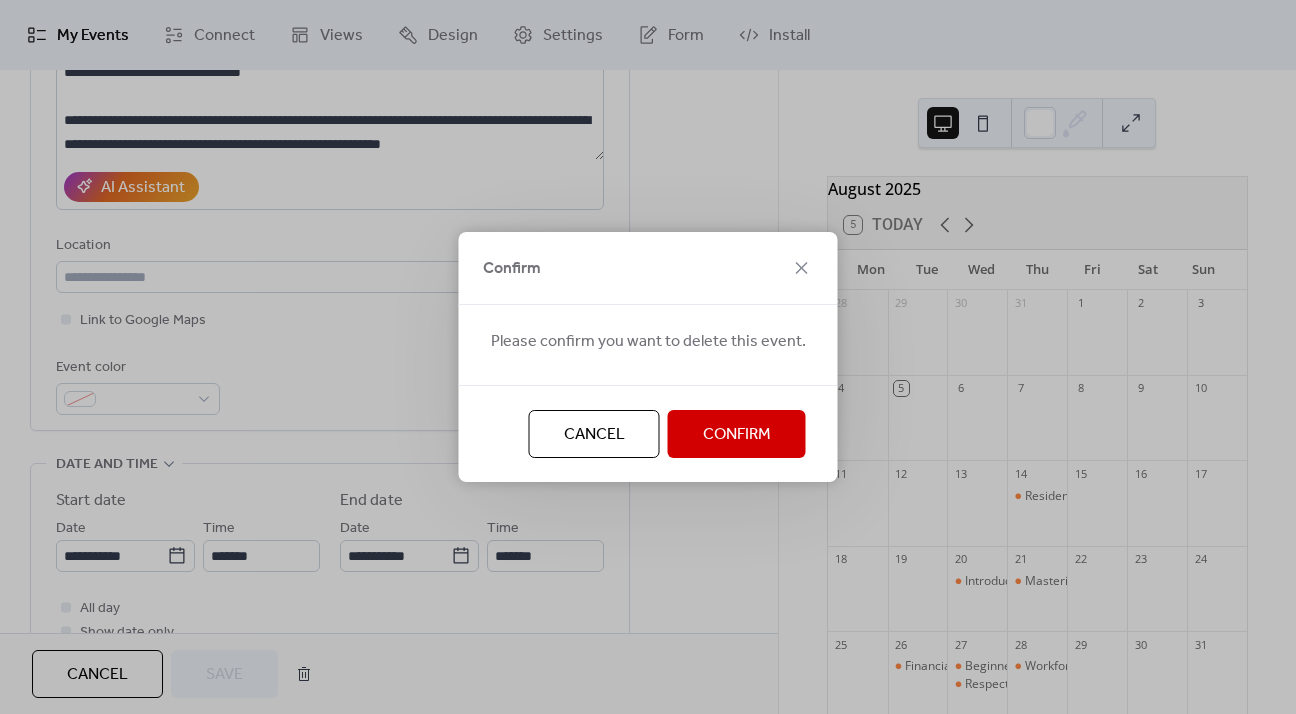 click on "Confirm" at bounding box center [737, 434] 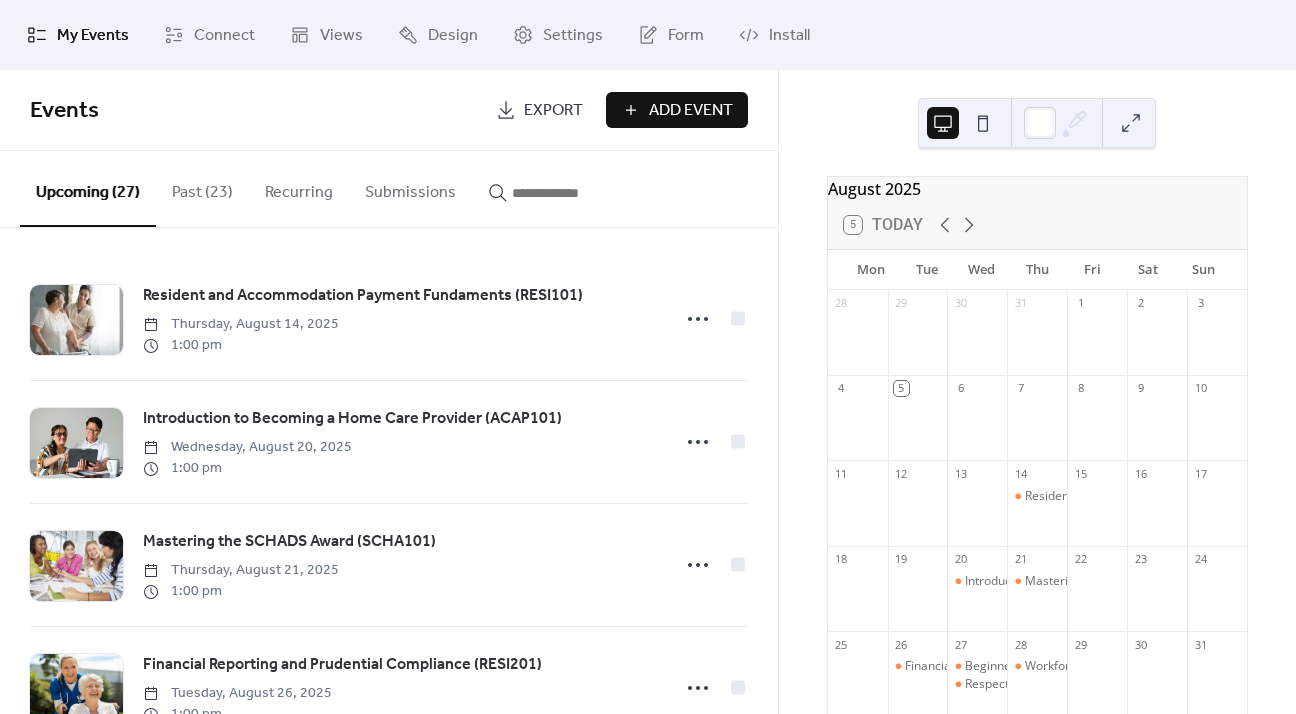 click on "Past (23)" at bounding box center [202, 188] 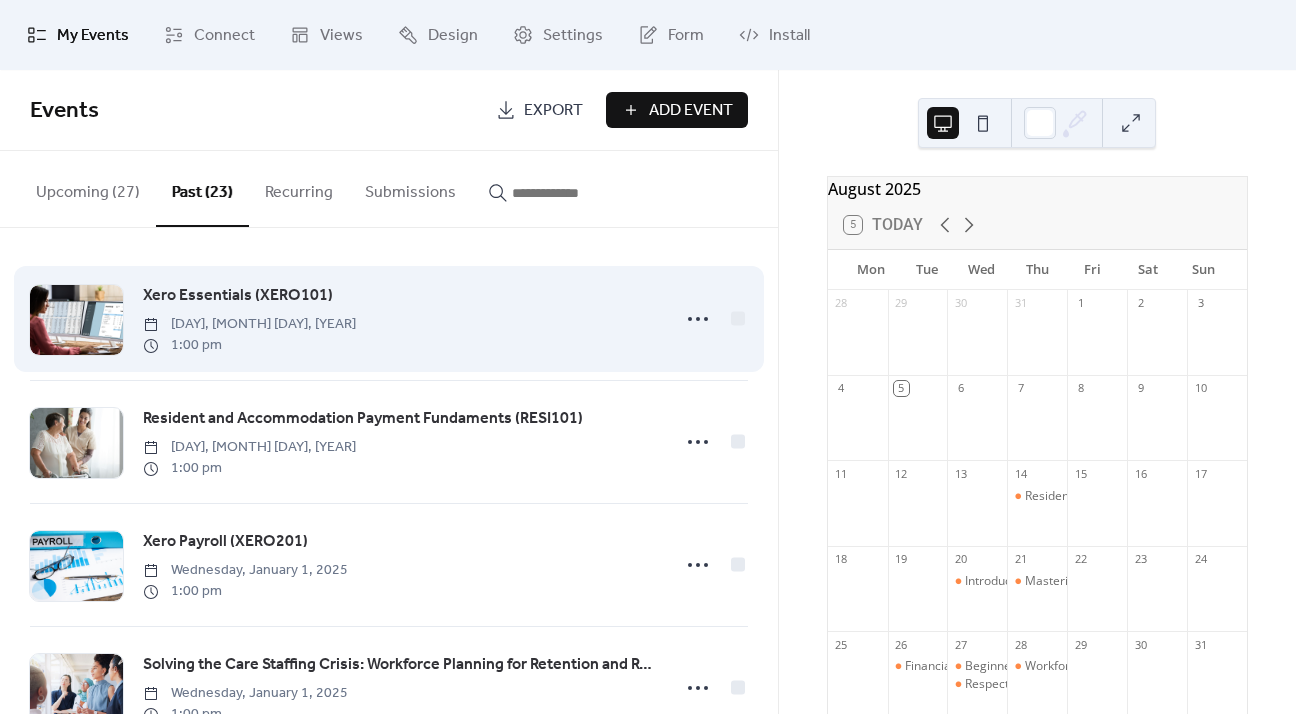 click on "Xero Essentials (XERO101)" at bounding box center [238, 296] 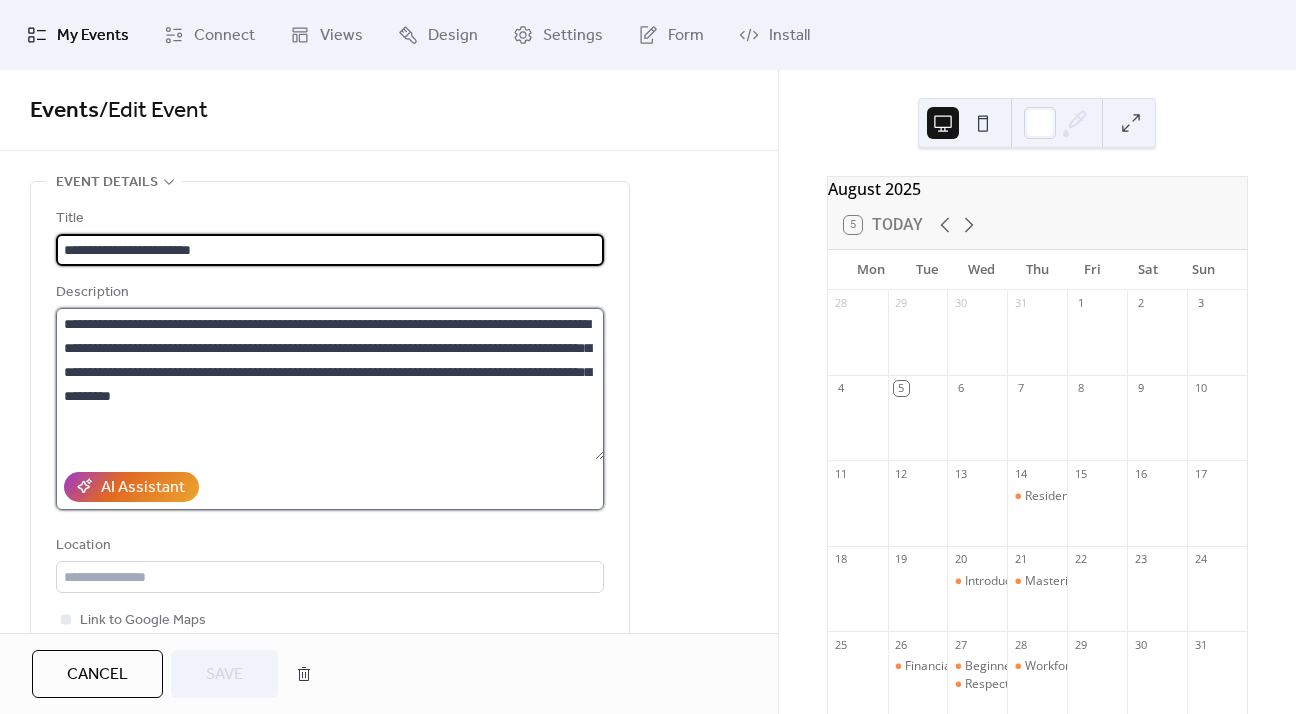 click on "**********" at bounding box center (330, 384) 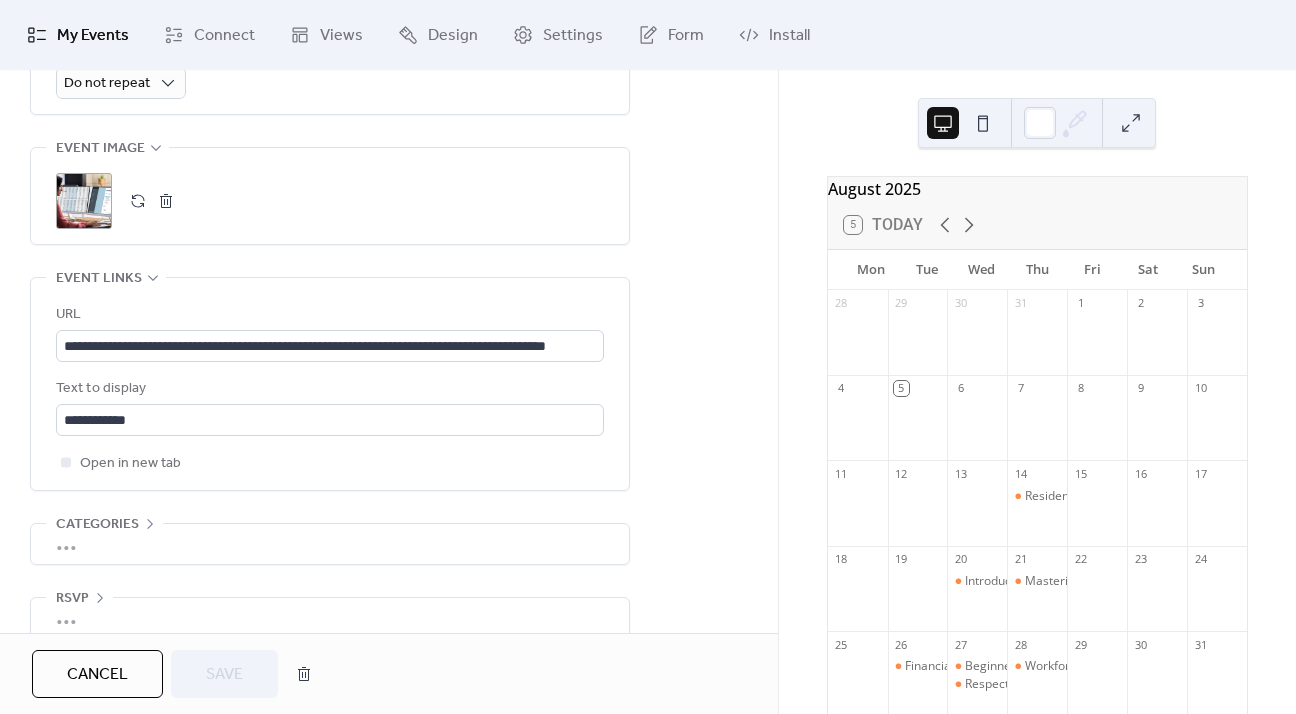 scroll, scrollTop: 1001, scrollLeft: 0, axis: vertical 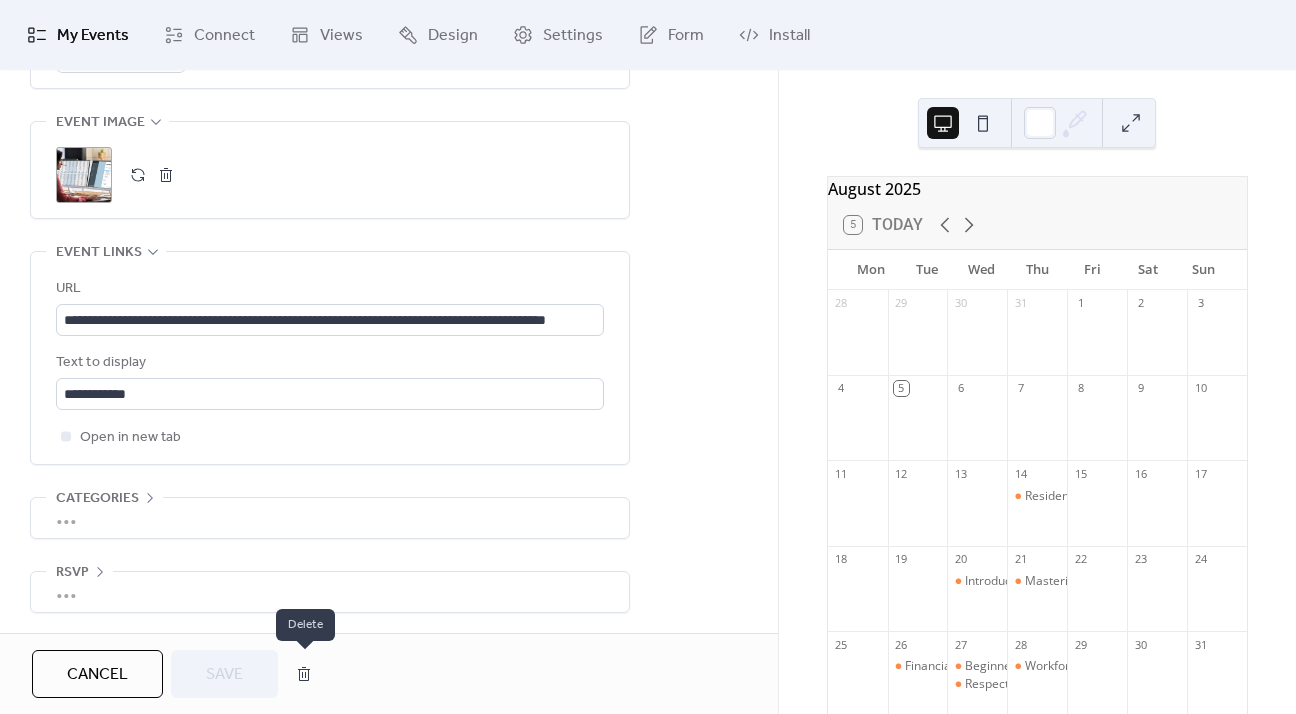 click at bounding box center (304, 674) 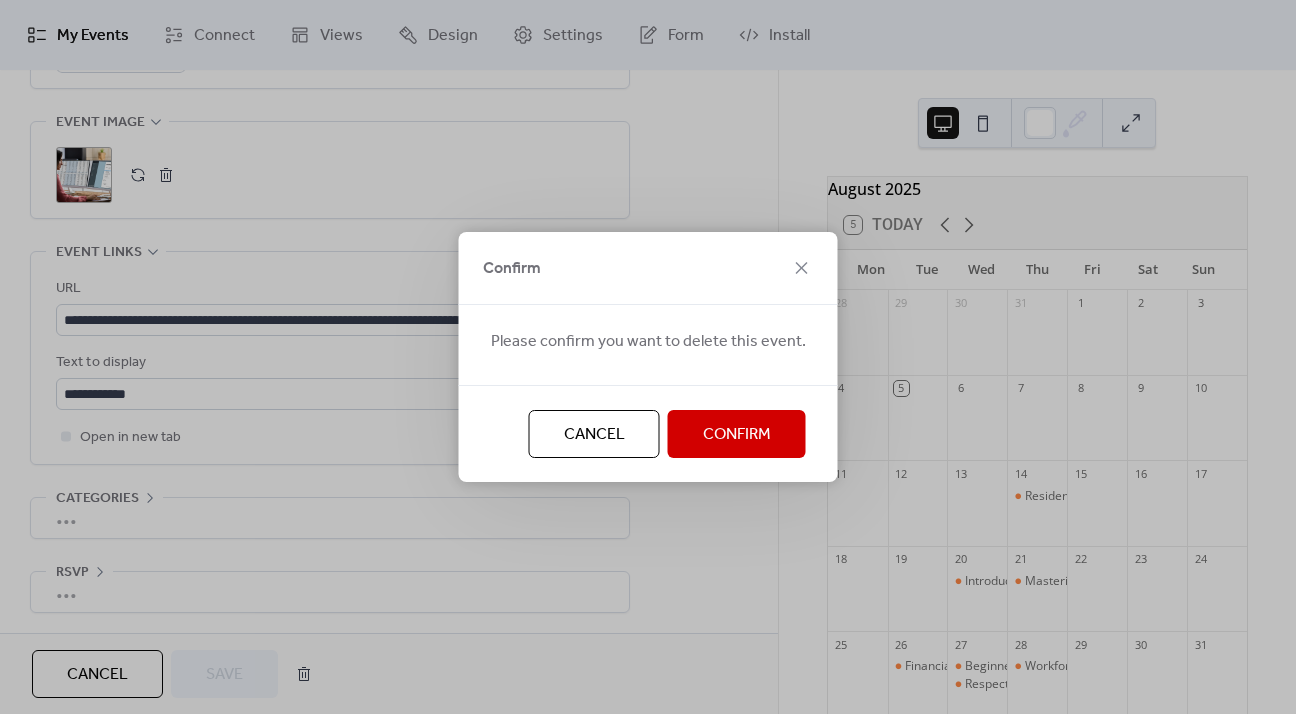 click on "Confirm" at bounding box center (737, 435) 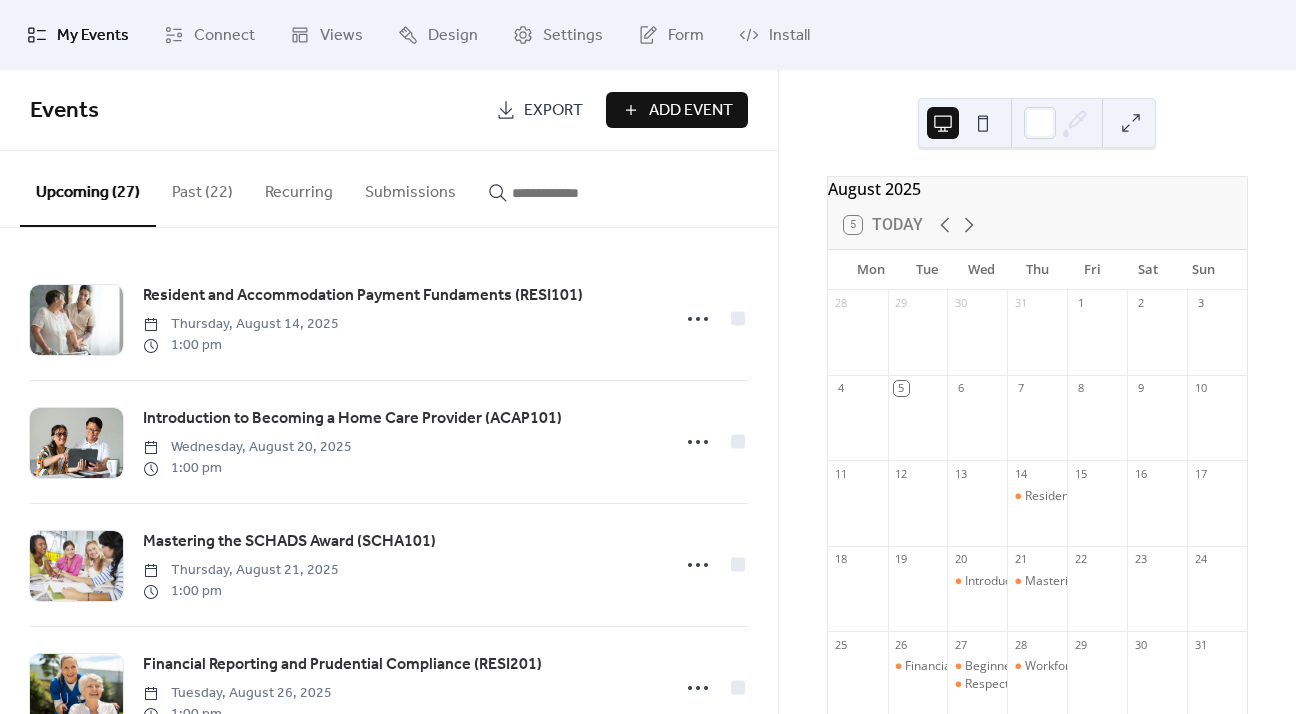 click on "Past (22)" at bounding box center [202, 188] 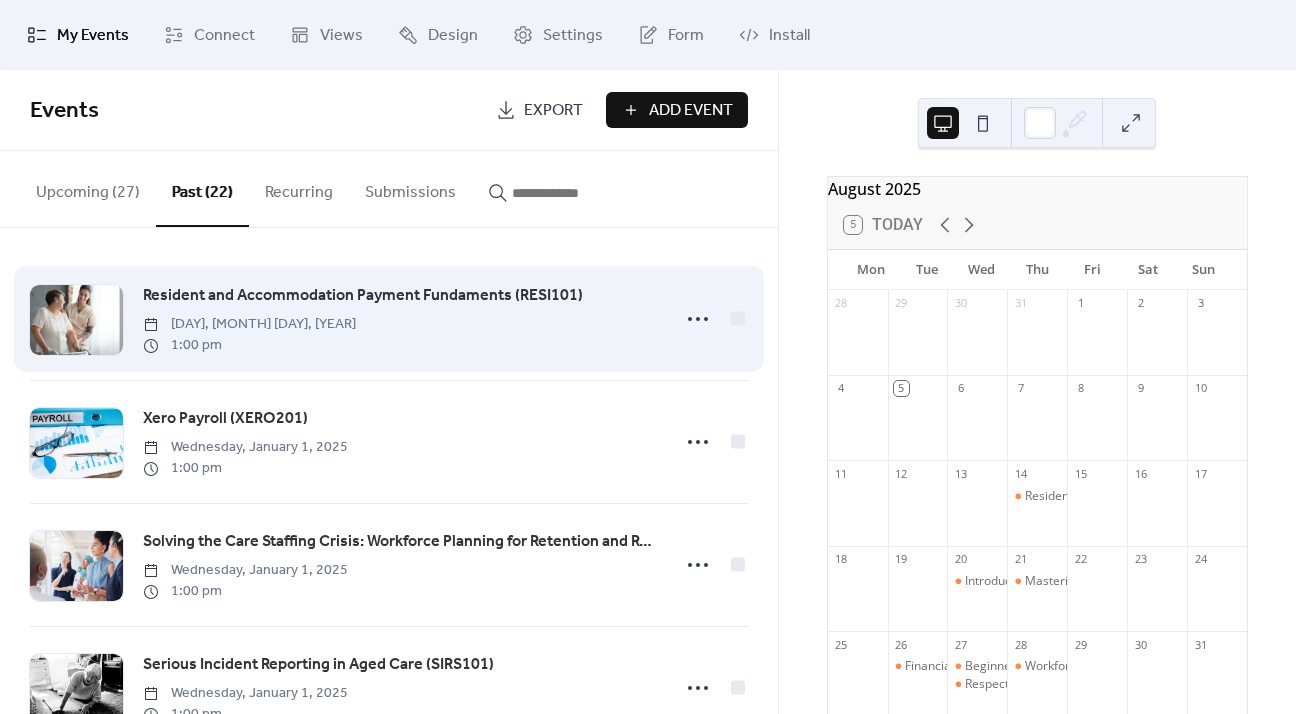 click on "Resident and Accommodation Payment Fundaments (RESI101)" at bounding box center (363, 296) 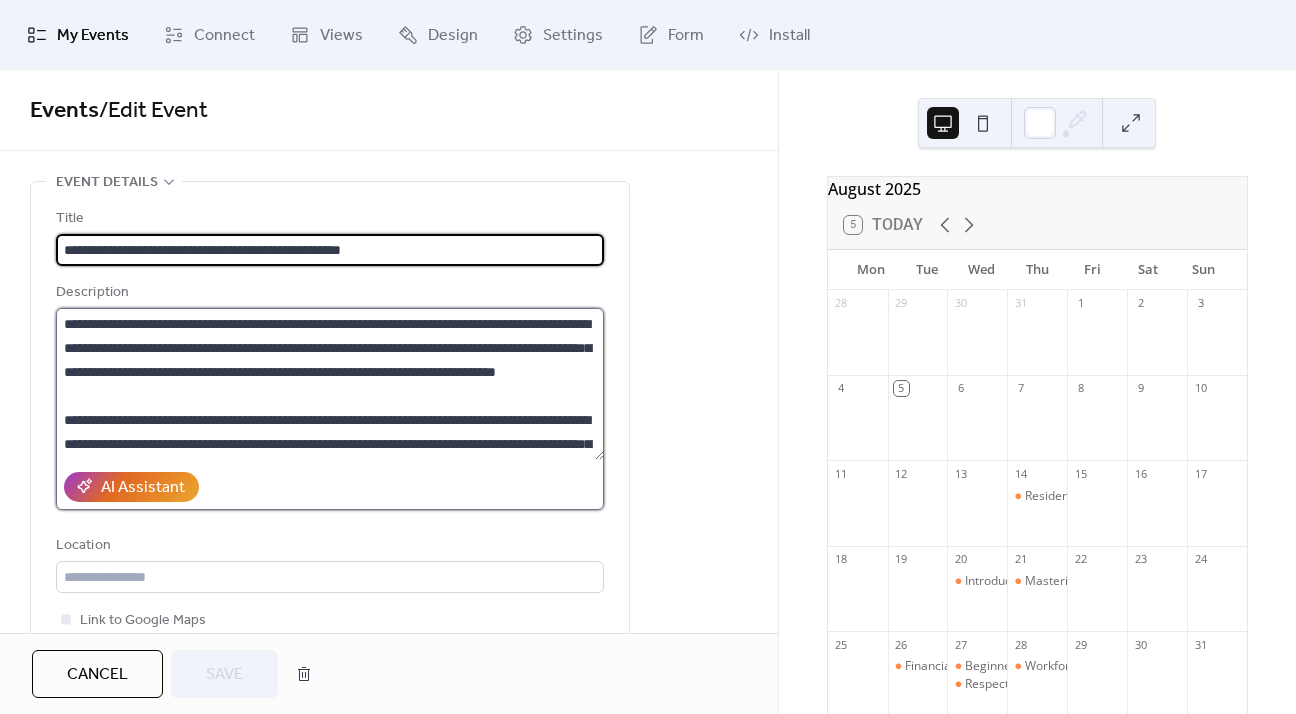 click on "**********" at bounding box center (330, 384) 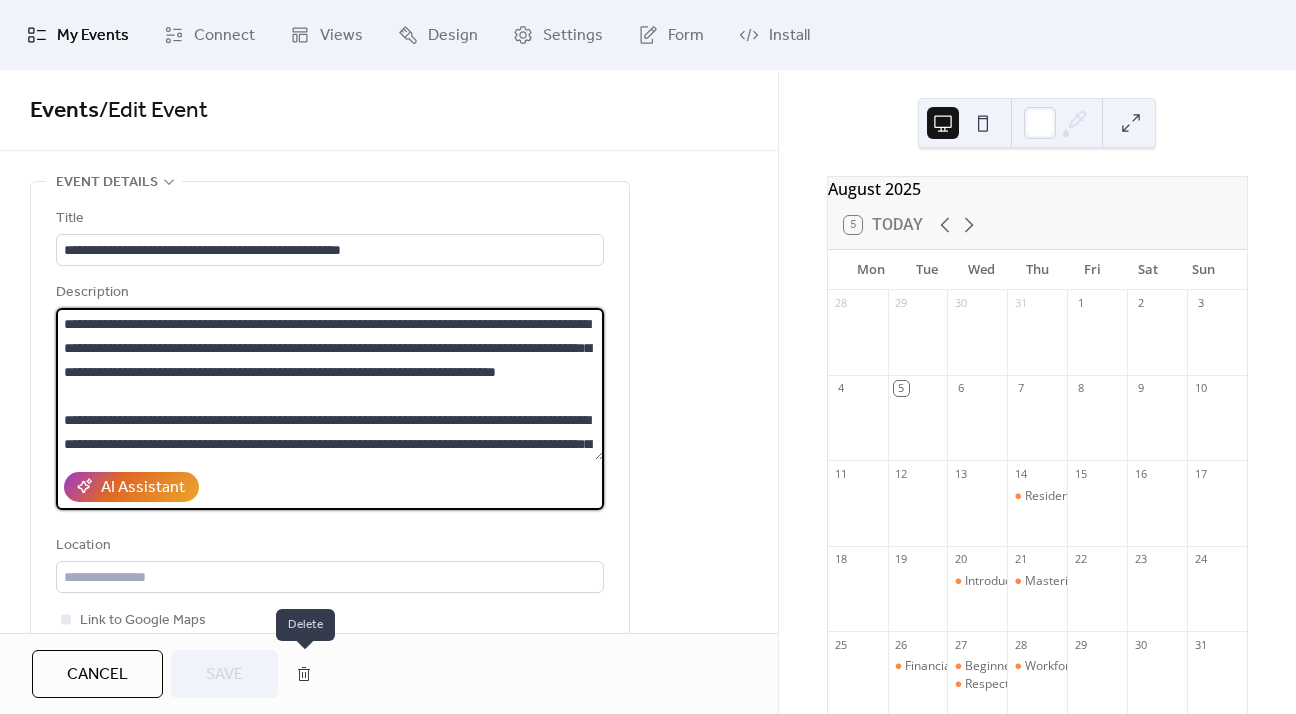 click at bounding box center [304, 674] 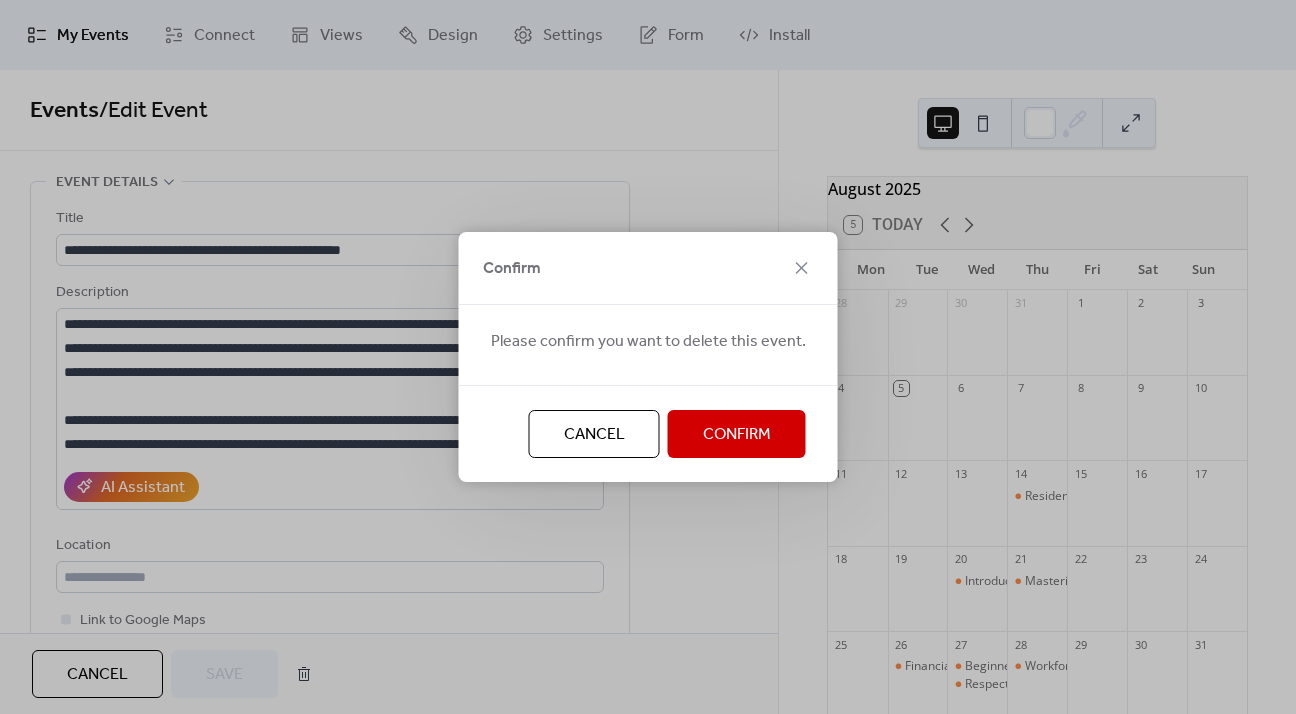 click on "Confirm" at bounding box center [737, 435] 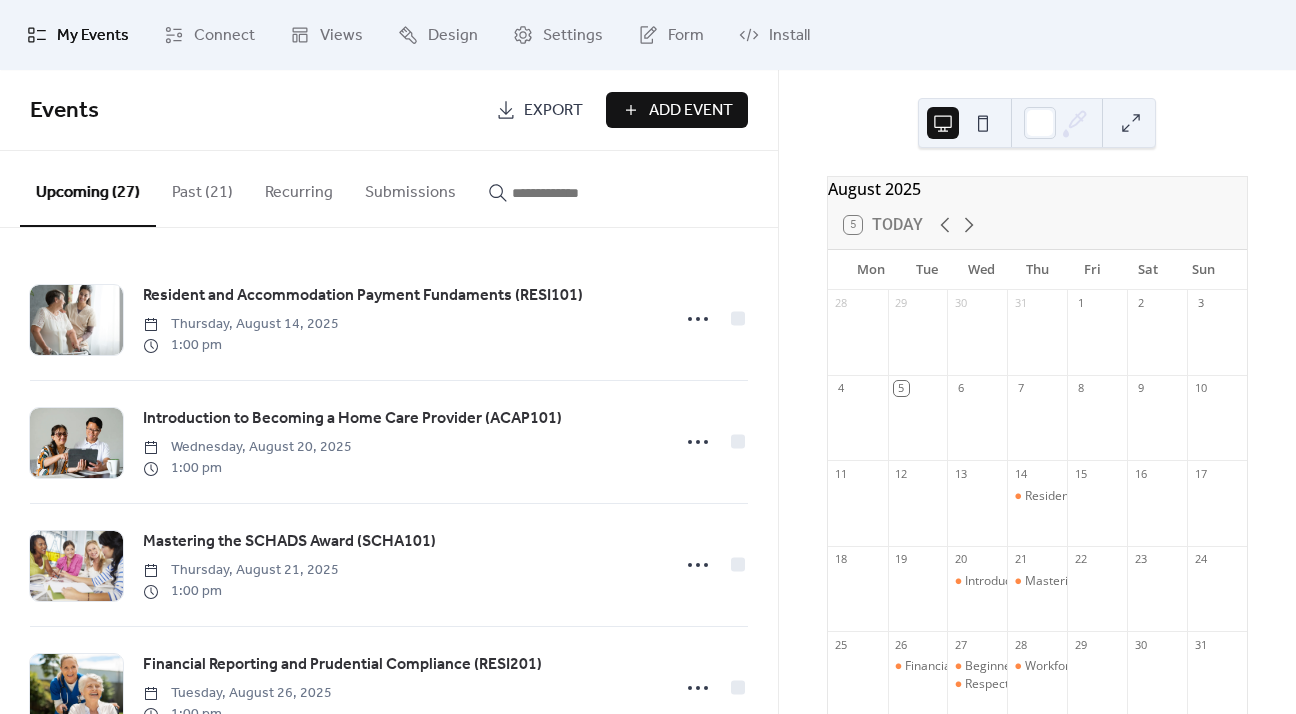 click on "Past (21)" at bounding box center (202, 188) 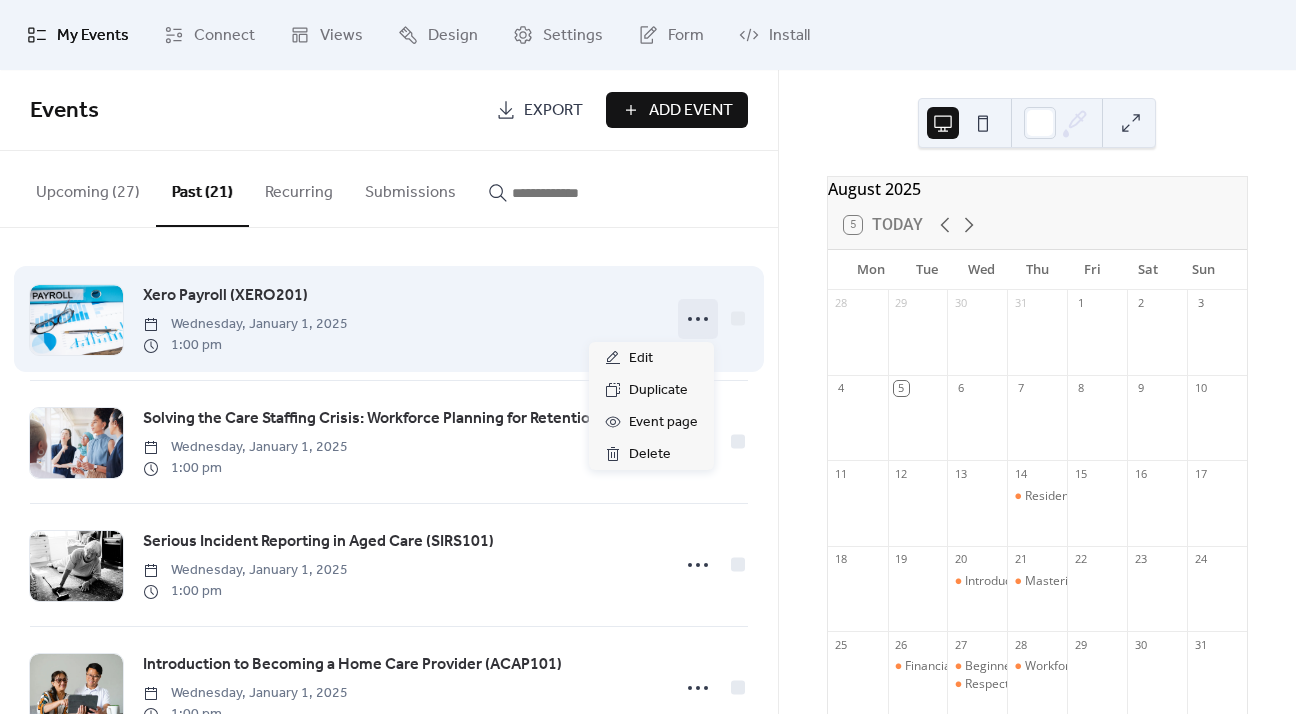 click 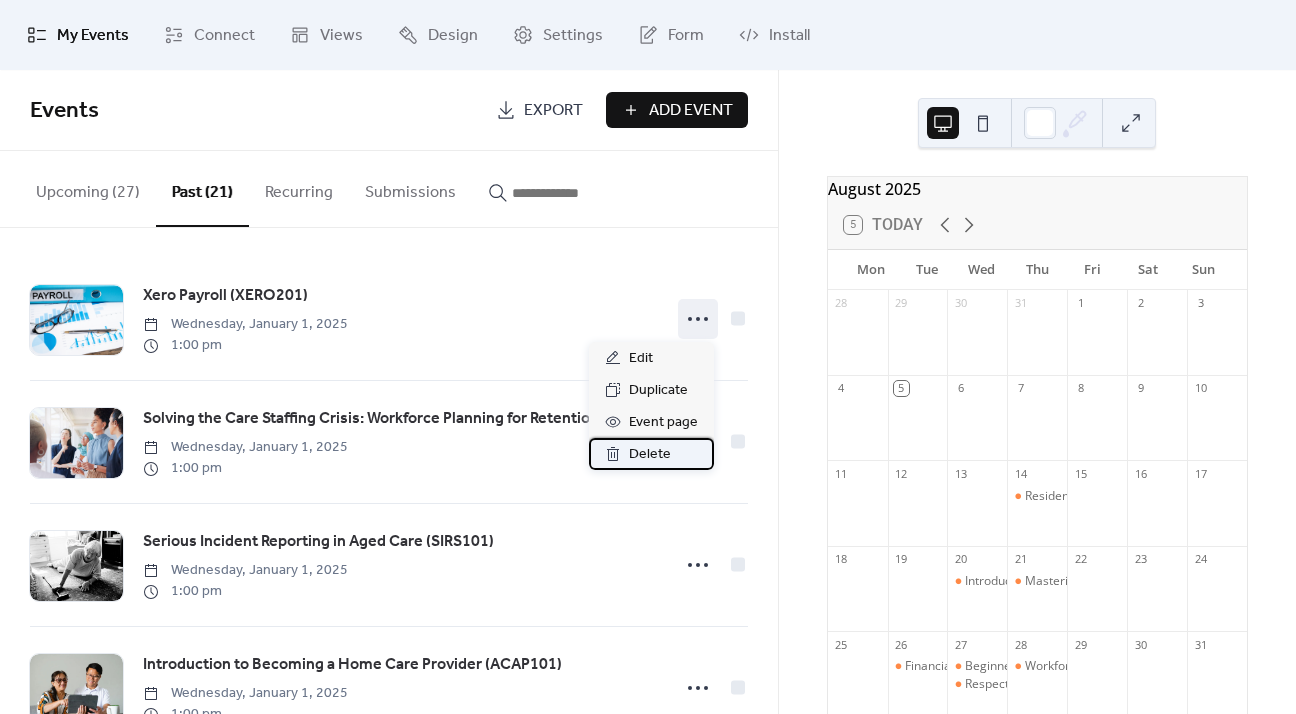 click on "Delete" at bounding box center (650, 455) 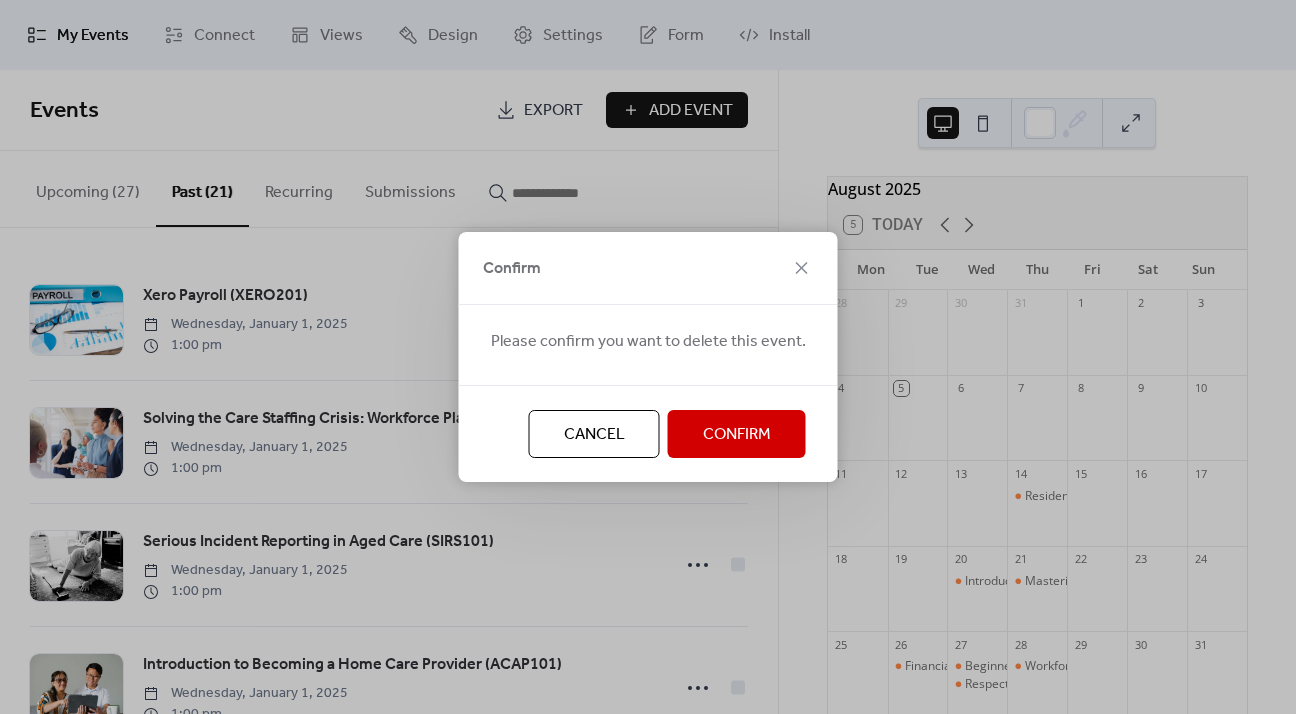 click on "Confirm" at bounding box center (737, 435) 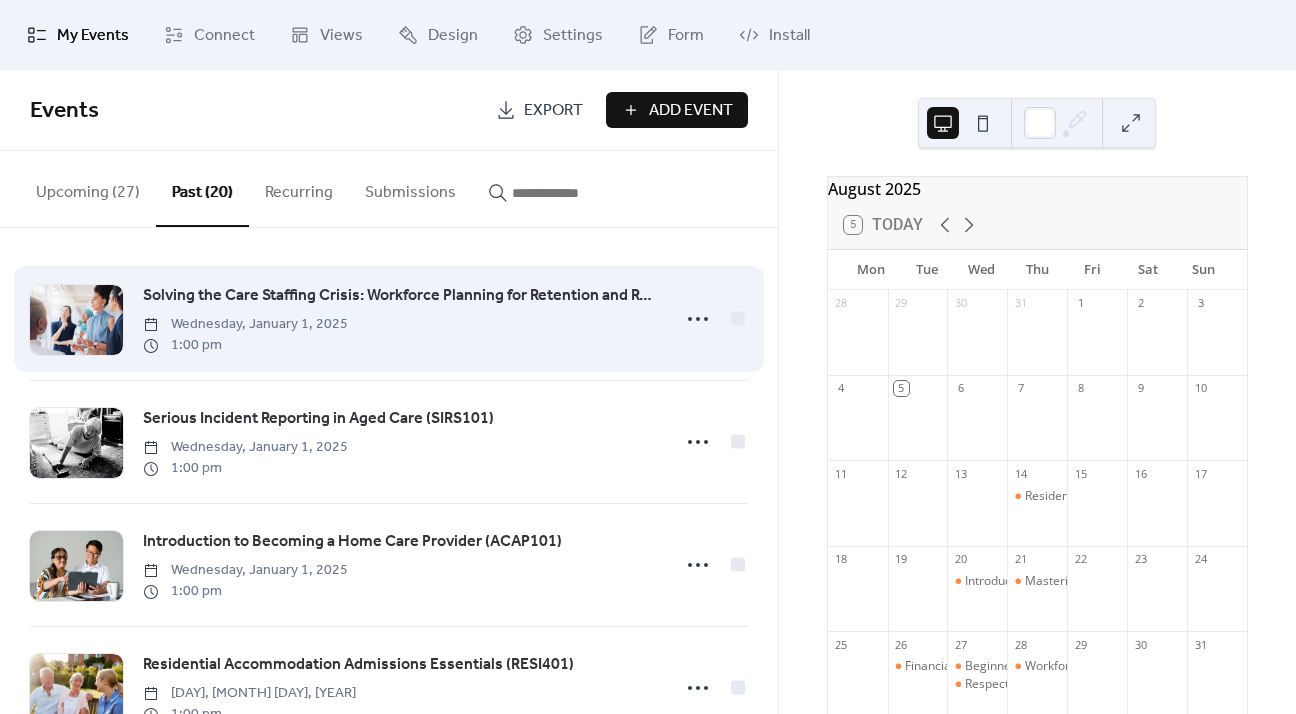 click on "Solving the Care Staffing Crisis: Workforce Planning for Retention and Resilience (WORP101)" at bounding box center [400, 296] 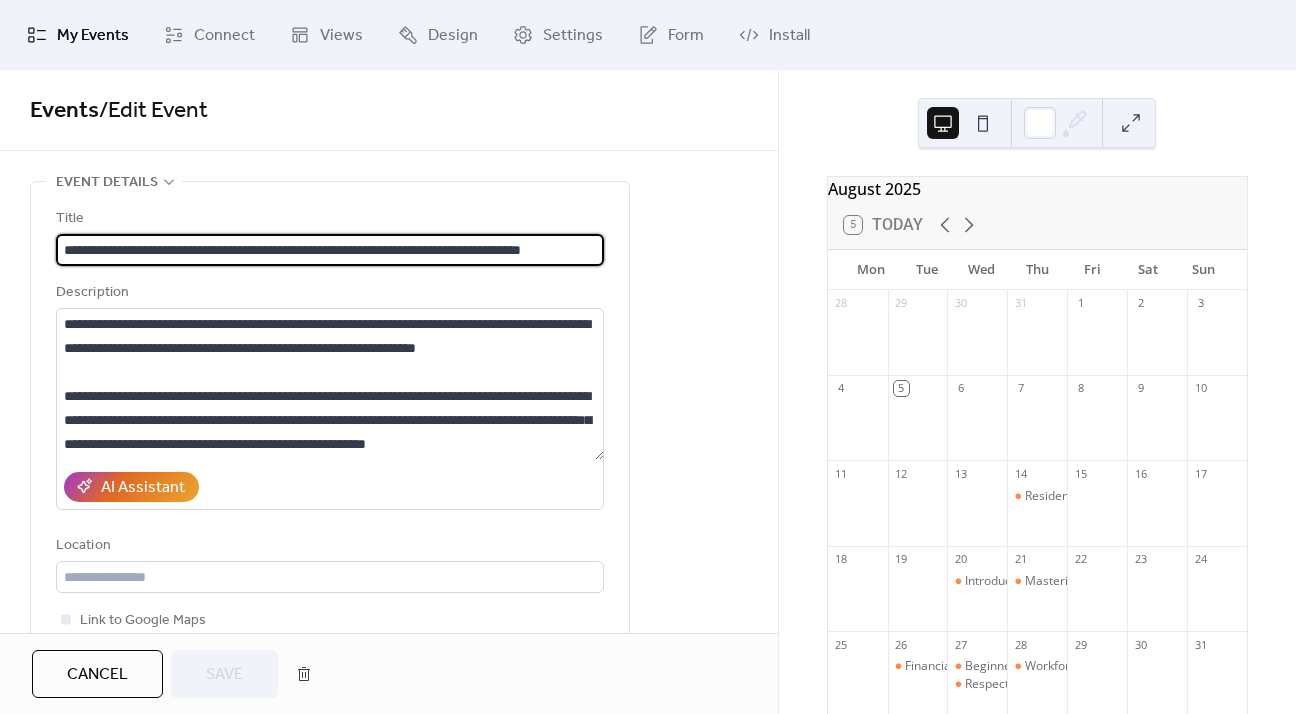 scroll, scrollTop: 0, scrollLeft: 16, axis: horizontal 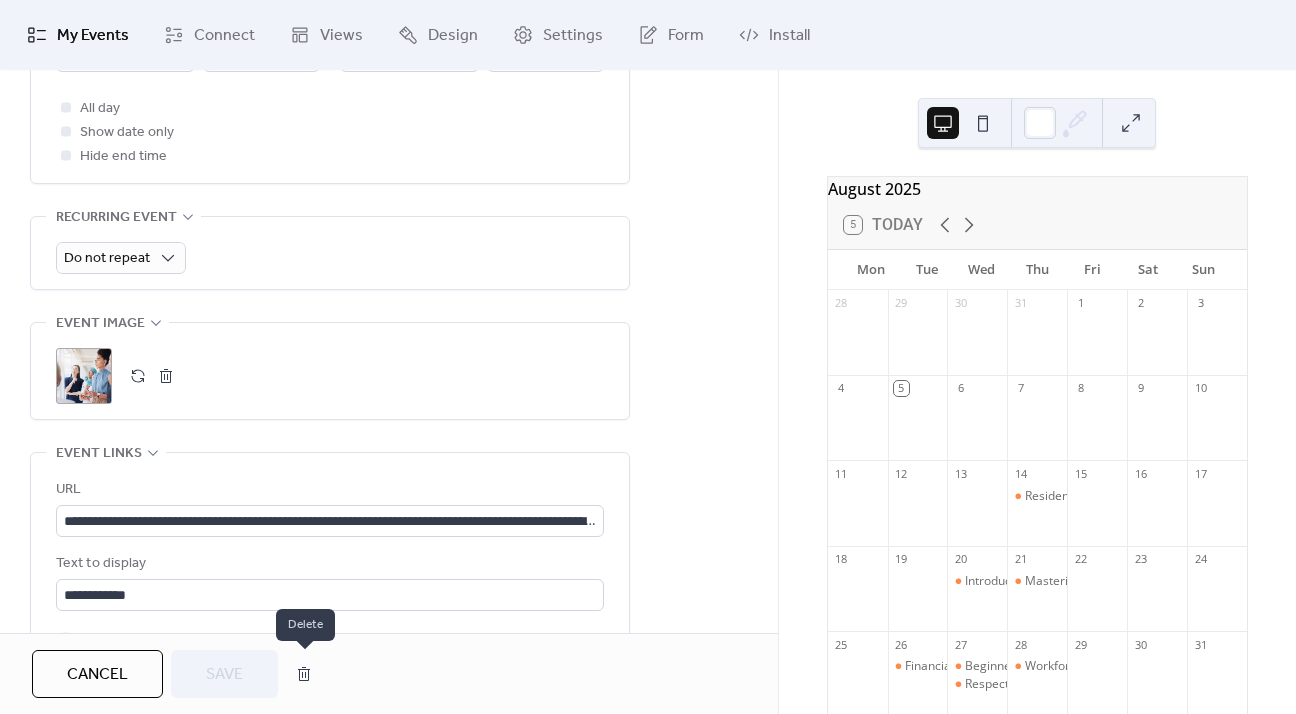 click at bounding box center (304, 674) 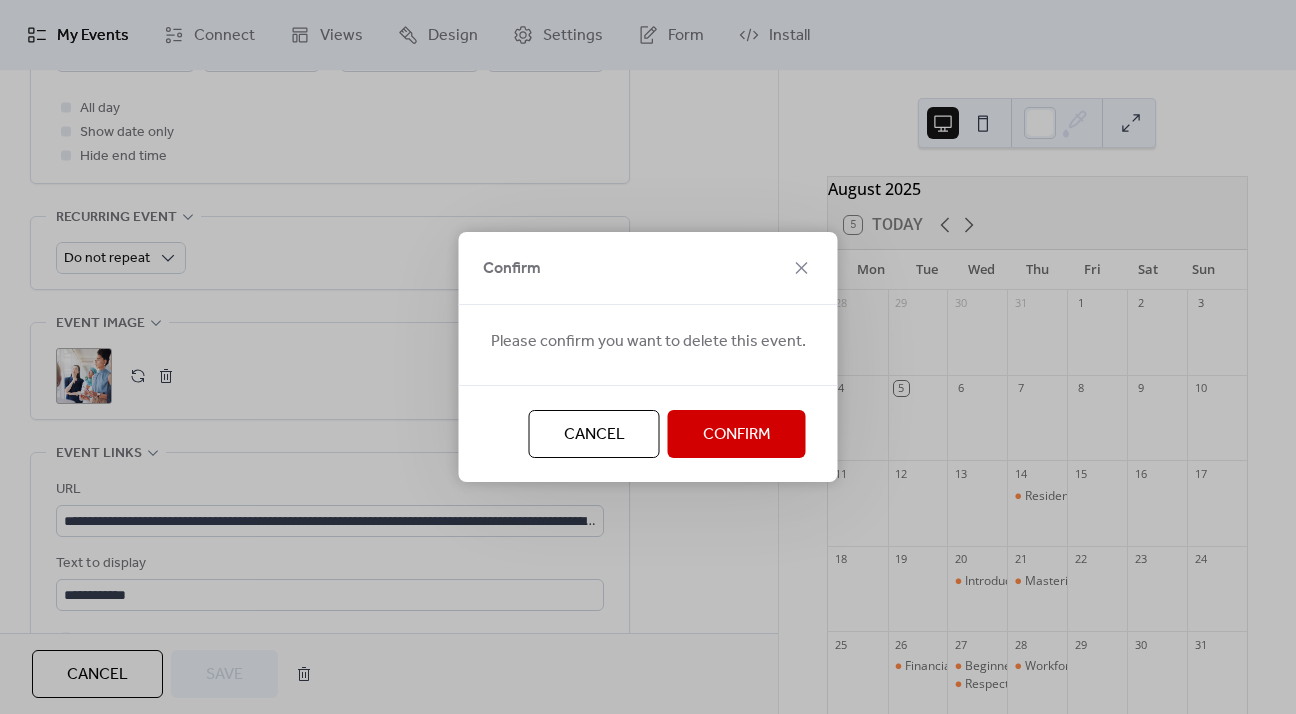 drag, startPoint x: 718, startPoint y: 443, endPoint x: 568, endPoint y: 284, distance: 218.58865 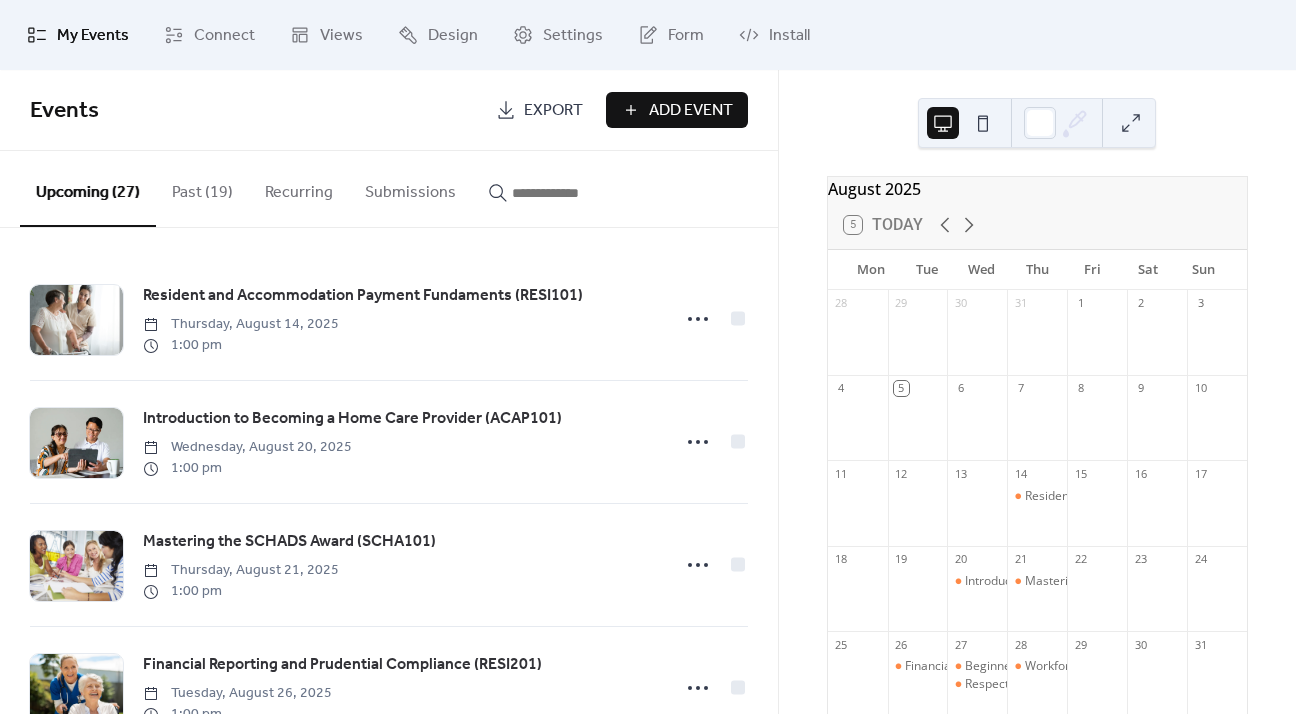 click on "Past (19)" at bounding box center (202, 188) 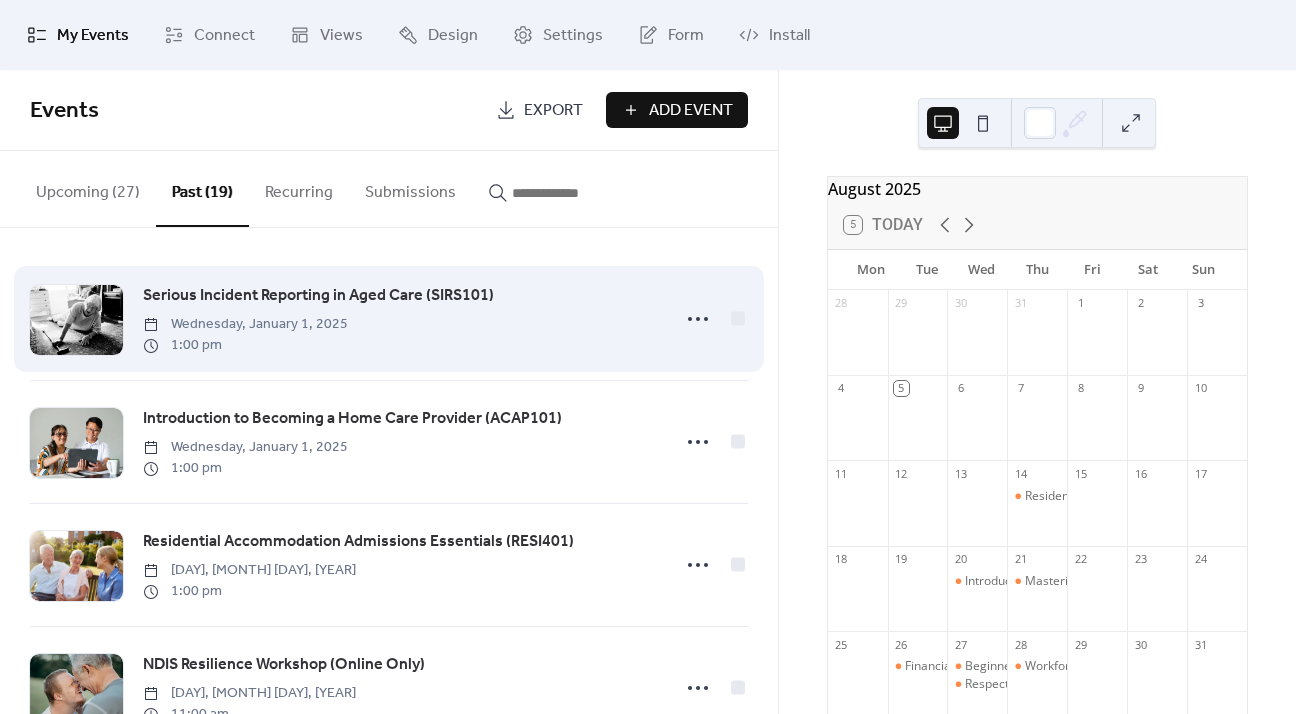 click on "Serious Incident Reporting in Aged Care (SIRS101)" at bounding box center [318, 296] 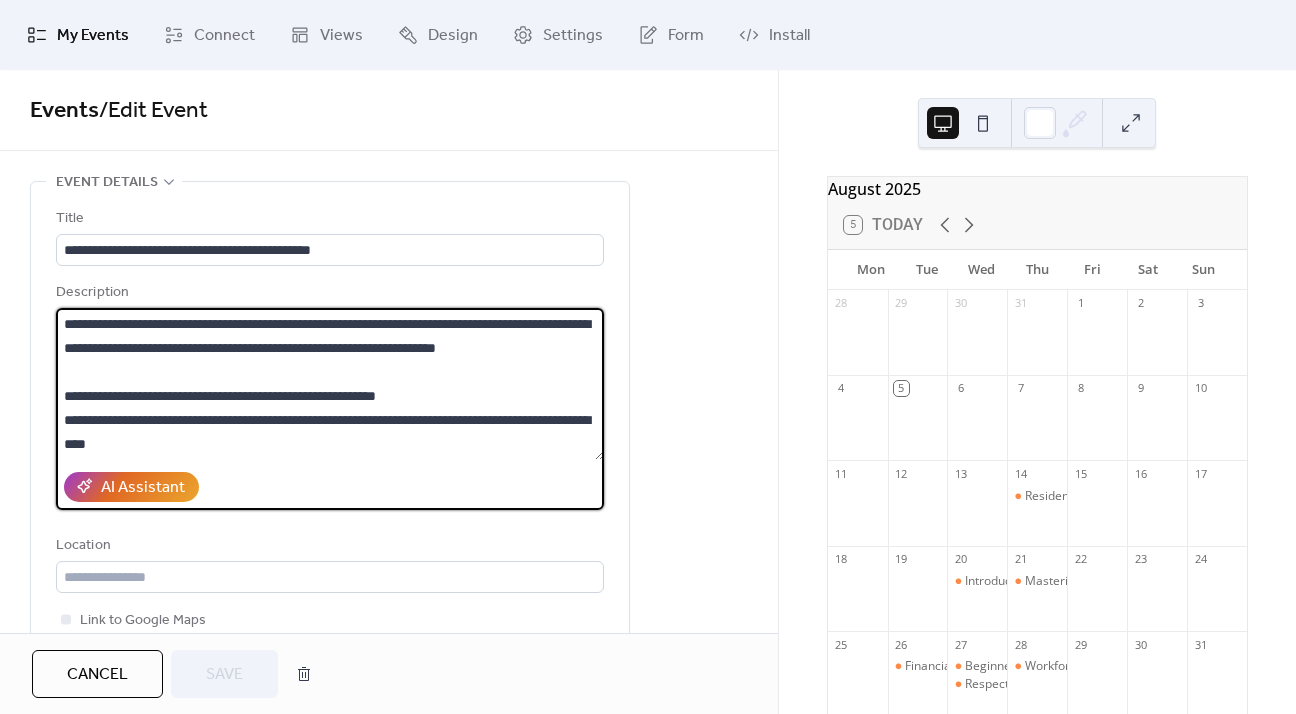 click on "**********" at bounding box center (330, 384) 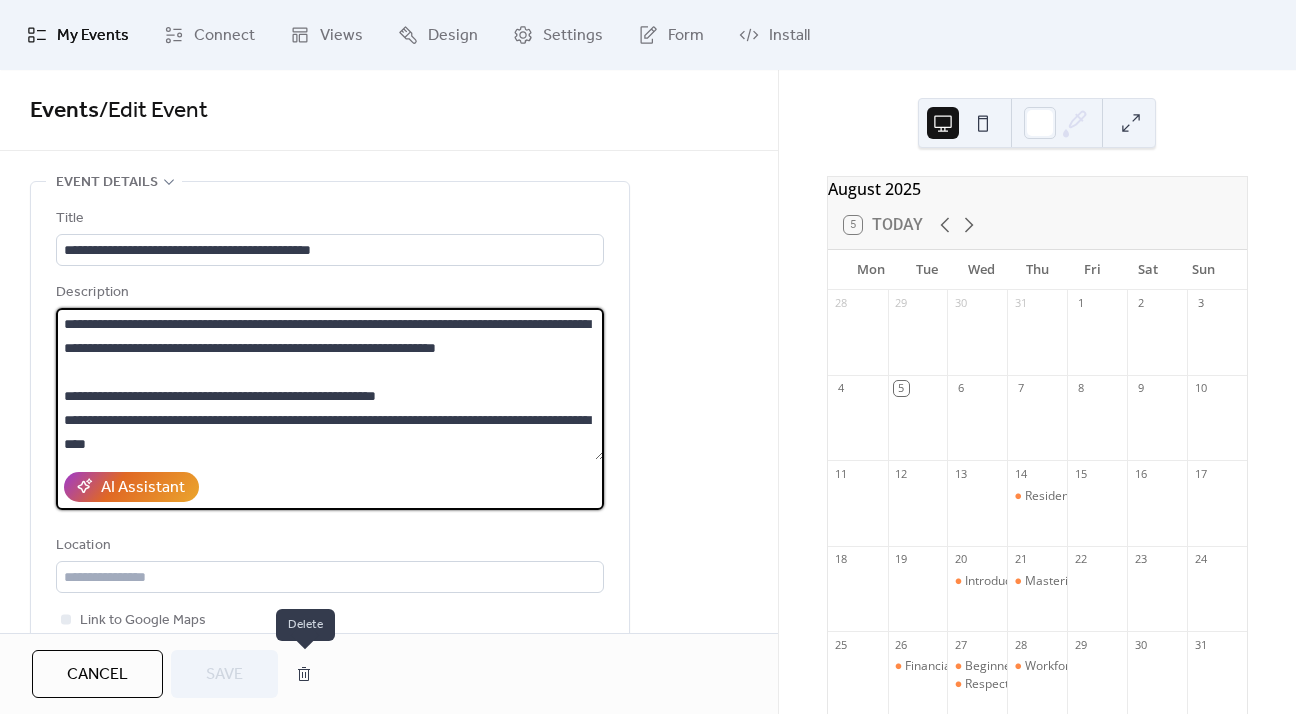click at bounding box center [304, 674] 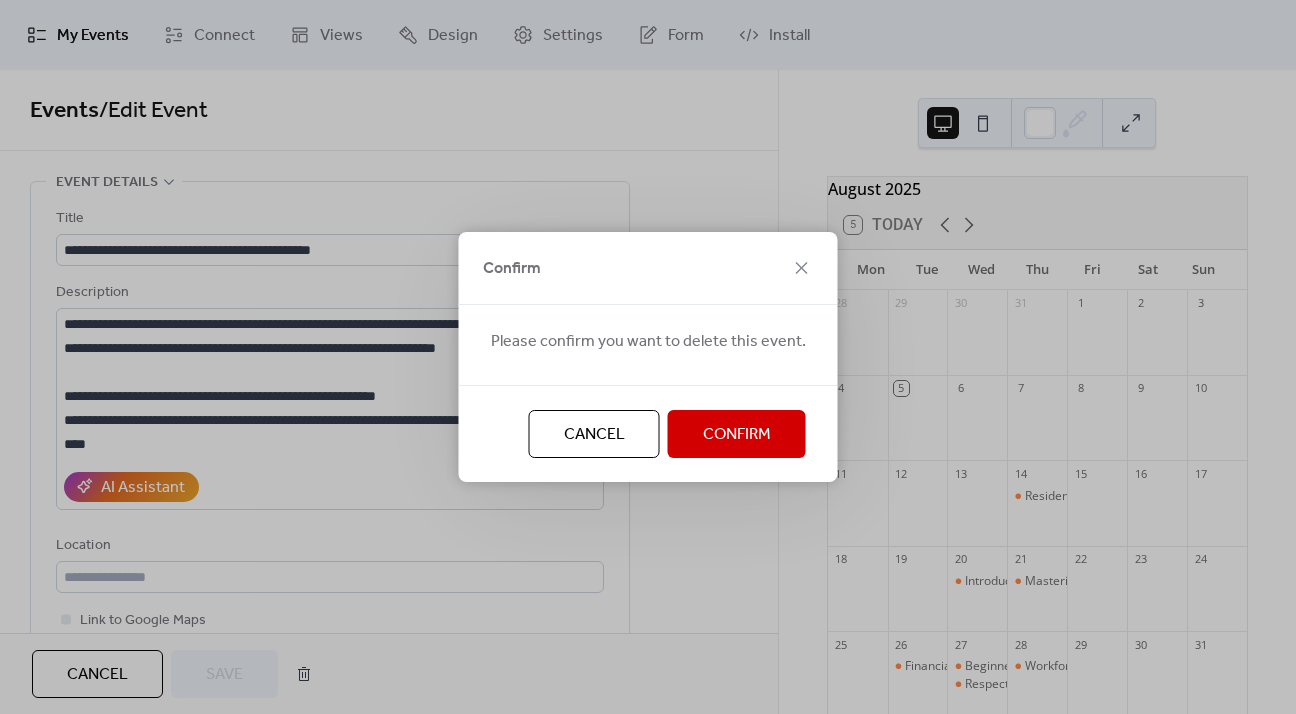 click on "Confirm" at bounding box center [737, 434] 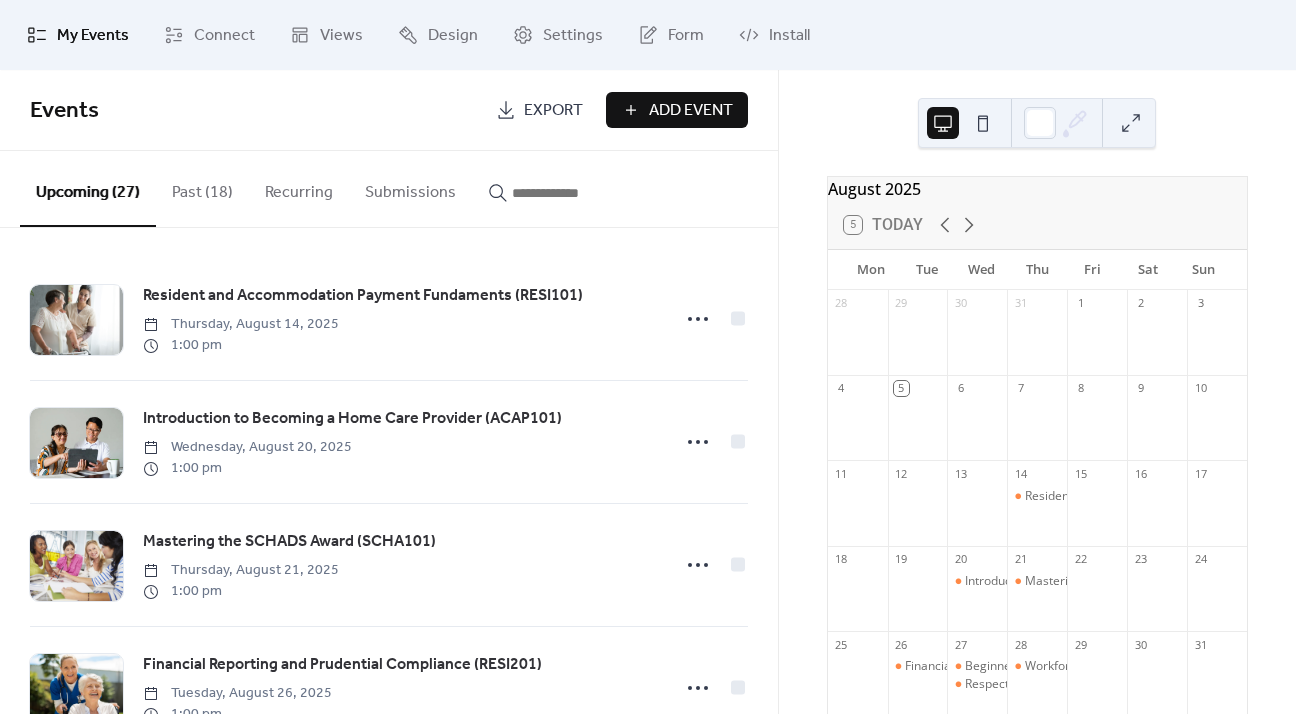 click on "Past (18)" at bounding box center (202, 188) 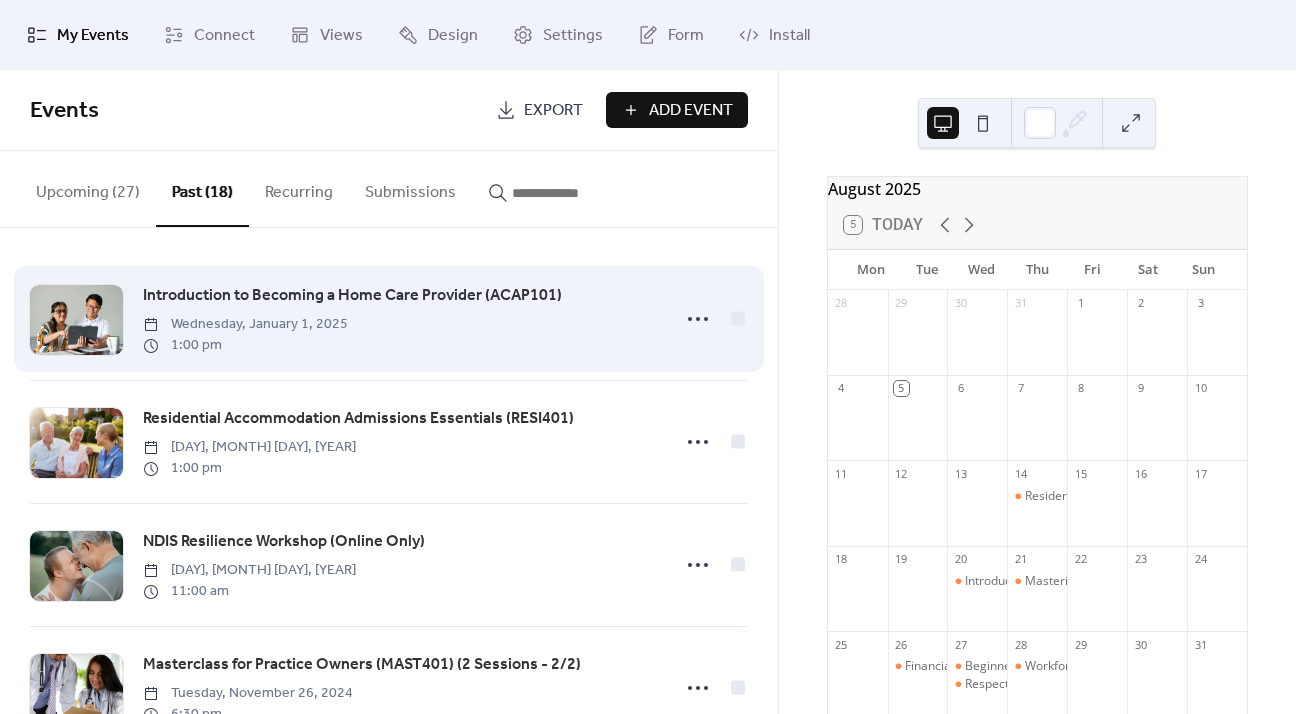 click on "Introduction to Becoming a Home Care Provider (ACAP101)" at bounding box center (352, 296) 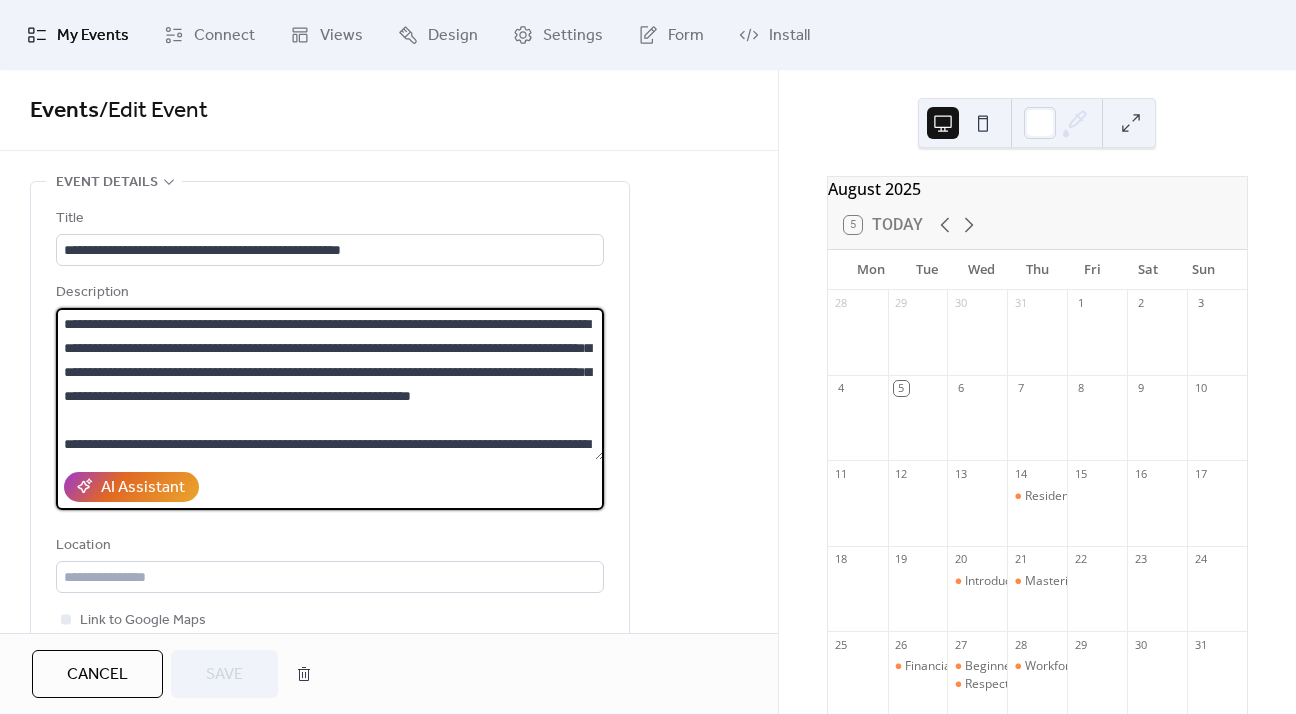 click on "**********" at bounding box center (330, 384) 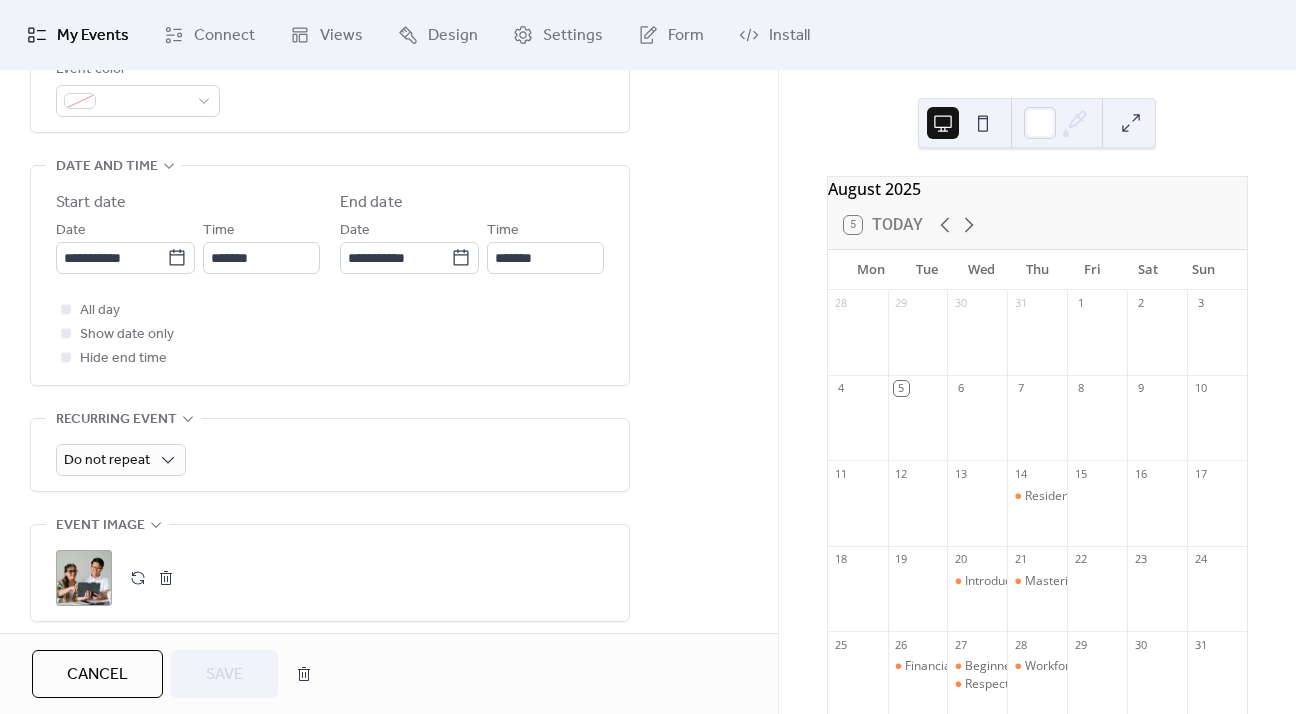 scroll, scrollTop: 900, scrollLeft: 0, axis: vertical 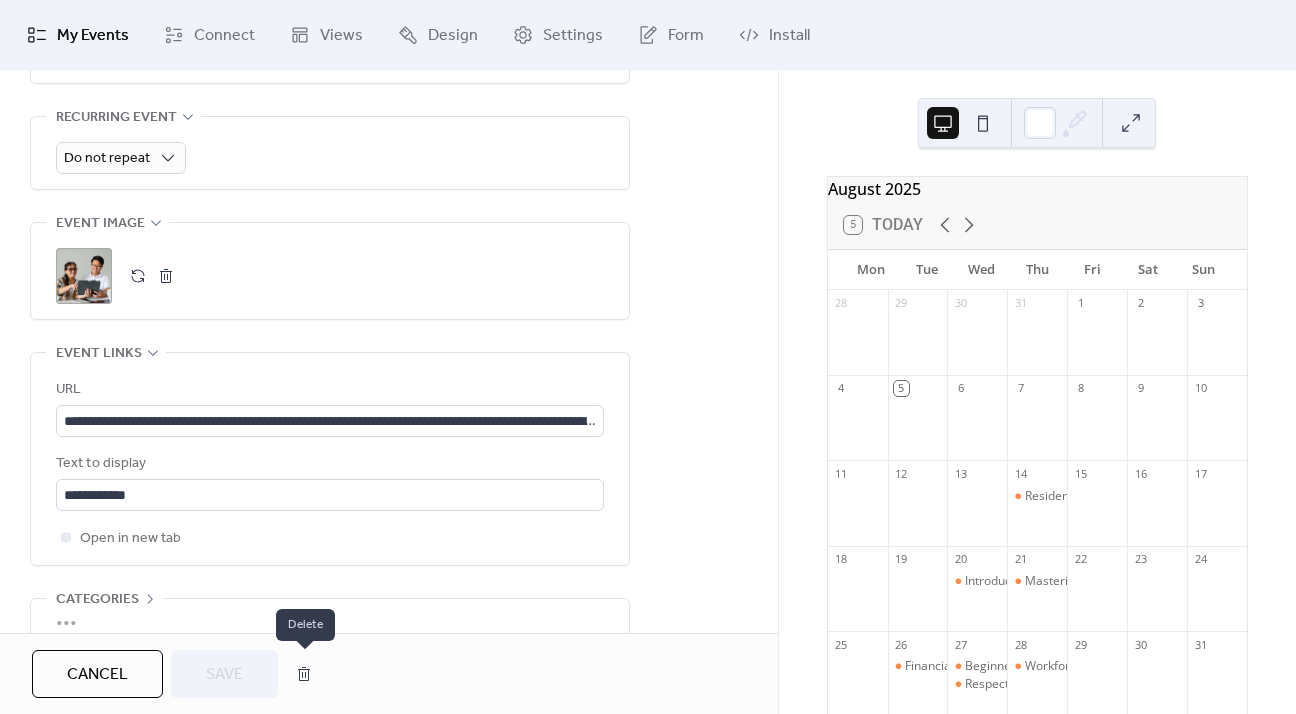 click at bounding box center (304, 674) 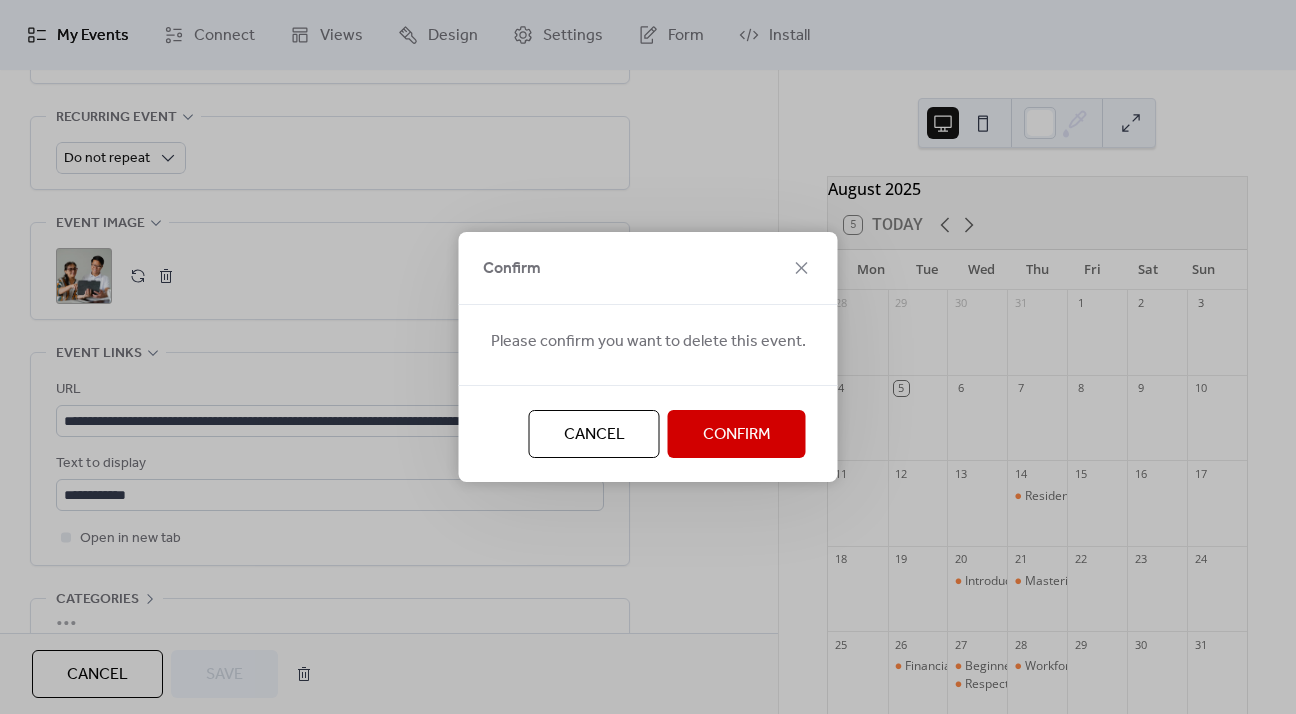 click on "Confirm" at bounding box center (737, 435) 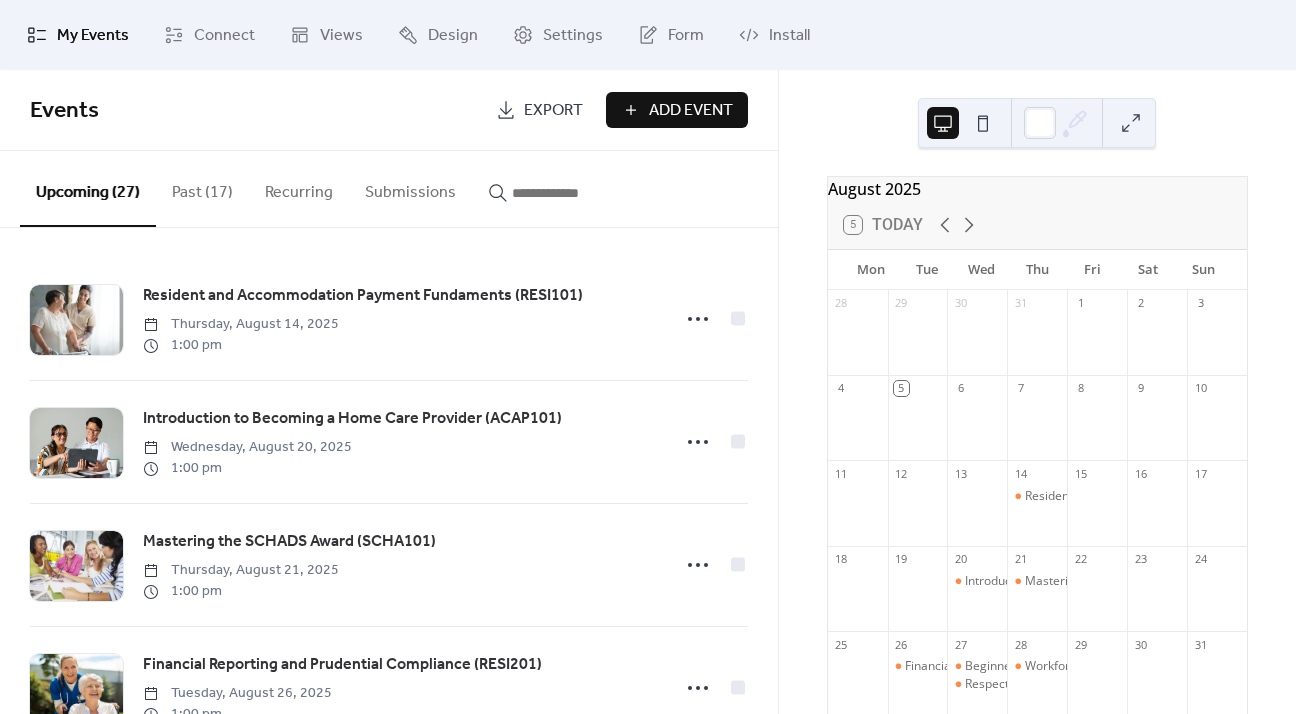 click on "Past (17)" at bounding box center (202, 188) 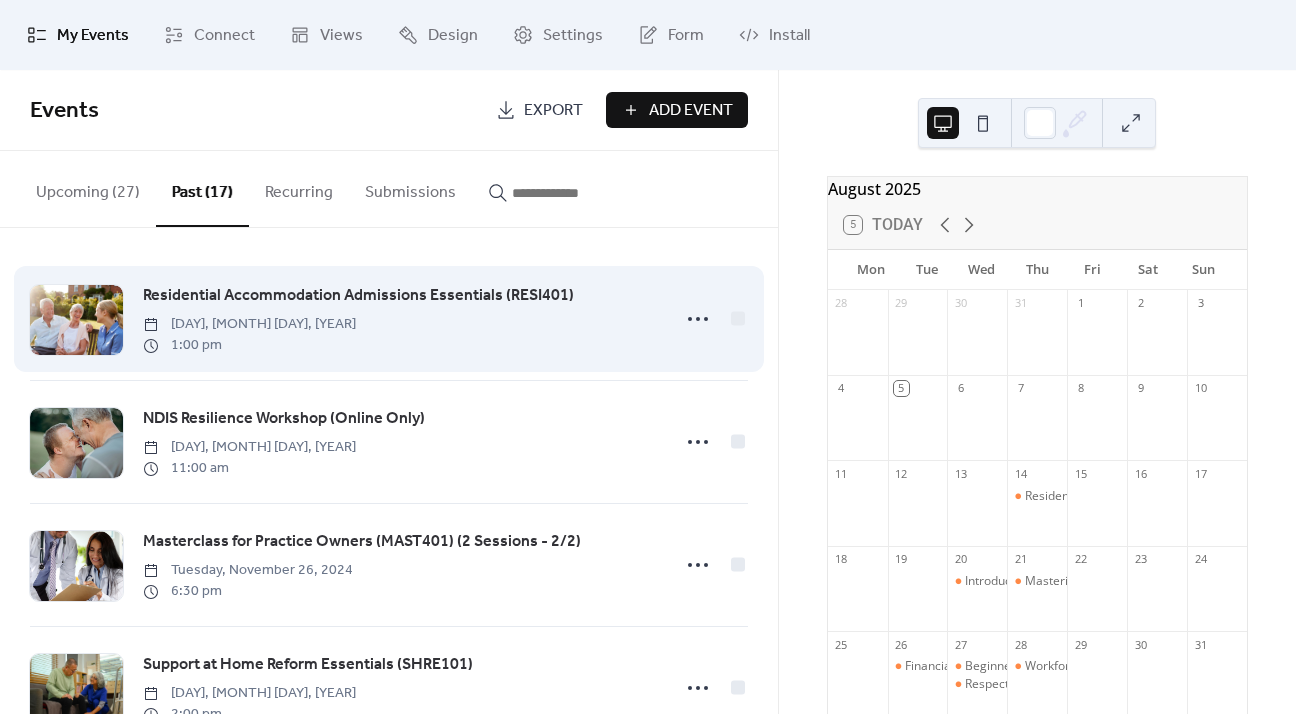 click on "Residential Accommodation Admissions Essentials (RESI401)" at bounding box center [358, 296] 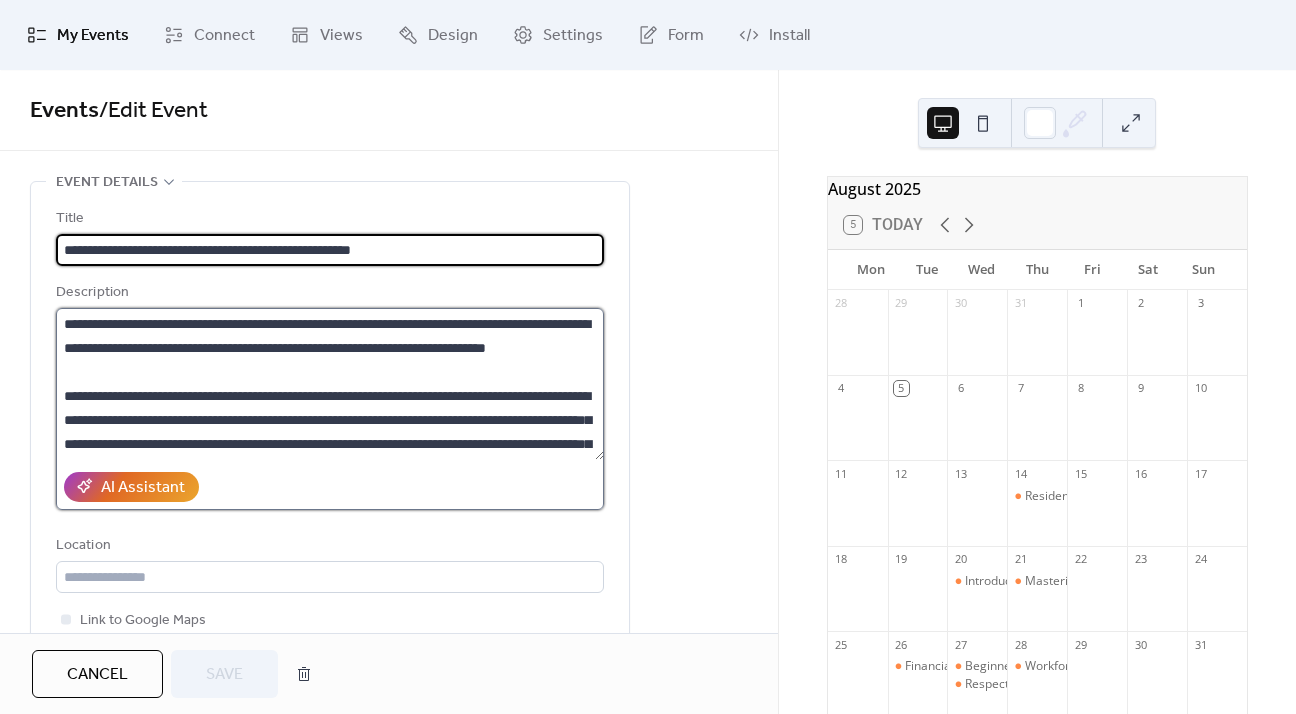 click on "**********" at bounding box center [330, 384] 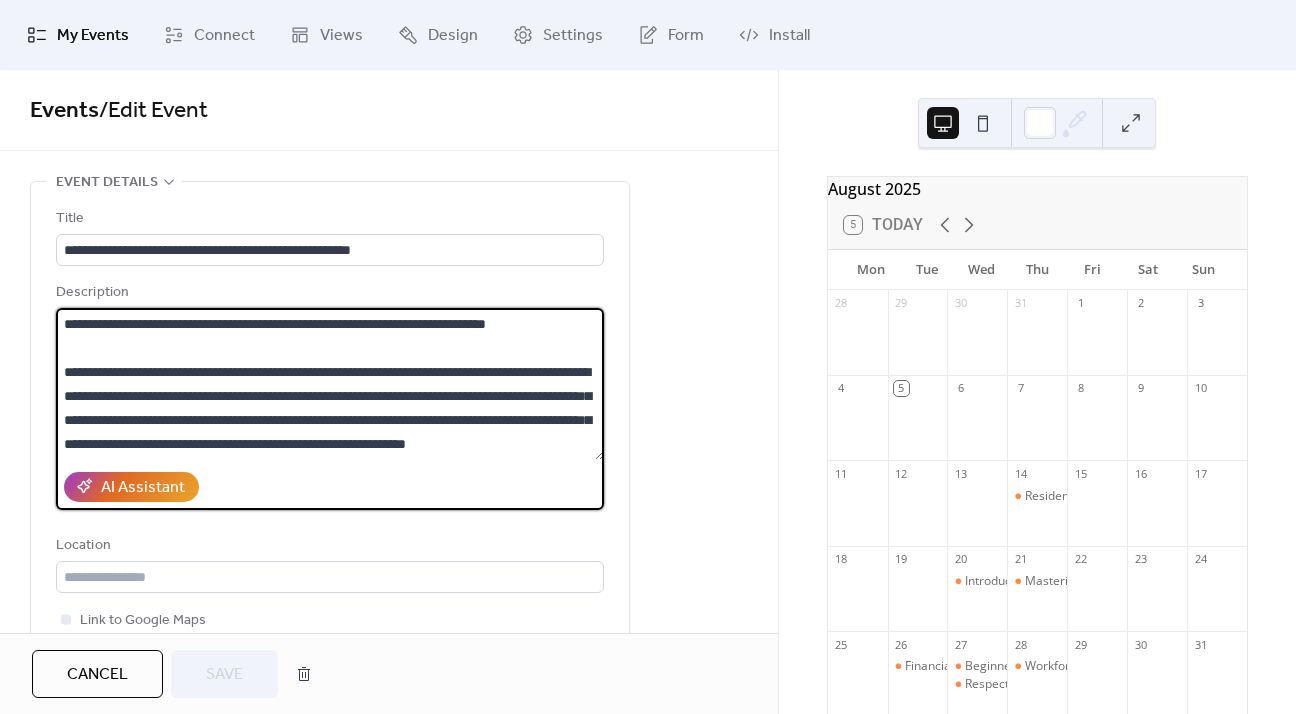 scroll, scrollTop: 72, scrollLeft: 0, axis: vertical 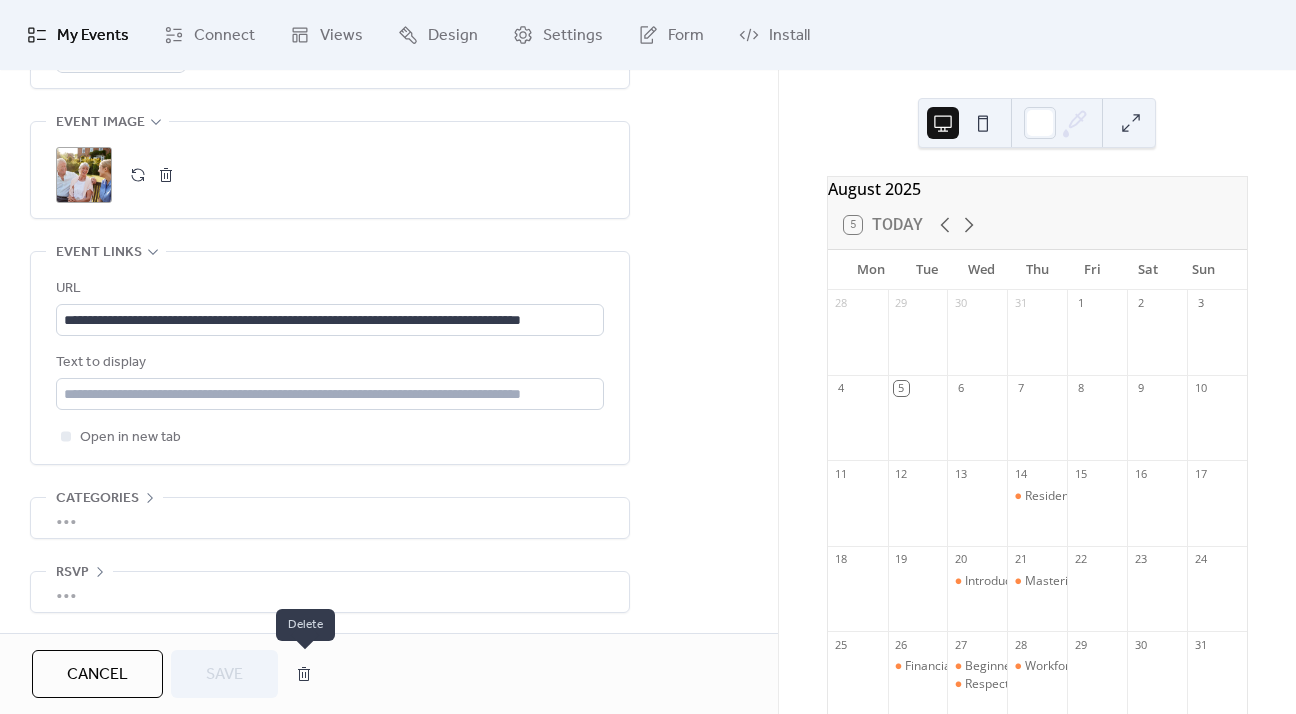 click at bounding box center (304, 674) 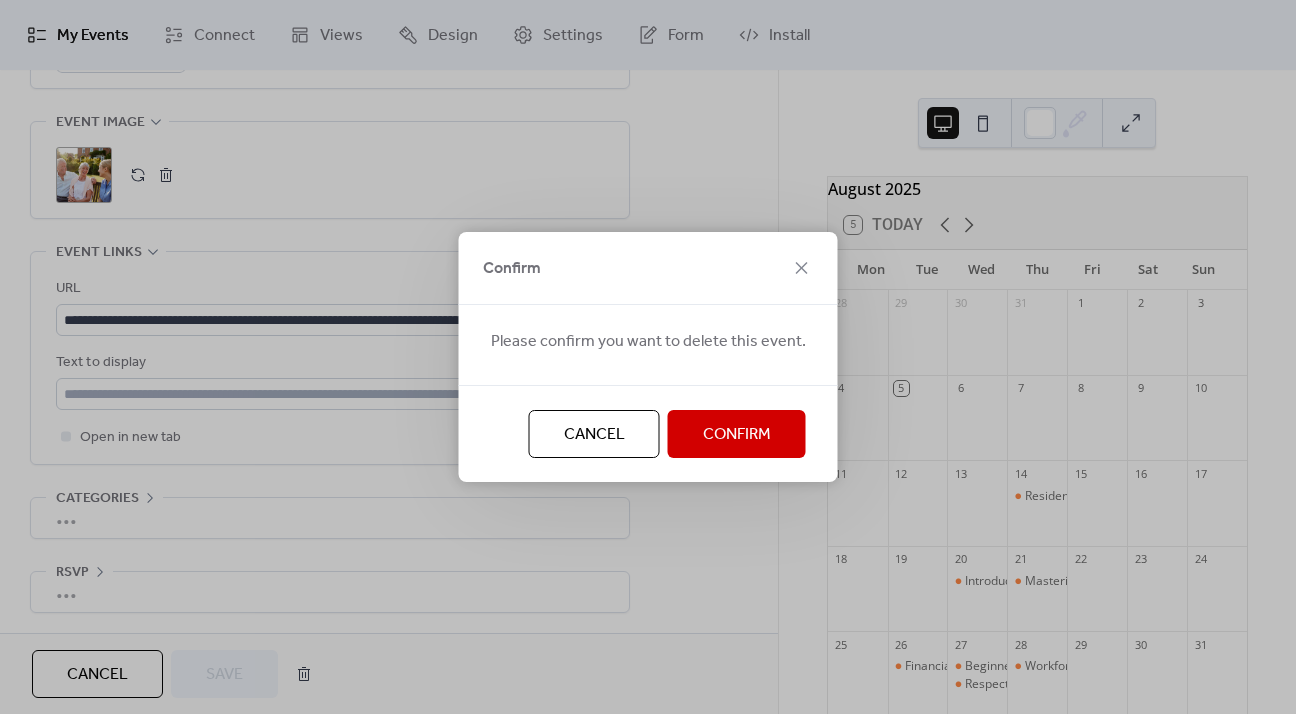 click on "Confirm" at bounding box center [737, 435] 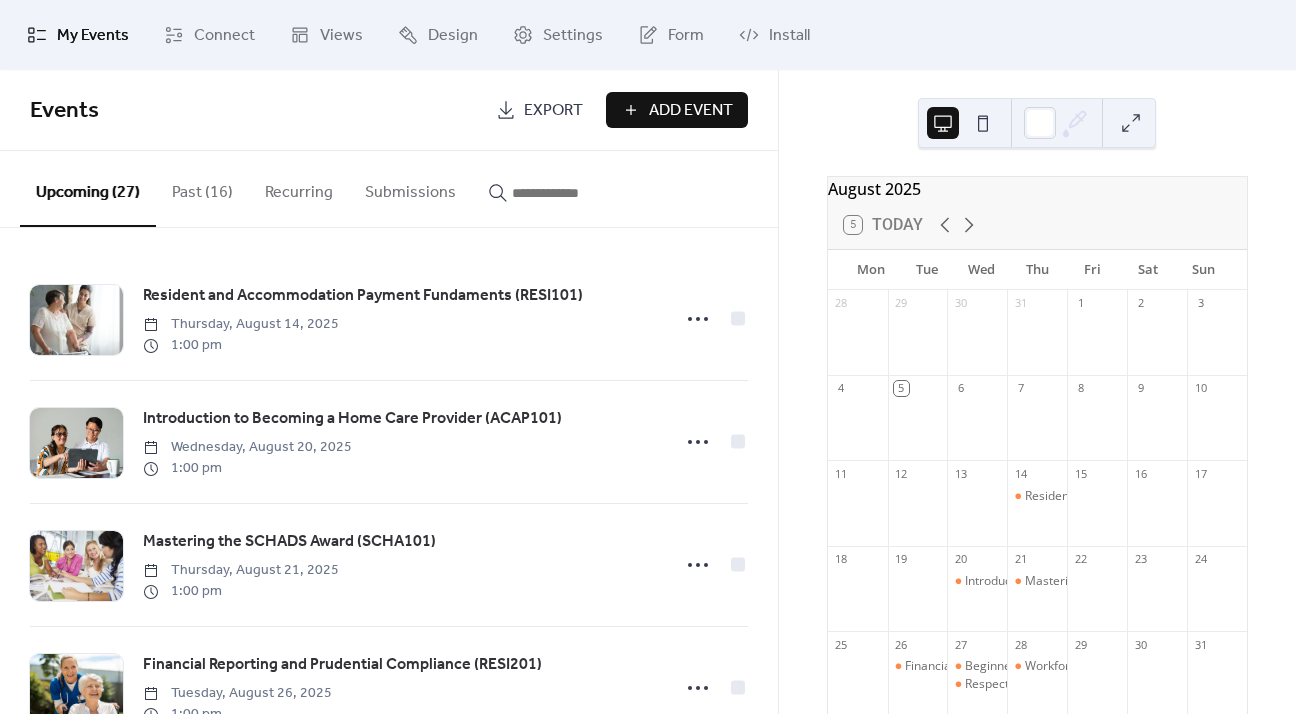 click on "Past (16)" at bounding box center [202, 188] 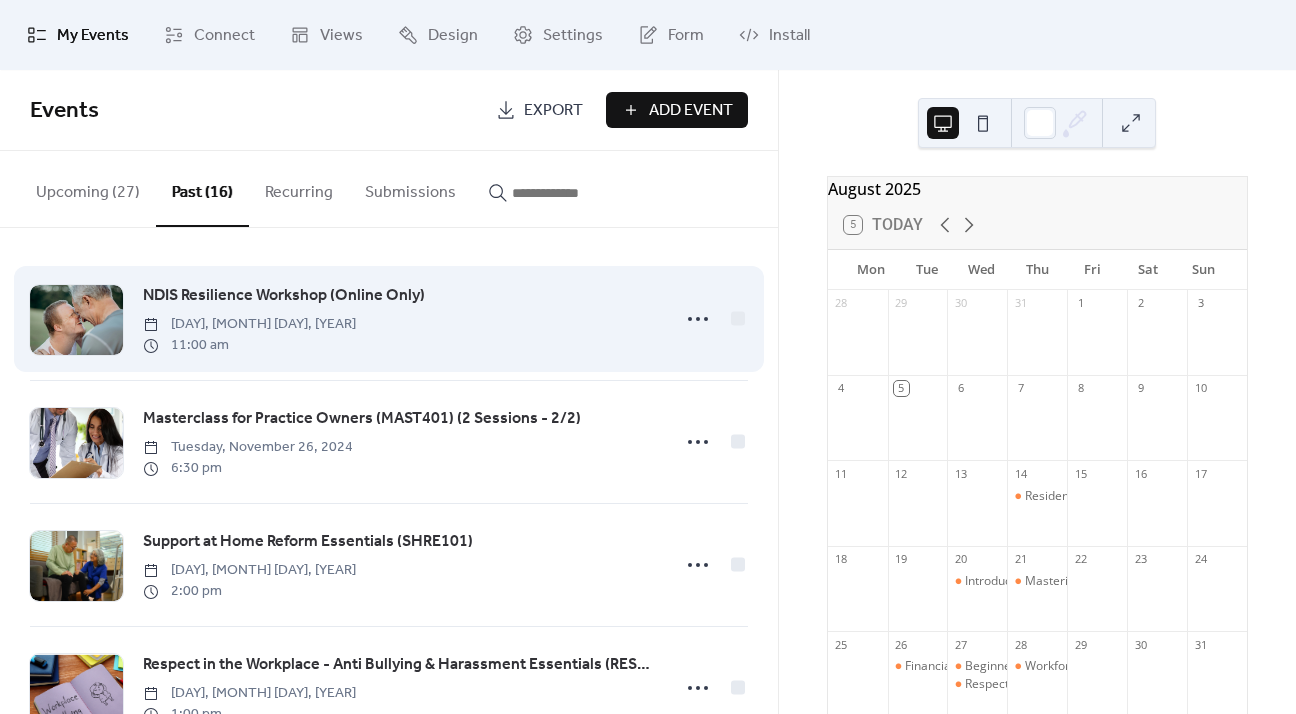 click on "NDIS Resilience Workshop (Online Only)" at bounding box center [284, 296] 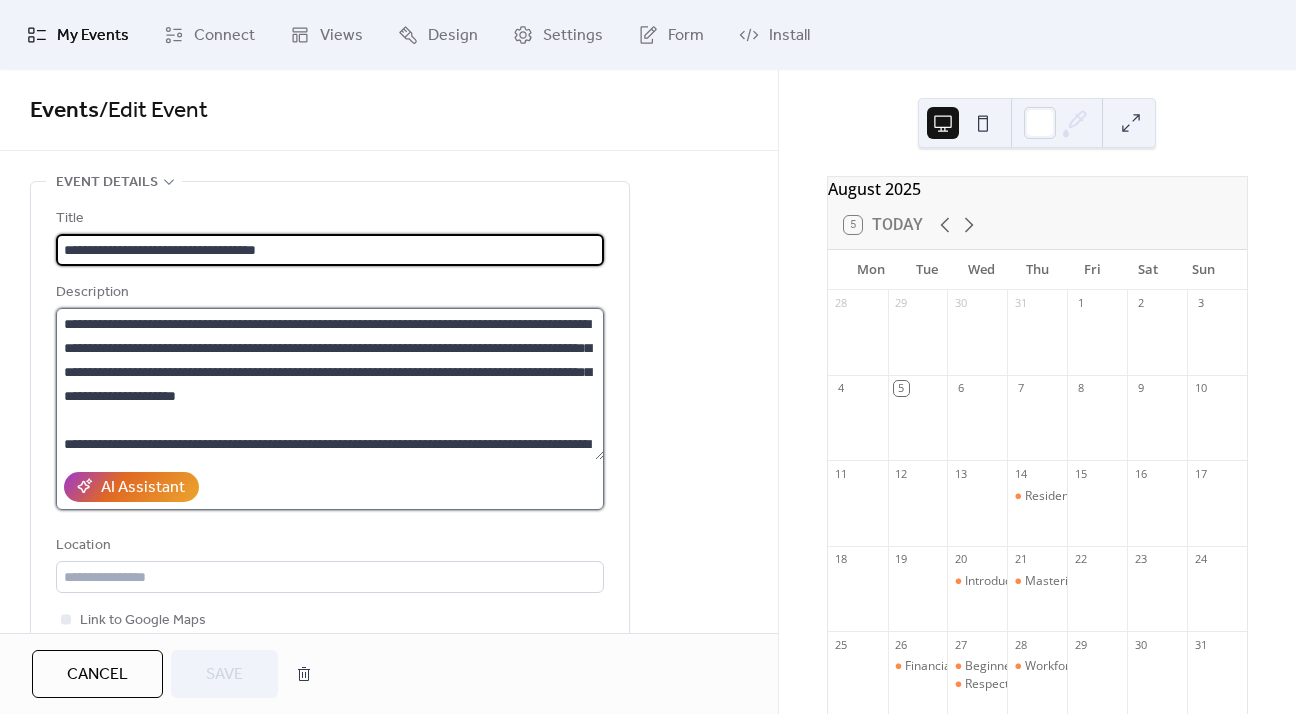 click on "**********" at bounding box center (330, 384) 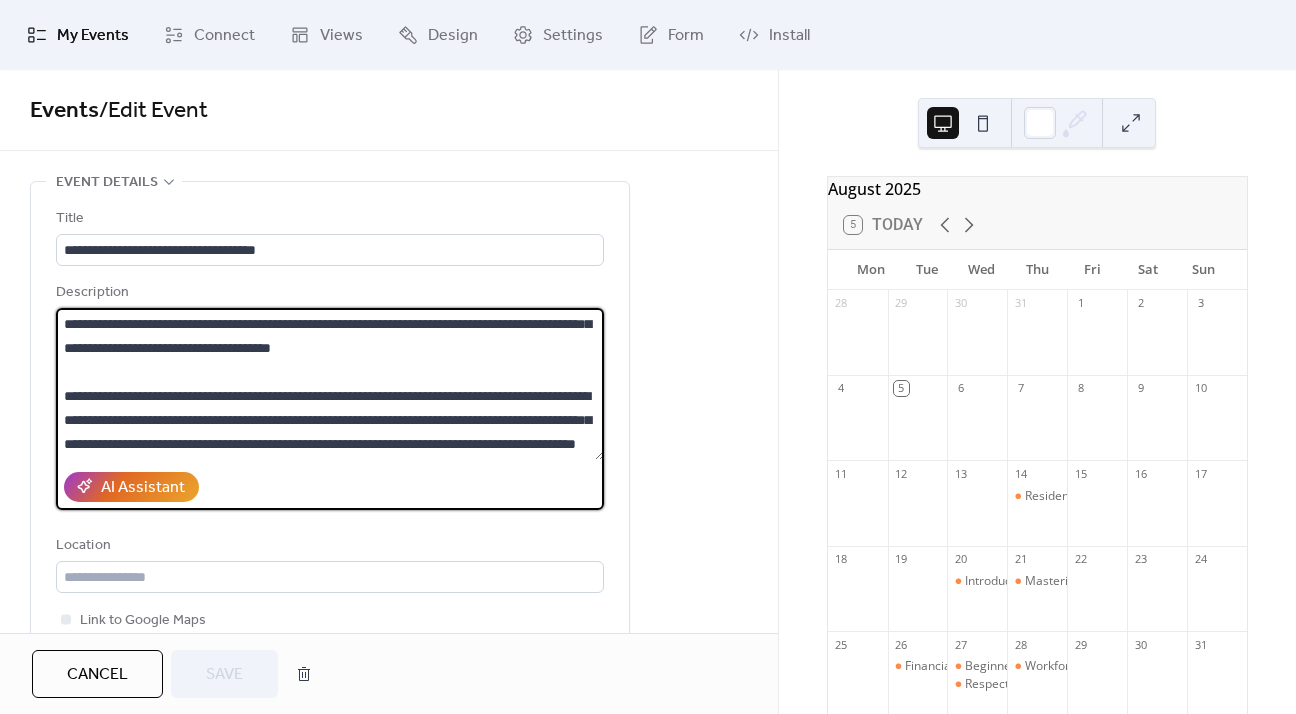scroll, scrollTop: 192, scrollLeft: 0, axis: vertical 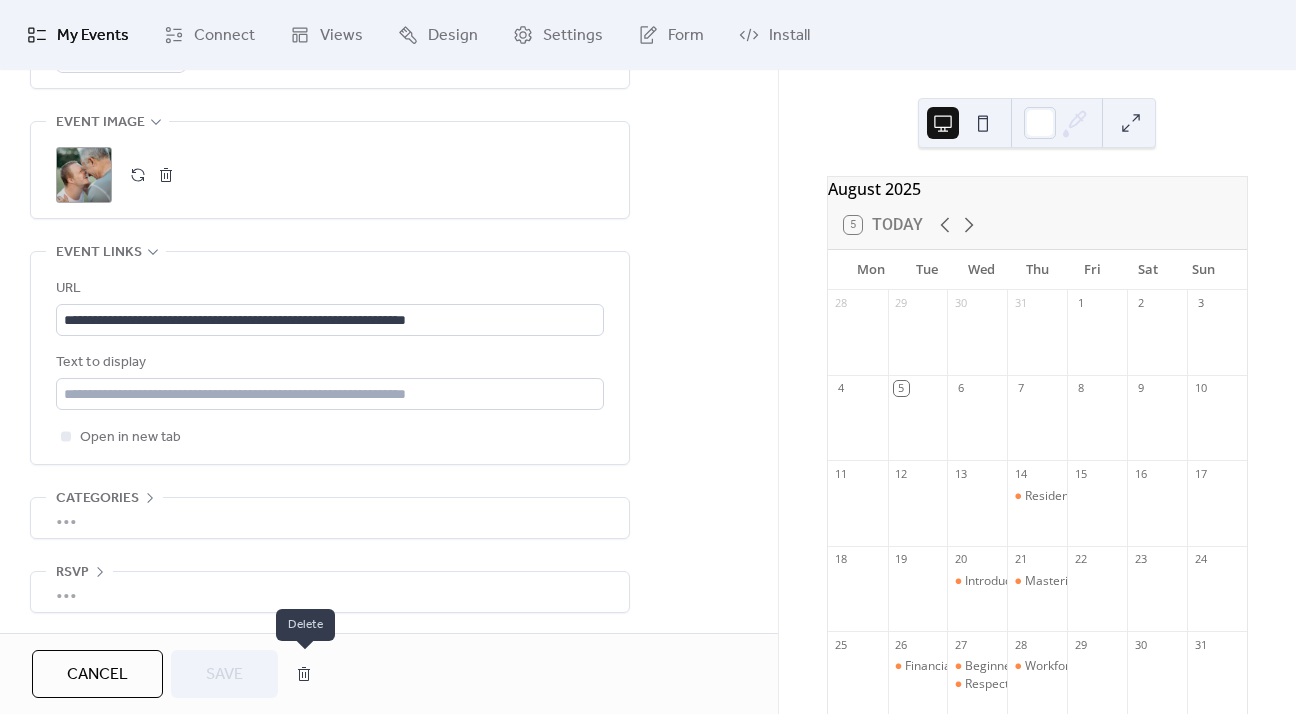click at bounding box center [304, 674] 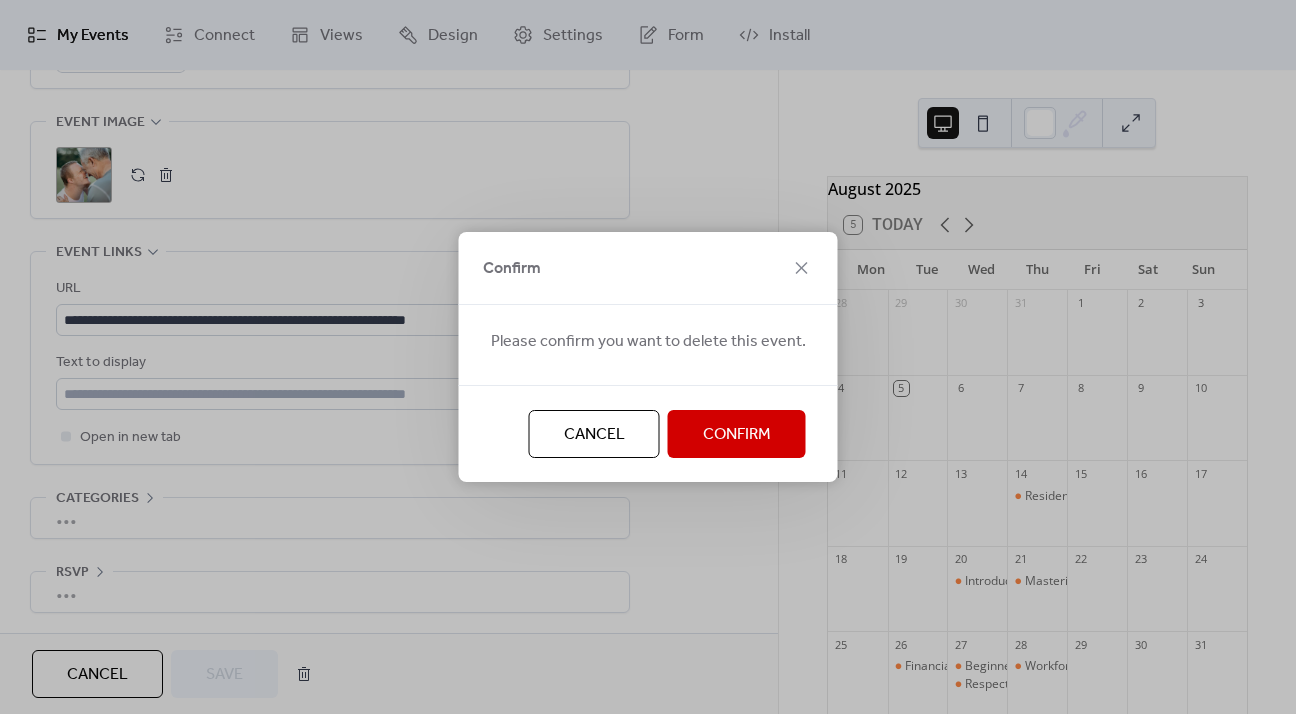 click on "Confirm" at bounding box center [737, 434] 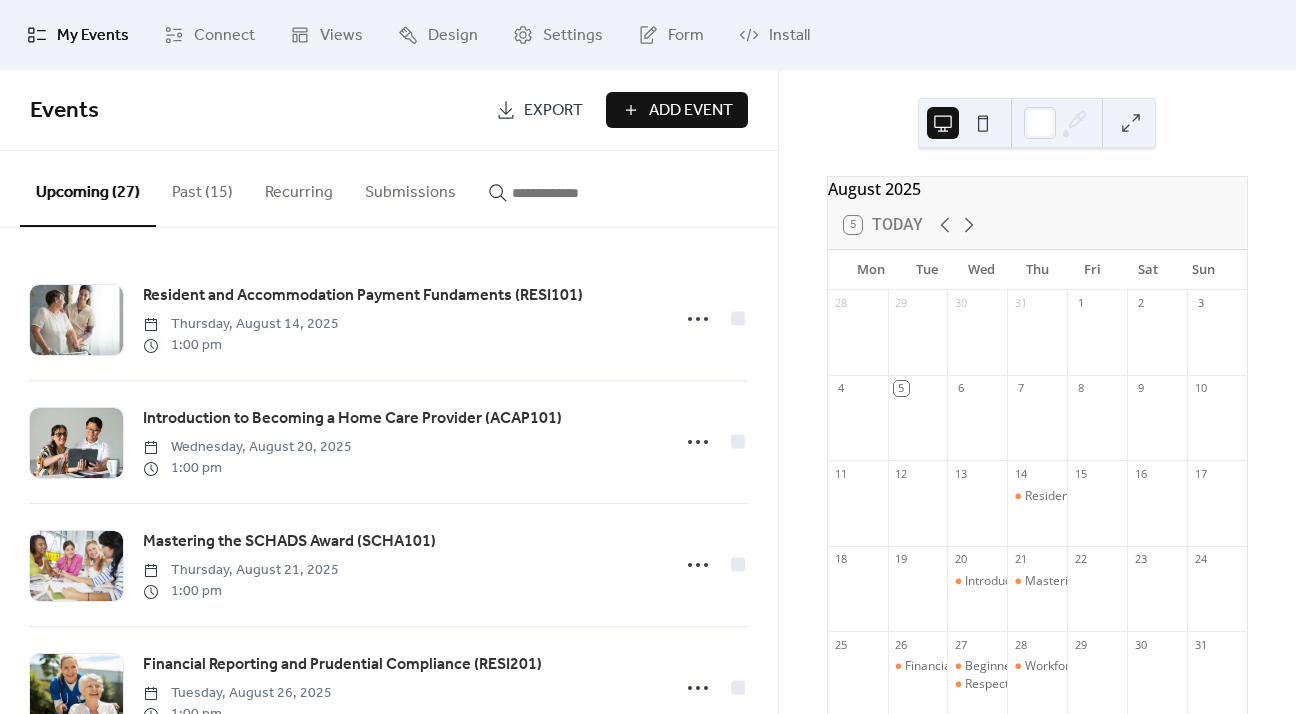click on "Past (15)" at bounding box center (202, 188) 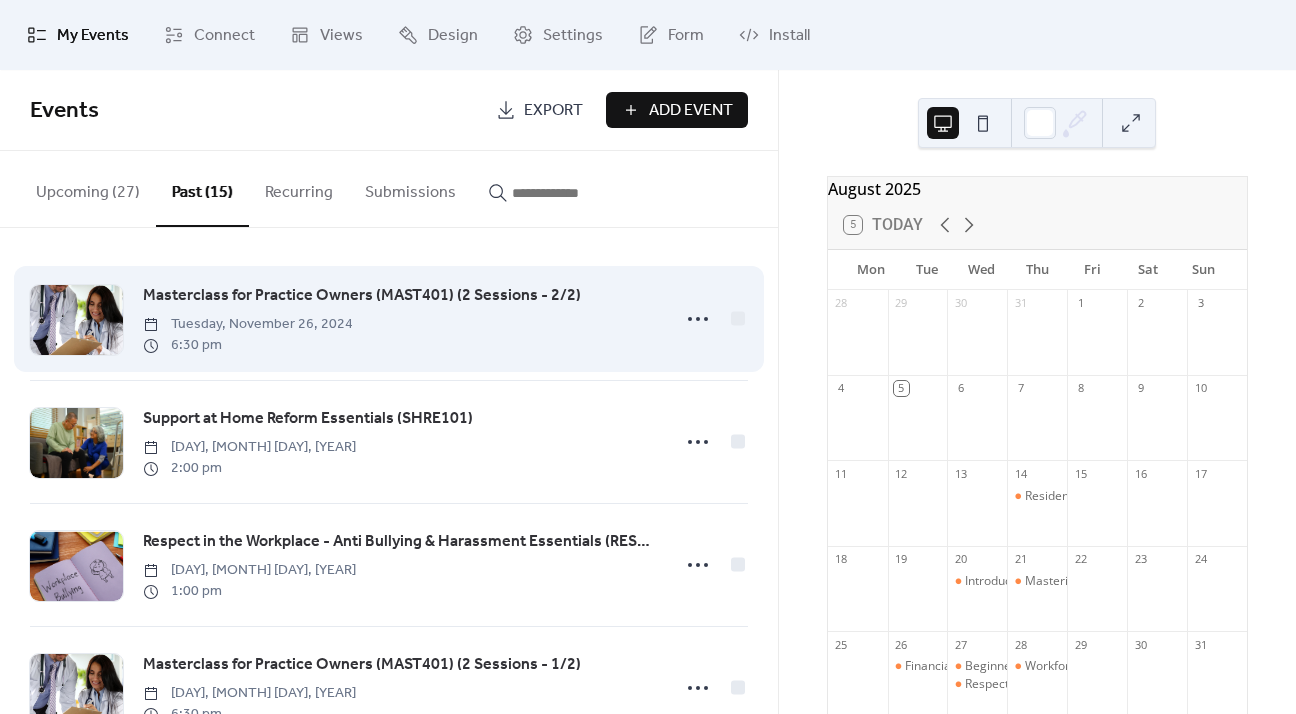 click on "Masterclass for Practice Owners (MAST401) (2 Sessions - 2/2)" at bounding box center (362, 296) 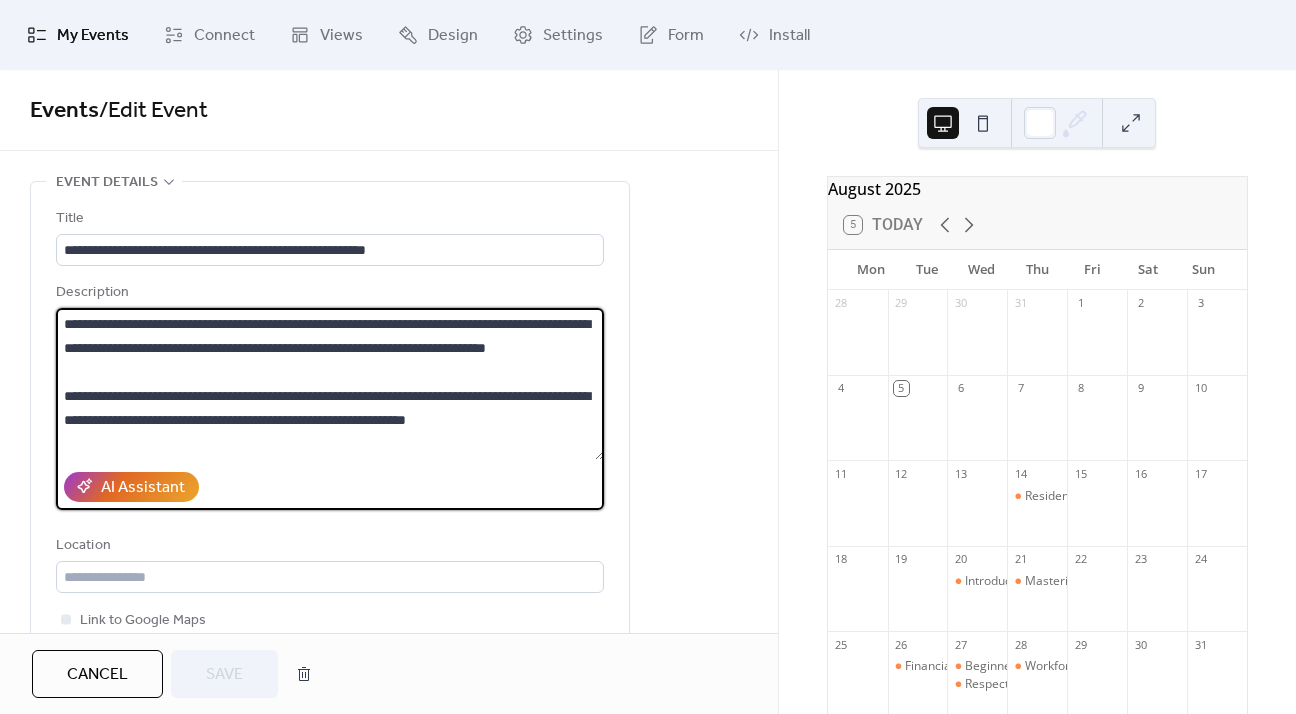 click on "**********" at bounding box center (330, 384) 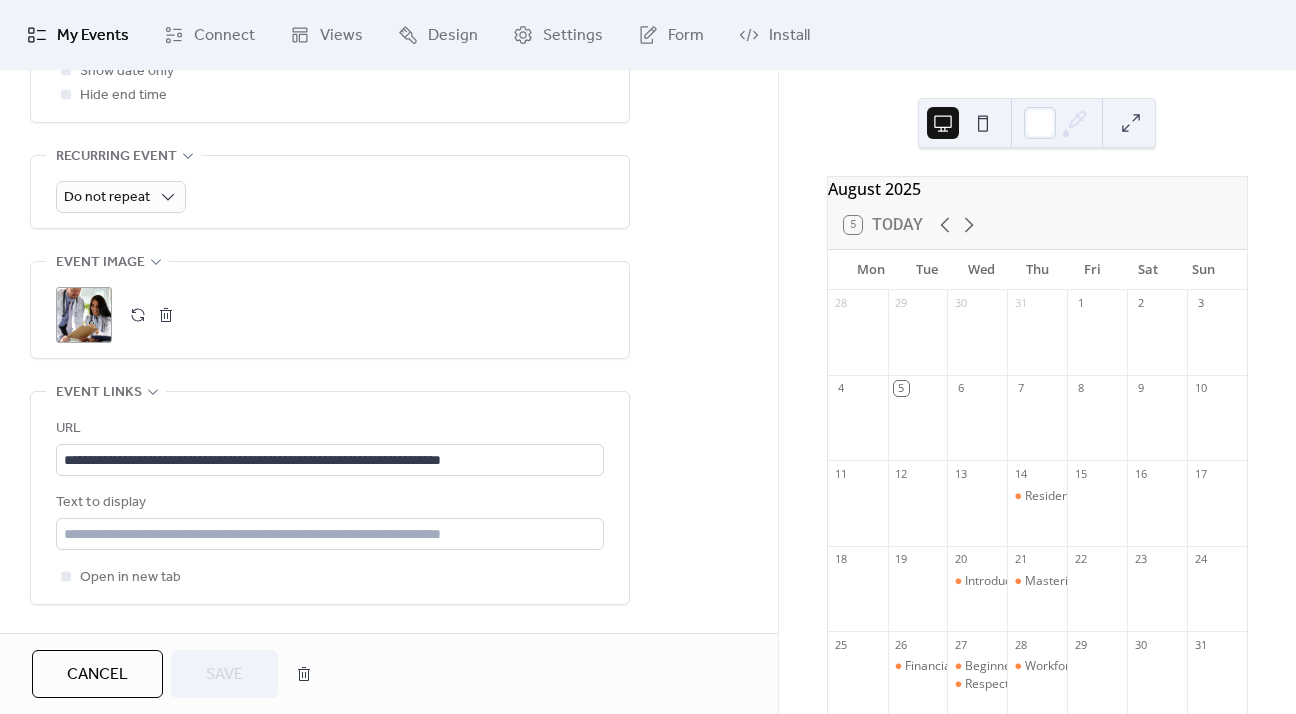 scroll, scrollTop: 1001, scrollLeft: 0, axis: vertical 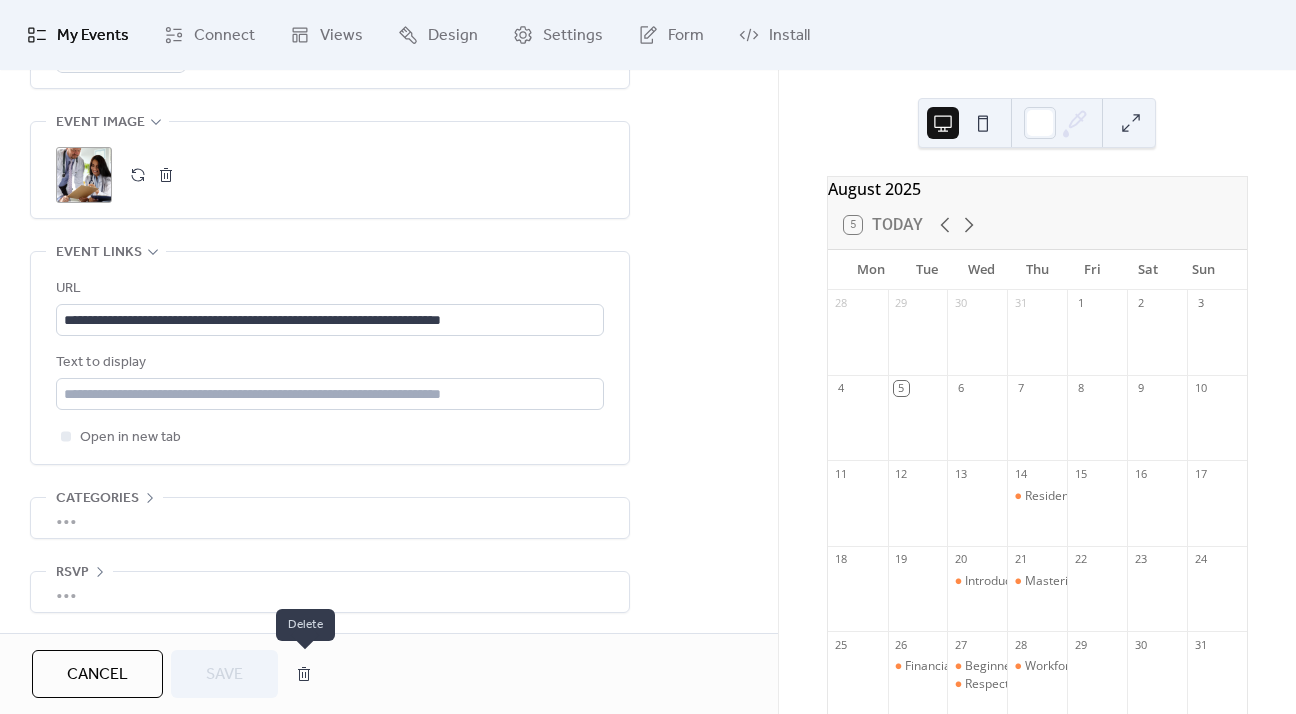 click at bounding box center [304, 674] 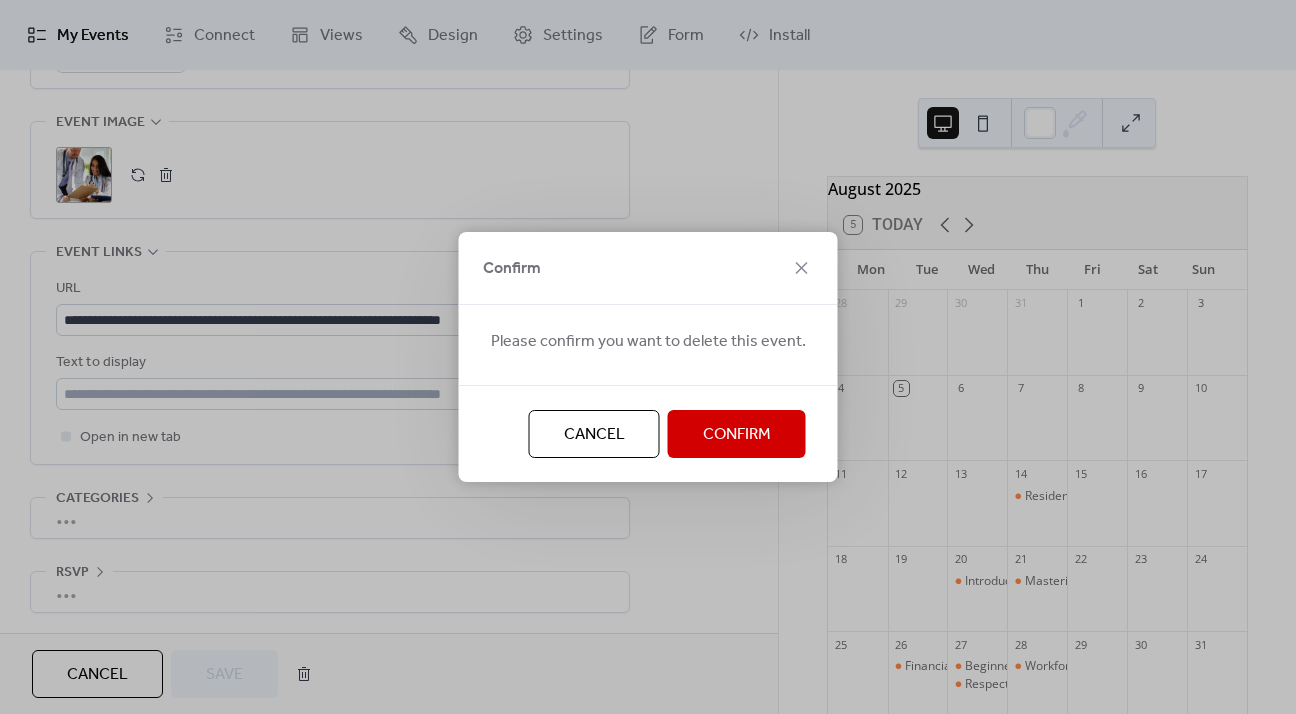 drag, startPoint x: 704, startPoint y: 436, endPoint x: 578, endPoint y: 294, distance: 189.84204 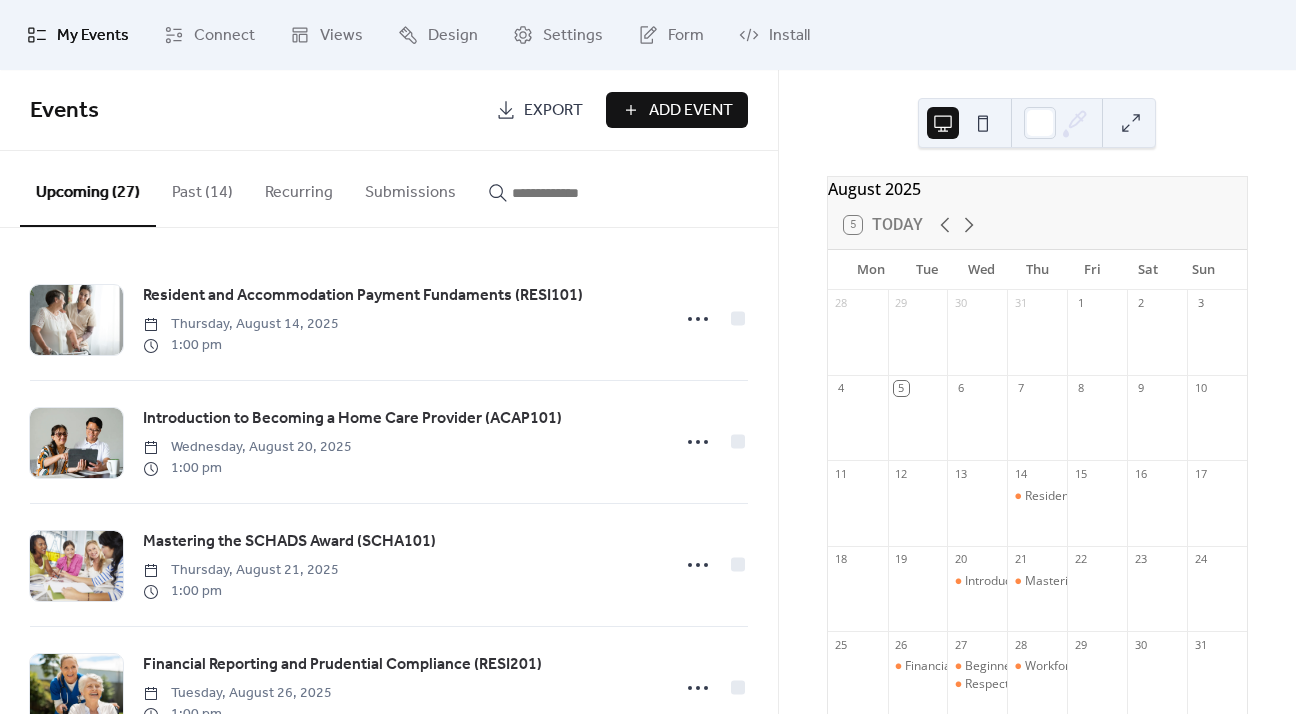 click on "Past (14)" at bounding box center (202, 188) 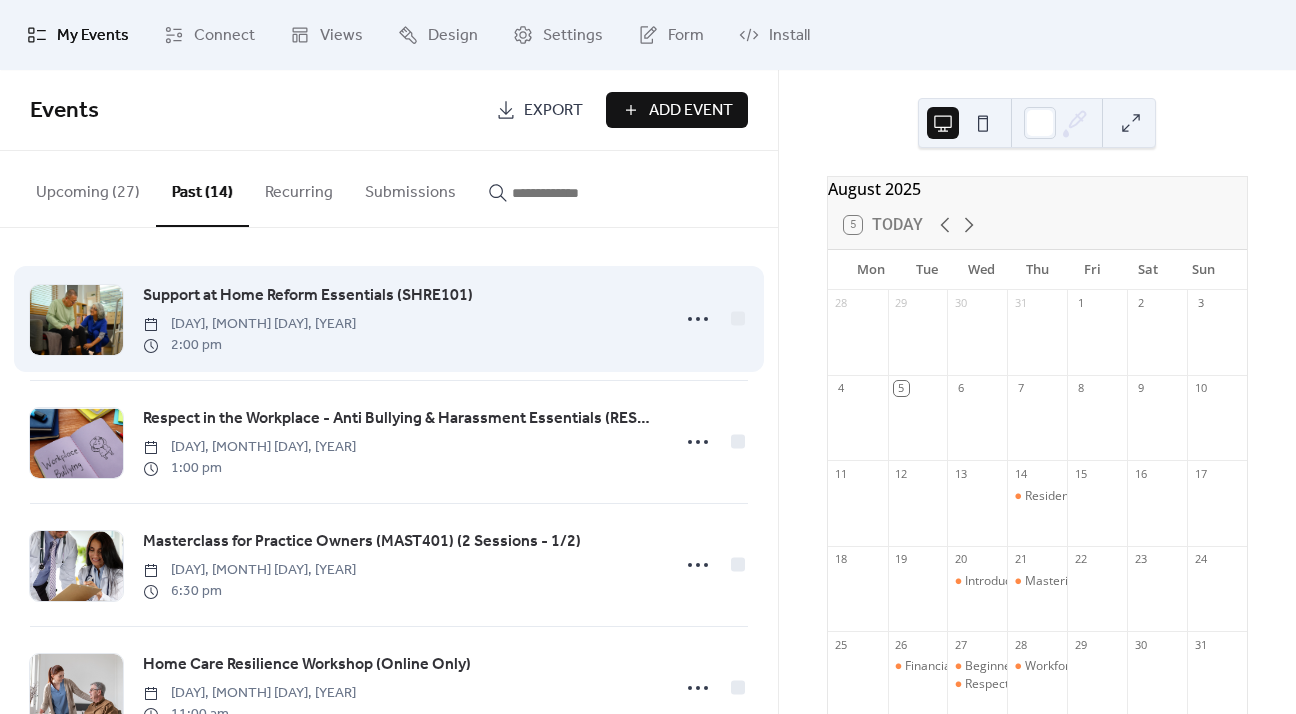click on "Support at Home Reform Essentials (SHRE101)" at bounding box center [308, 296] 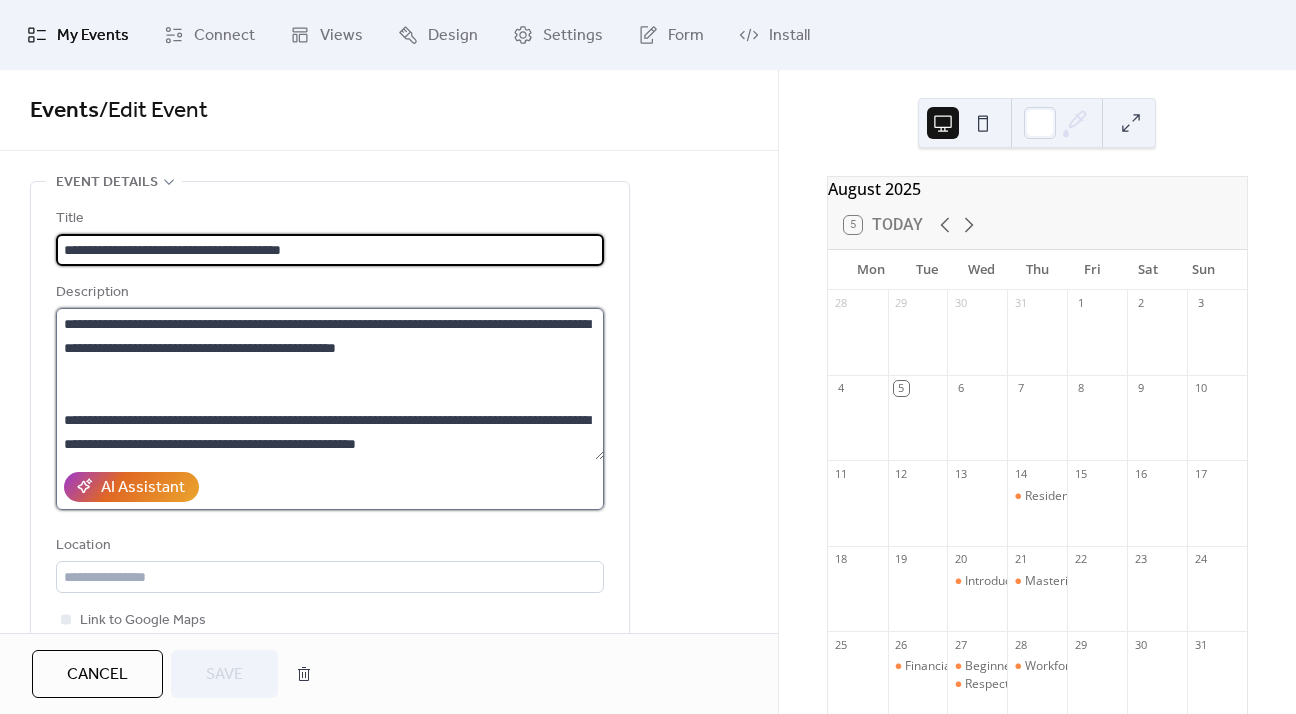 click on "**********" at bounding box center [330, 384] 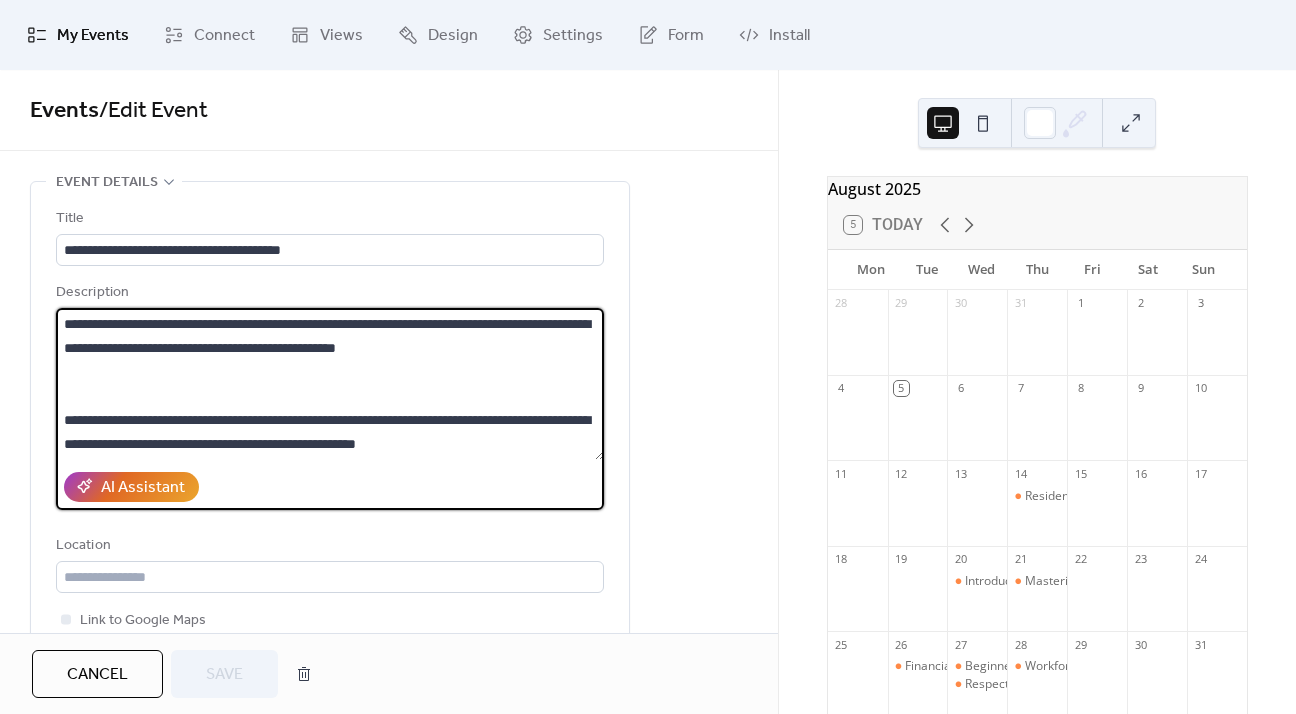 click on "**********" at bounding box center [330, 384] 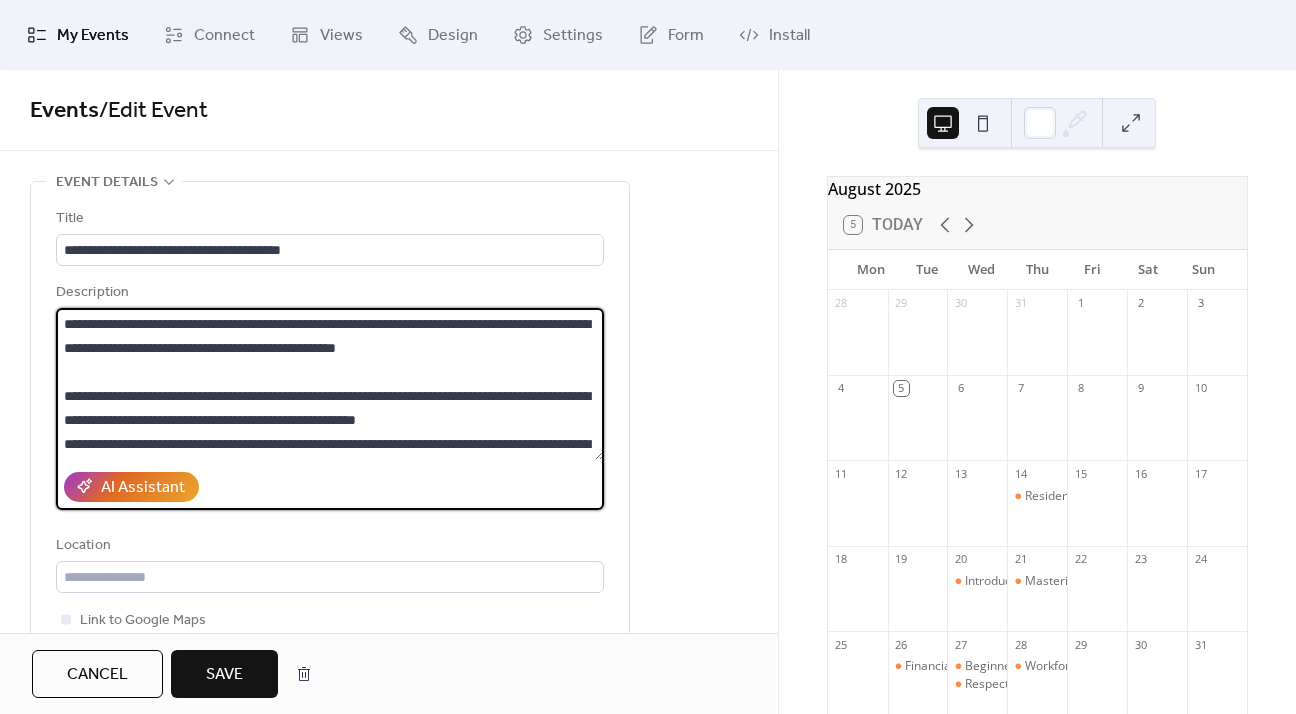 type on "**********" 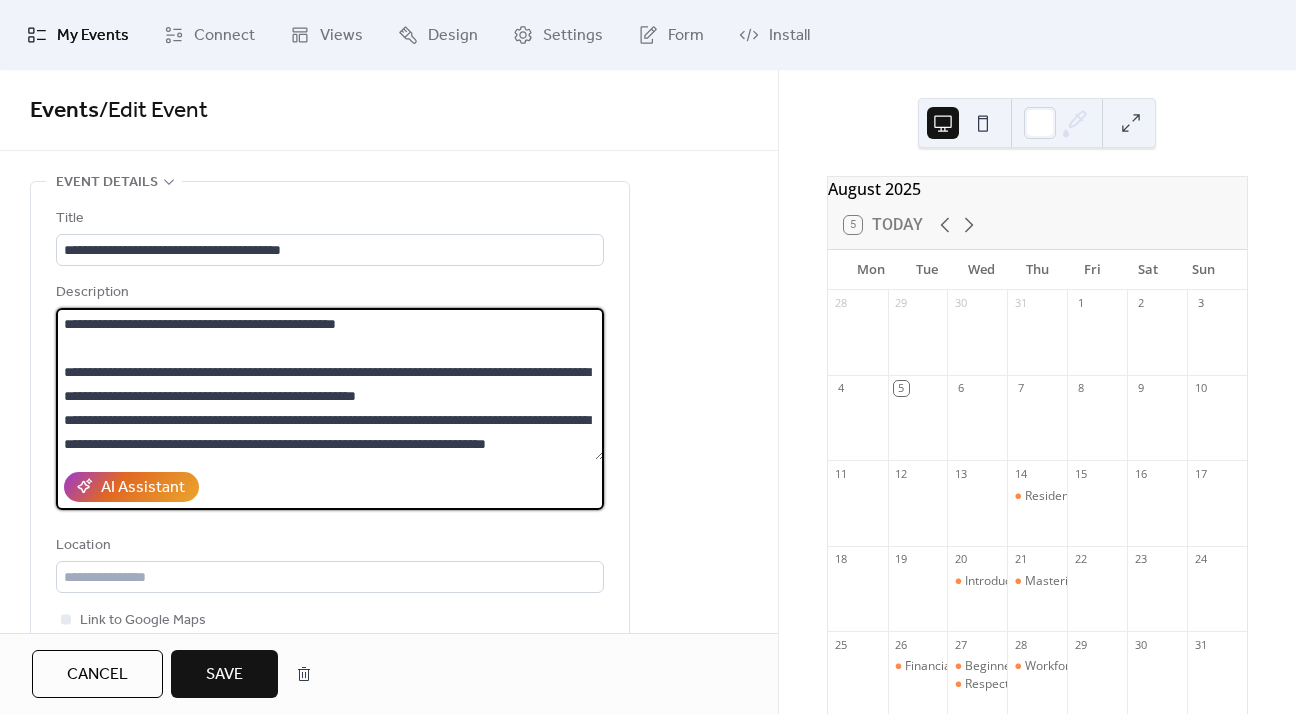 scroll, scrollTop: 48, scrollLeft: 0, axis: vertical 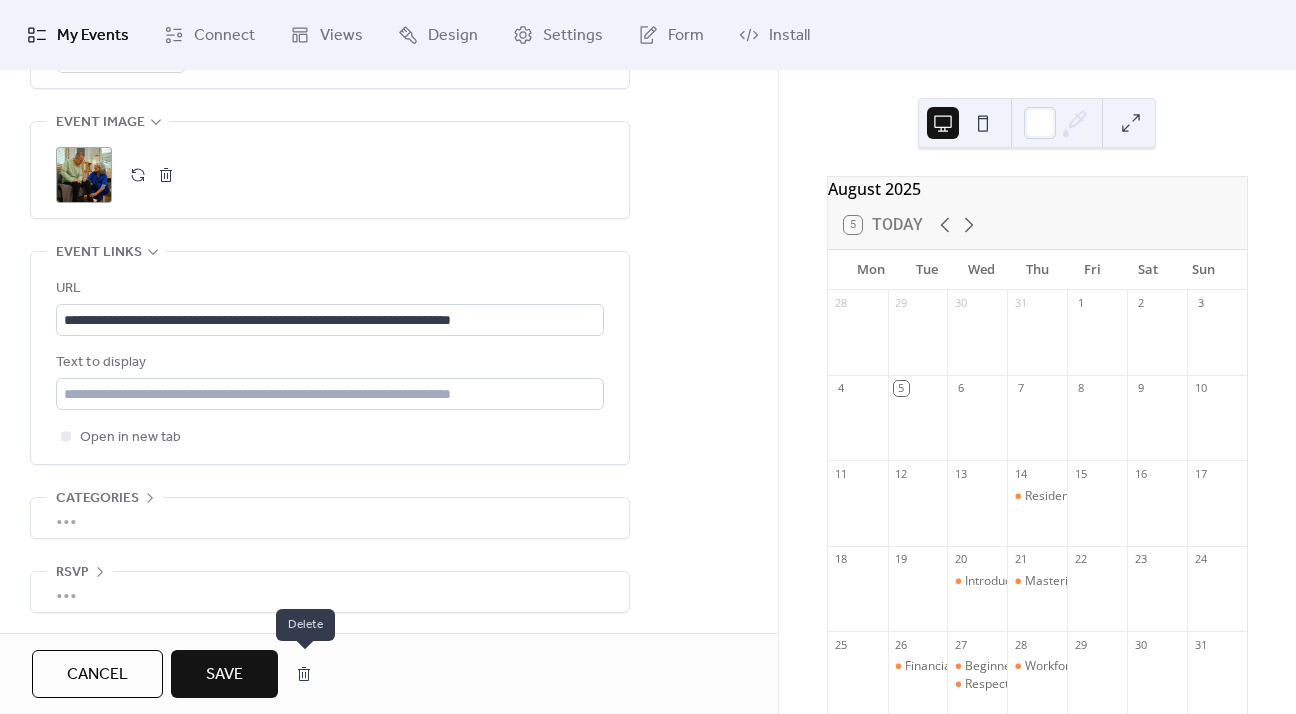 click at bounding box center (304, 674) 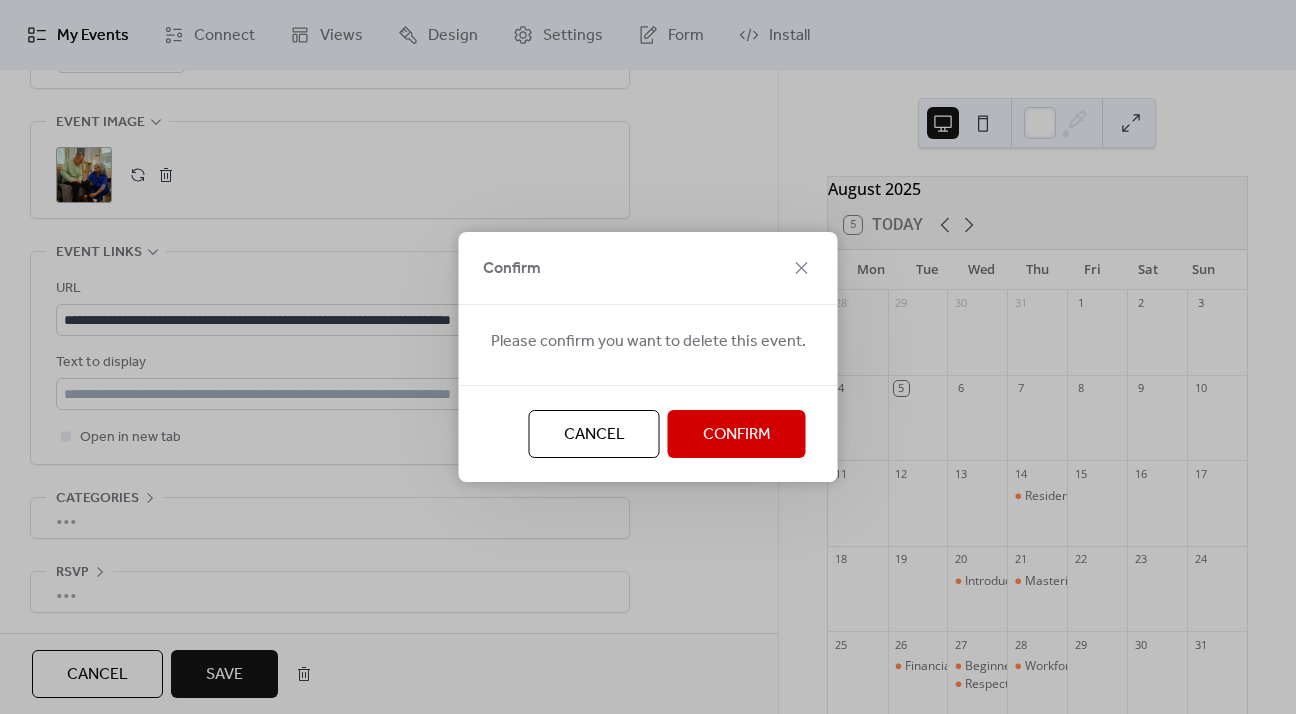 click on "Confirm" at bounding box center [737, 435] 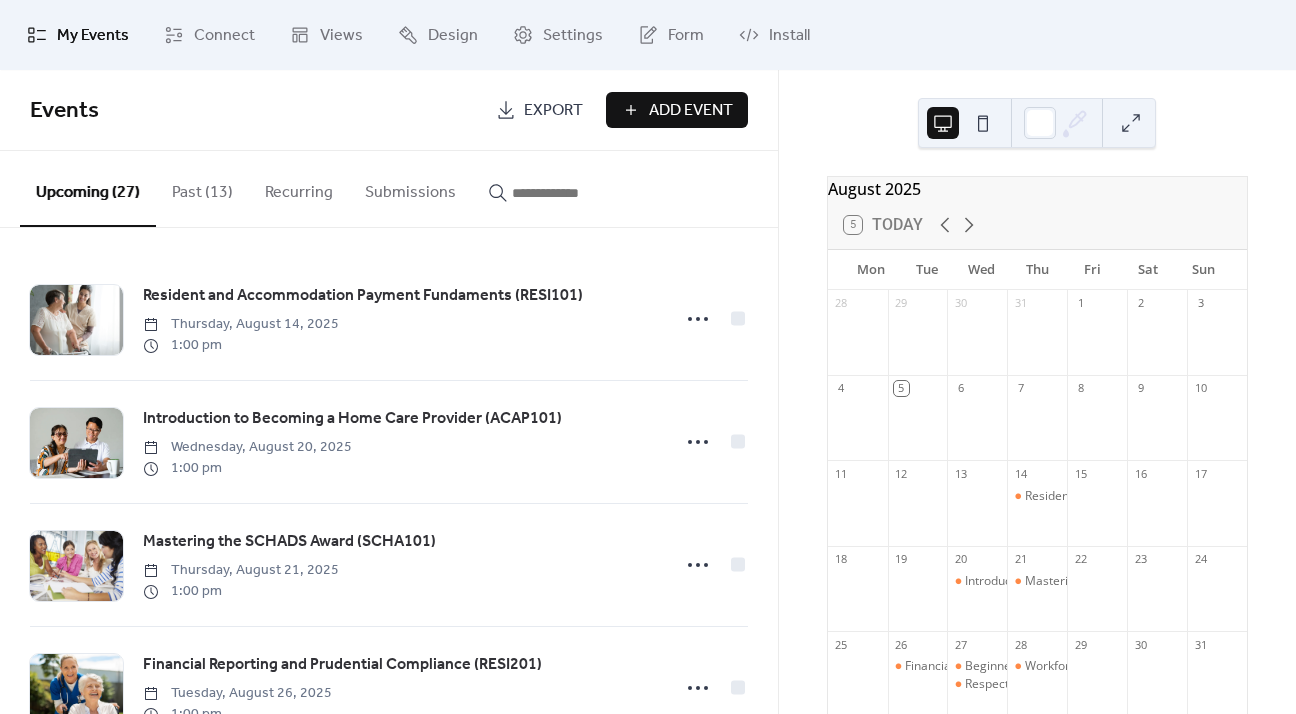 click on "Past (13)" at bounding box center [202, 188] 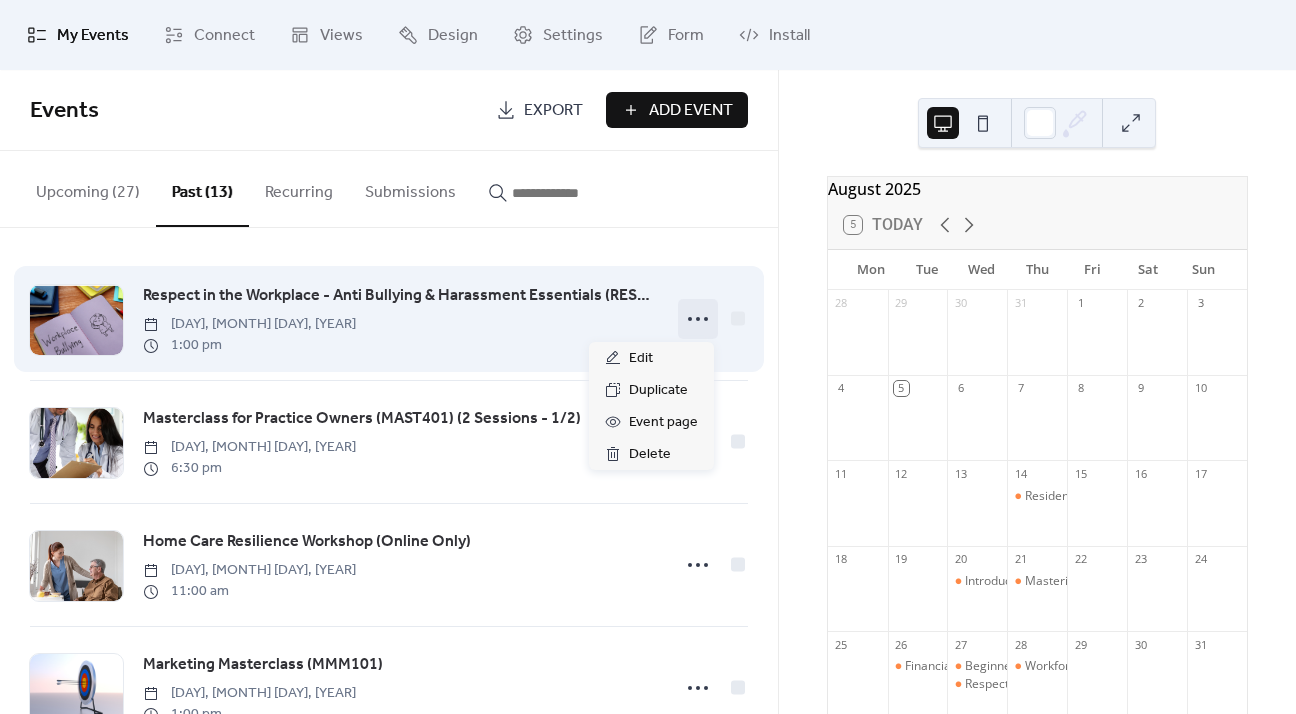 click 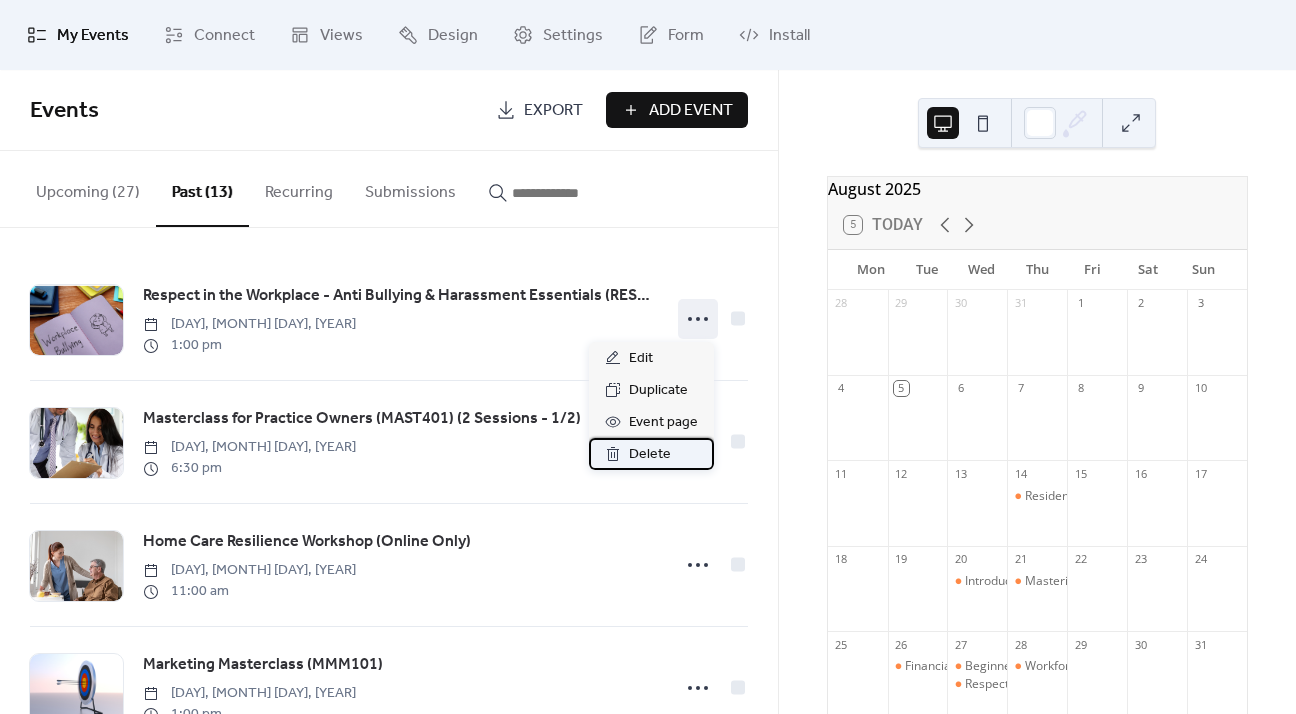 click on "Delete" at bounding box center (650, 455) 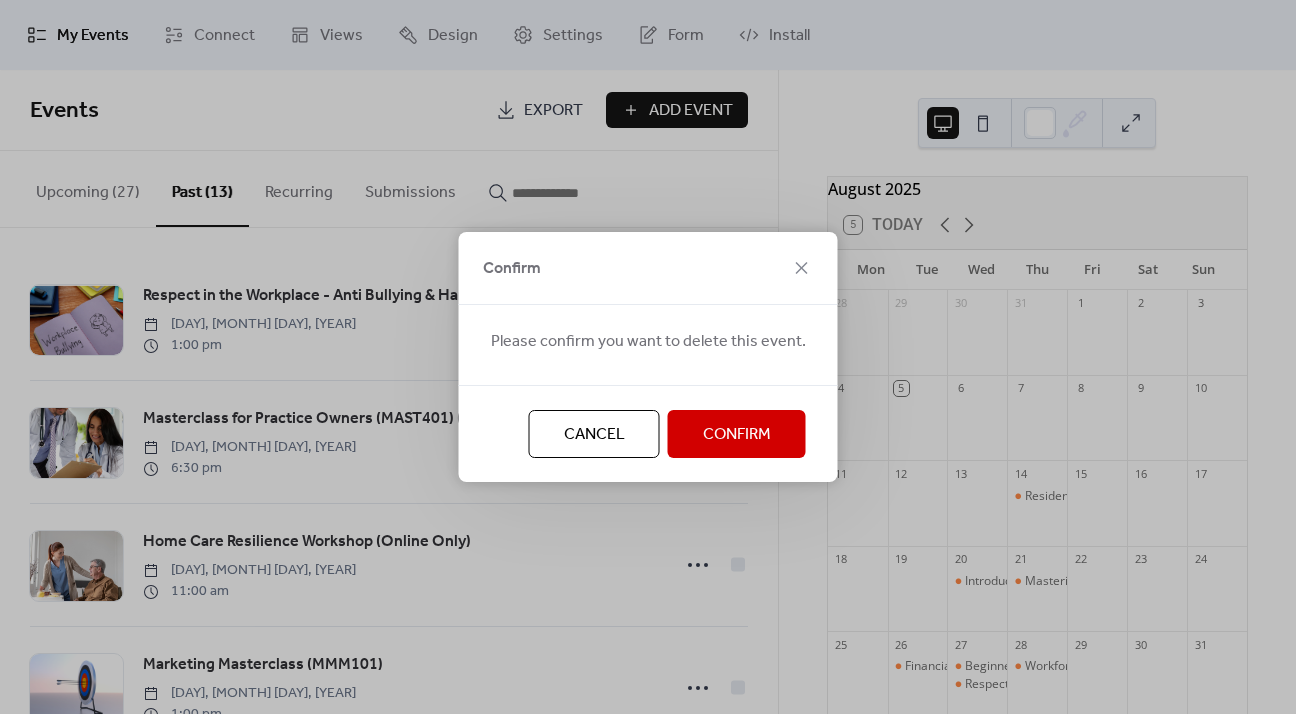 click on "Confirm" at bounding box center (737, 435) 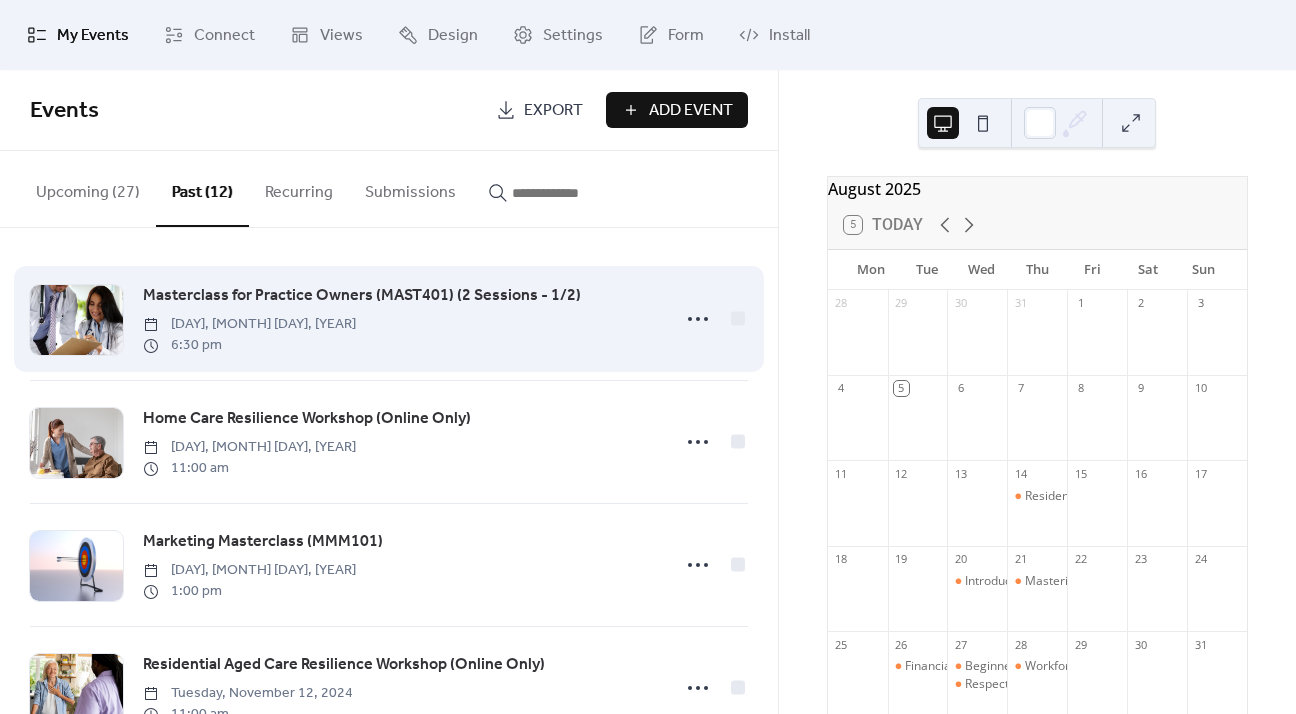 click on "Masterclass for Practice Owners (MAST401) (2 Sessions - 1/2)" at bounding box center [362, 296] 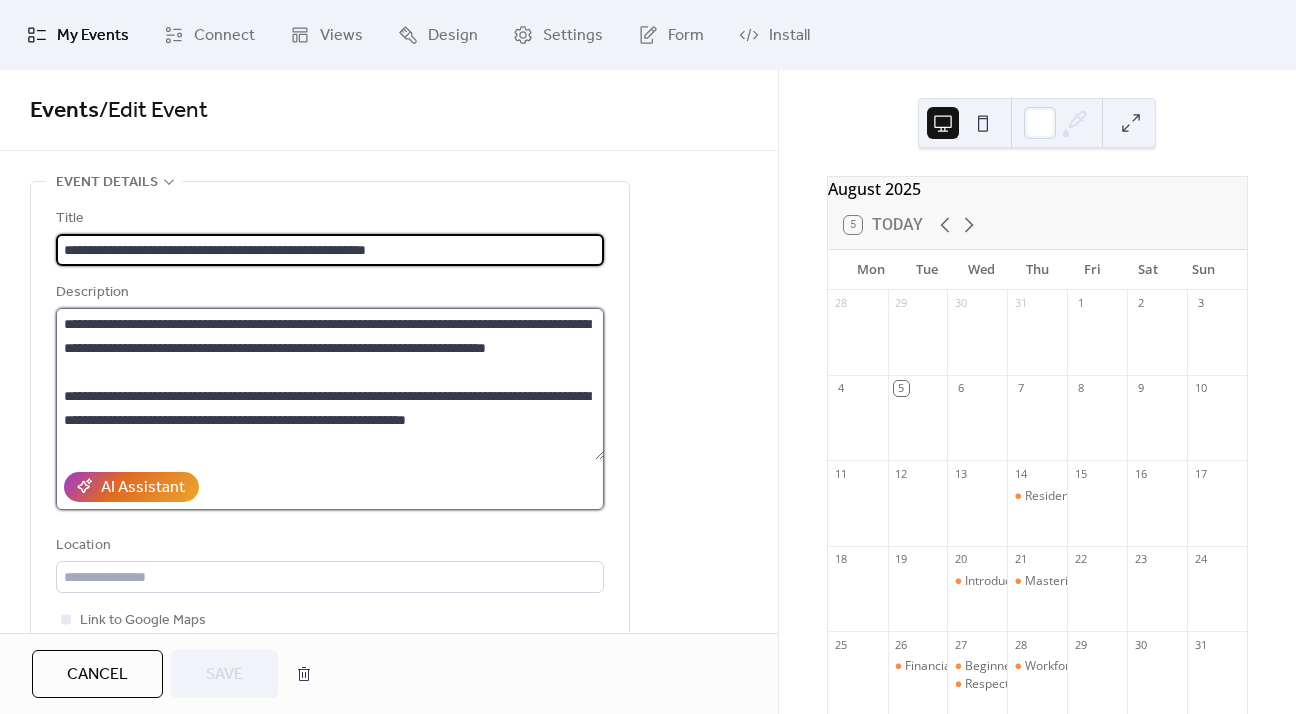 click on "**********" at bounding box center (330, 384) 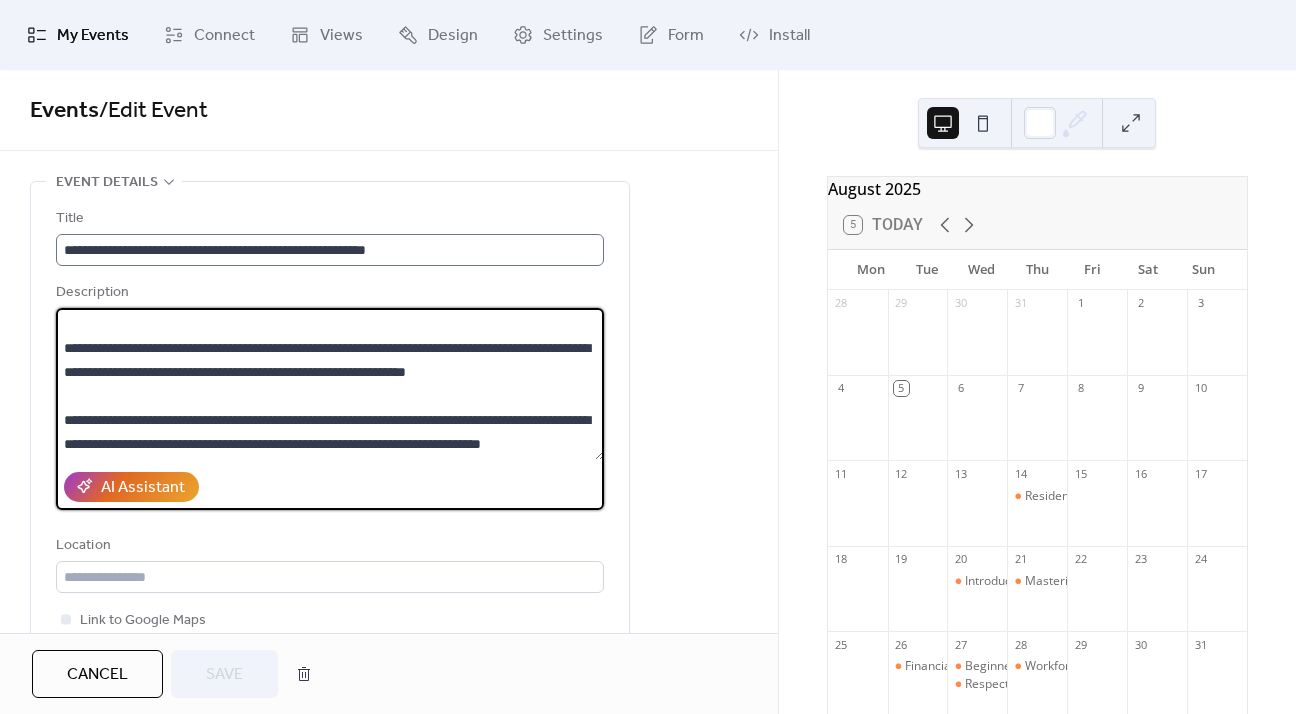 scroll, scrollTop: 96, scrollLeft: 0, axis: vertical 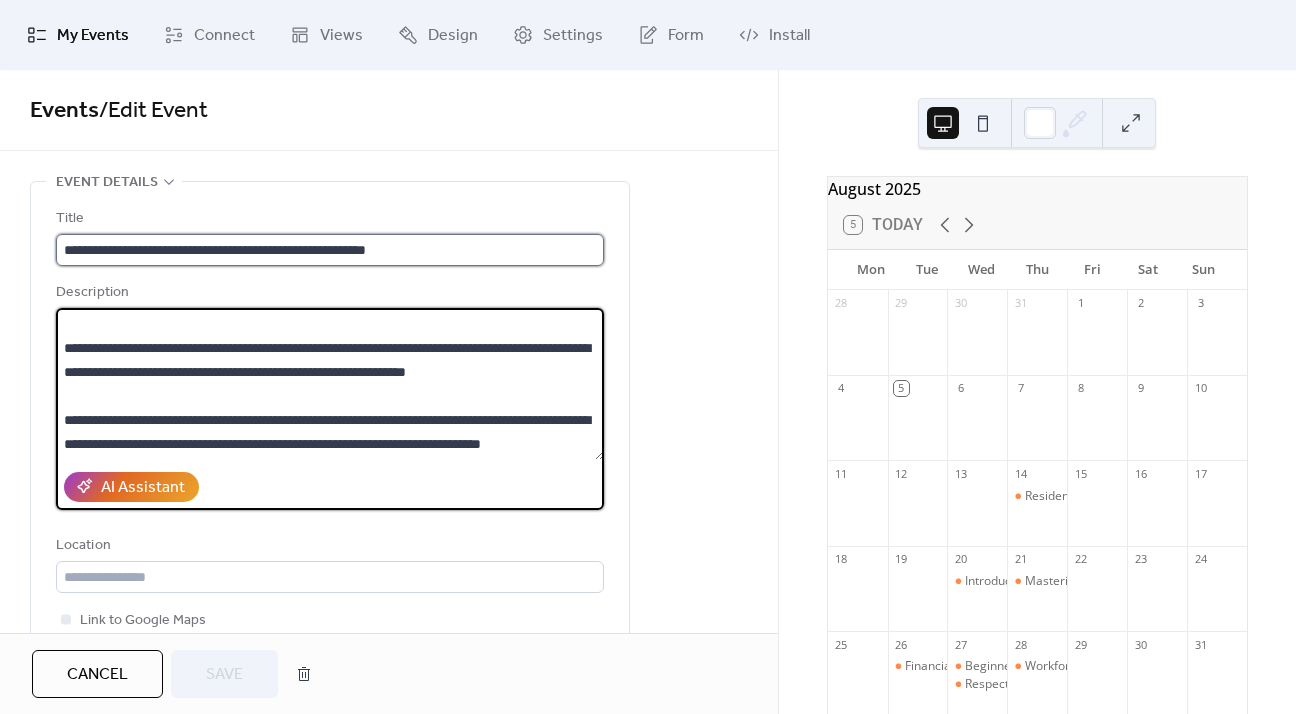 click on "**********" at bounding box center (330, 250) 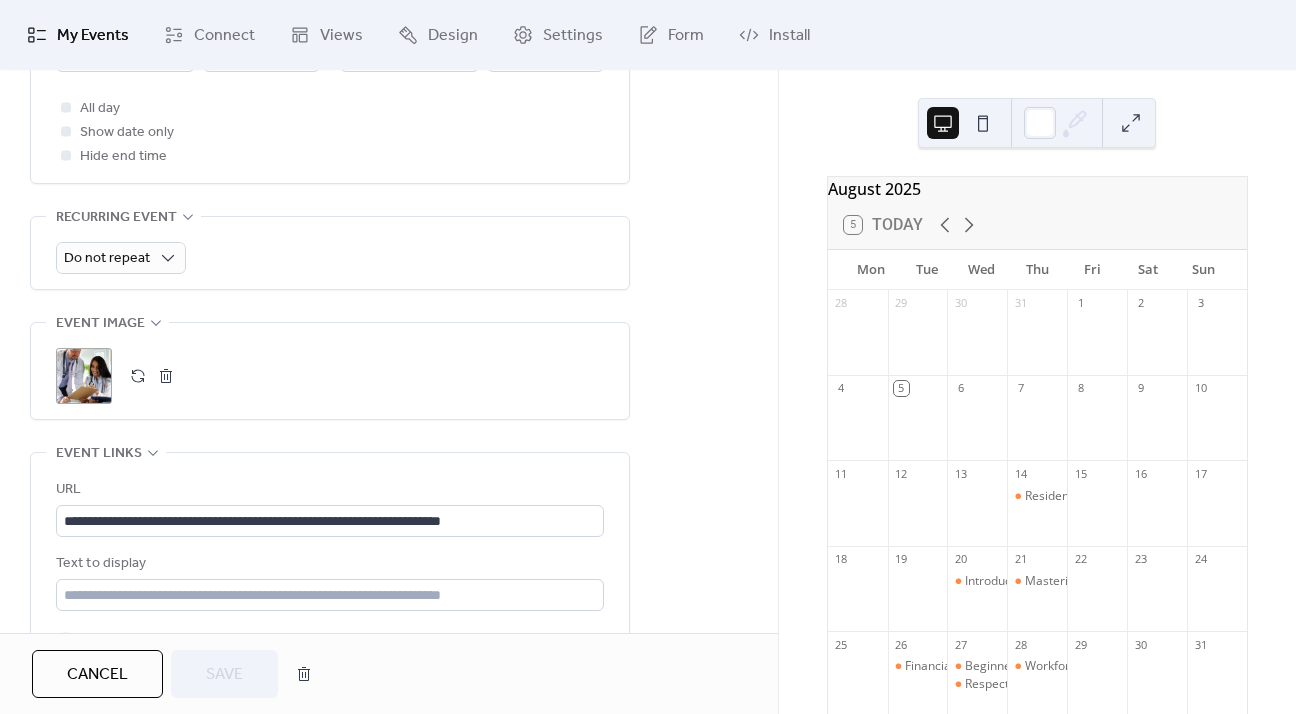scroll, scrollTop: 900, scrollLeft: 0, axis: vertical 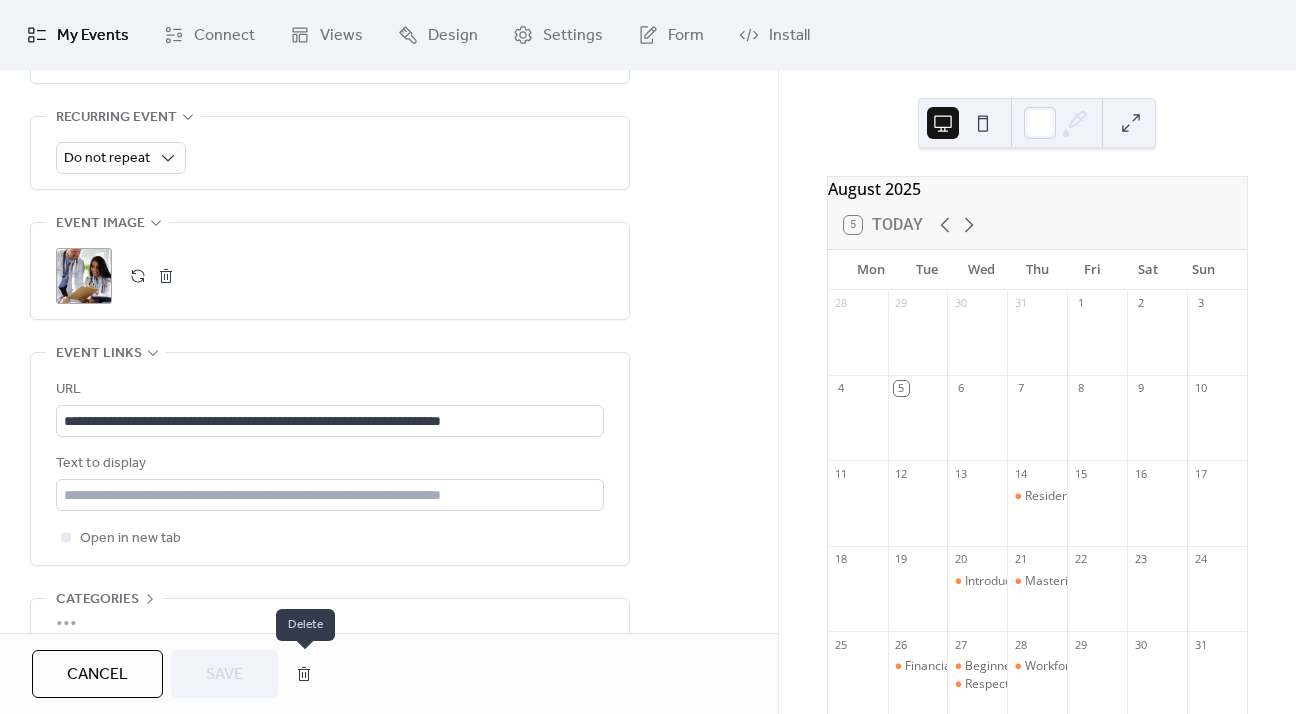 click at bounding box center (304, 674) 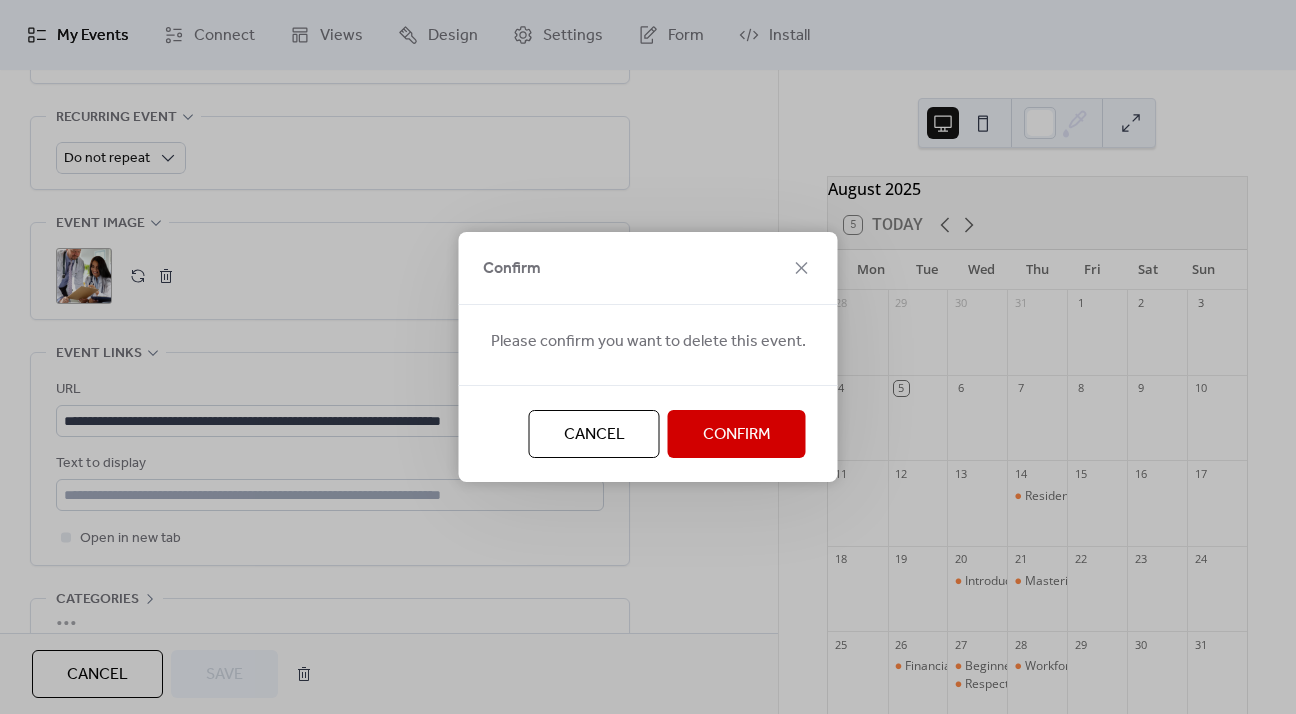 click on "Confirm" at bounding box center (737, 434) 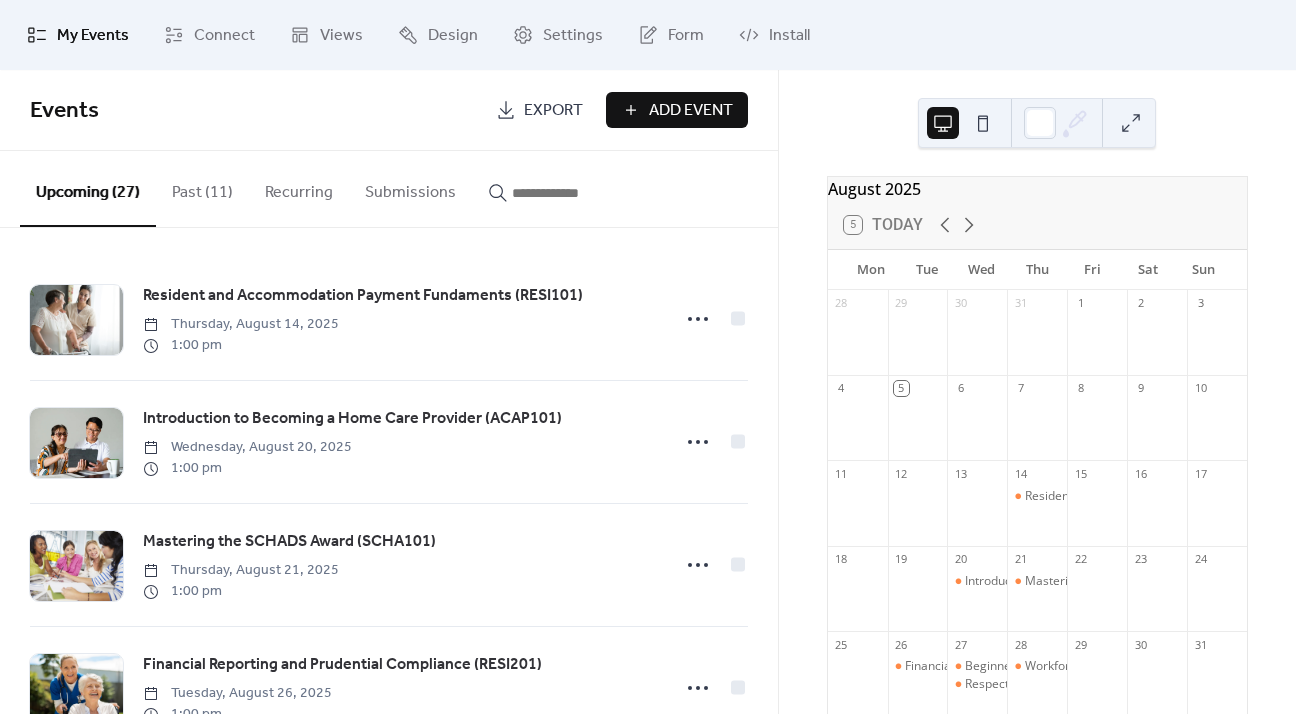 click on "Past (11)" at bounding box center (202, 188) 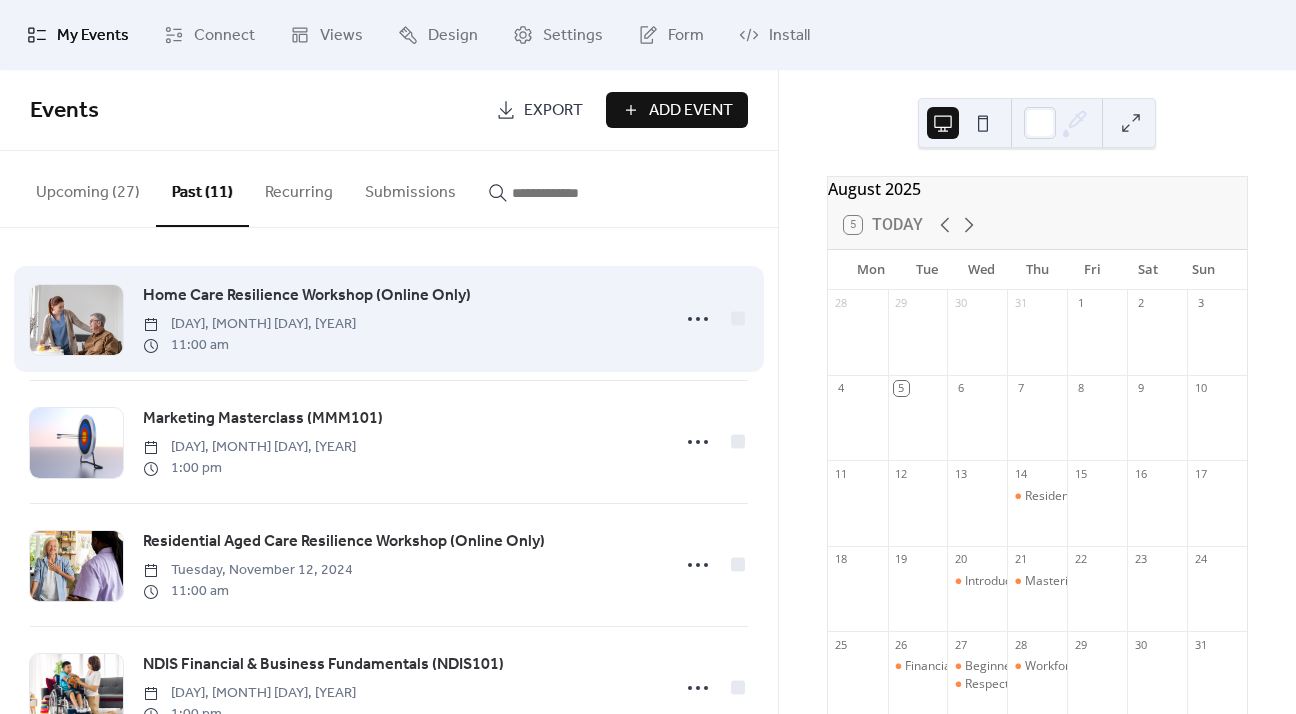 click on "Home Care Resilience Workshop (Online Only)" at bounding box center [307, 296] 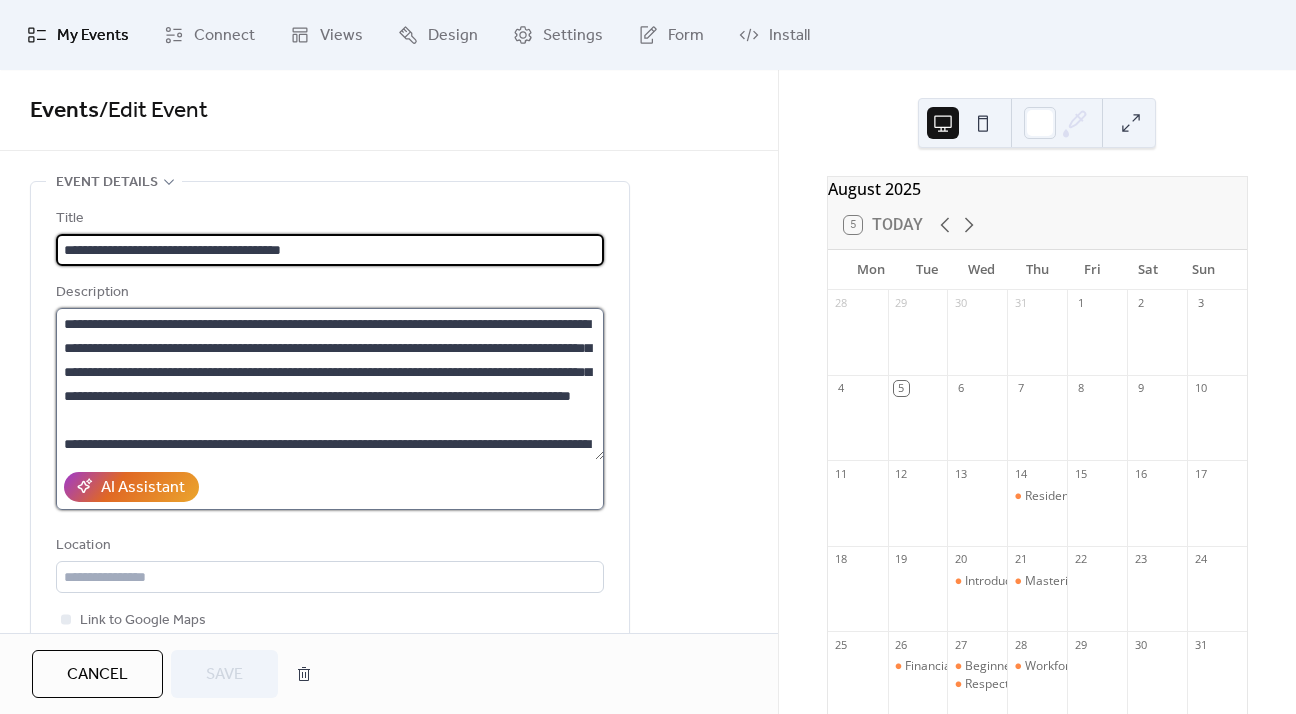 click on "**********" at bounding box center [330, 384] 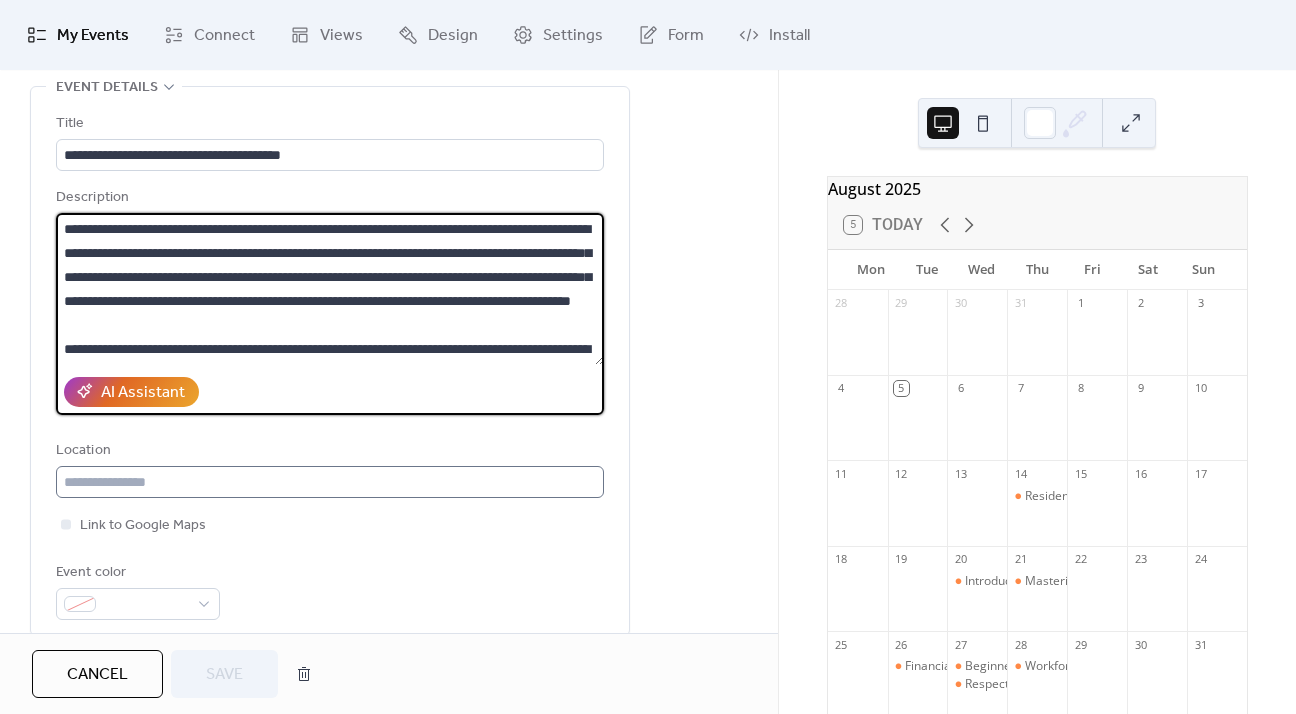 scroll, scrollTop: 300, scrollLeft: 0, axis: vertical 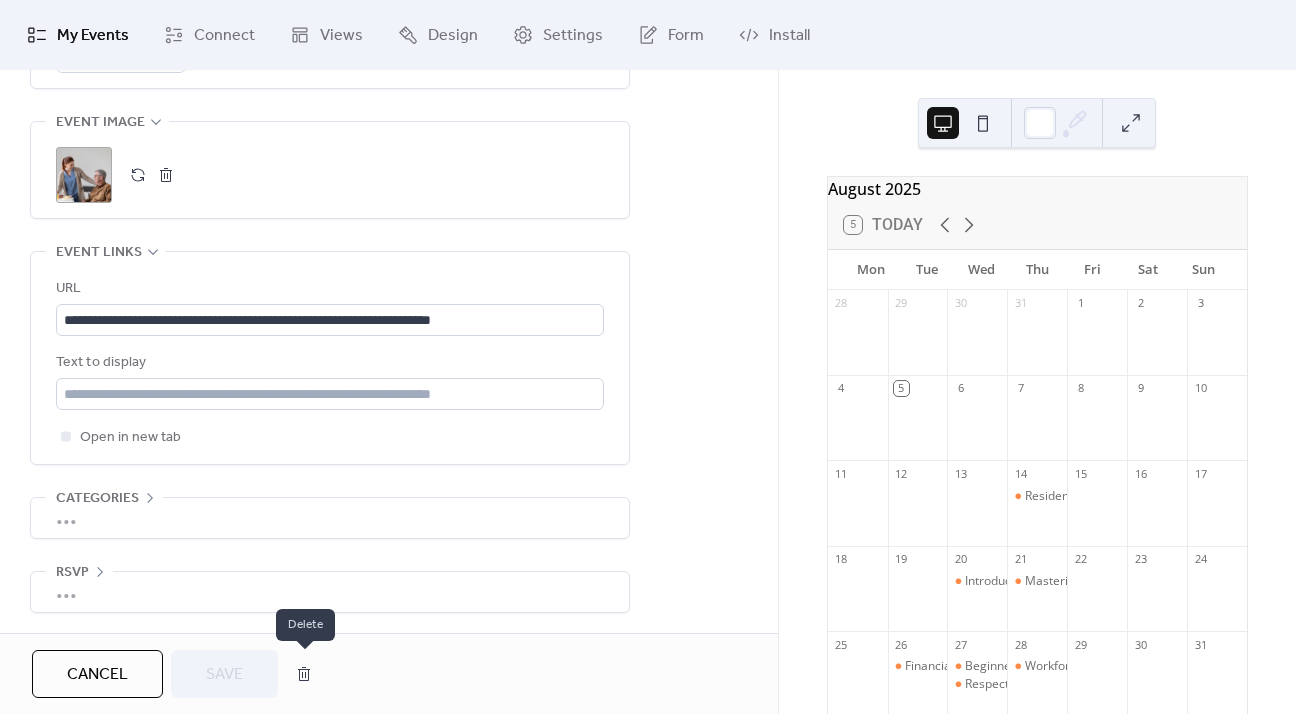 click at bounding box center (304, 674) 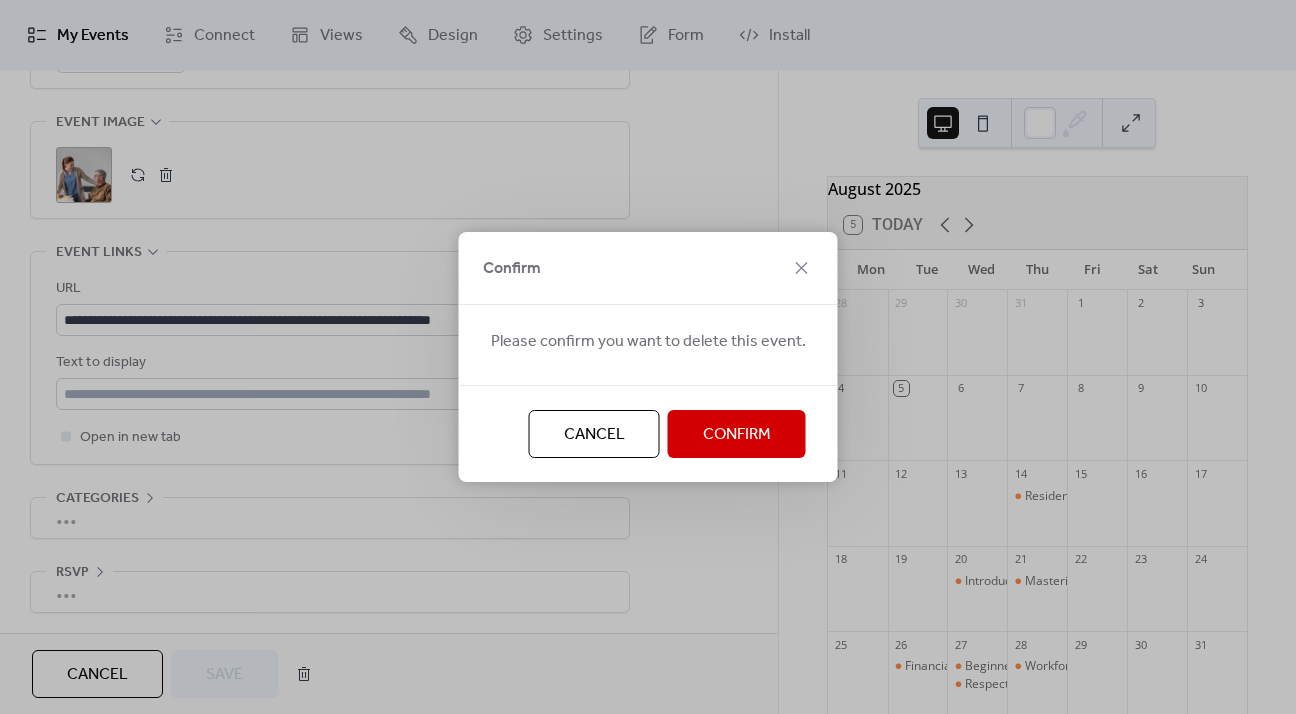 drag, startPoint x: 711, startPoint y: 433, endPoint x: 697, endPoint y: 428, distance: 14.866069 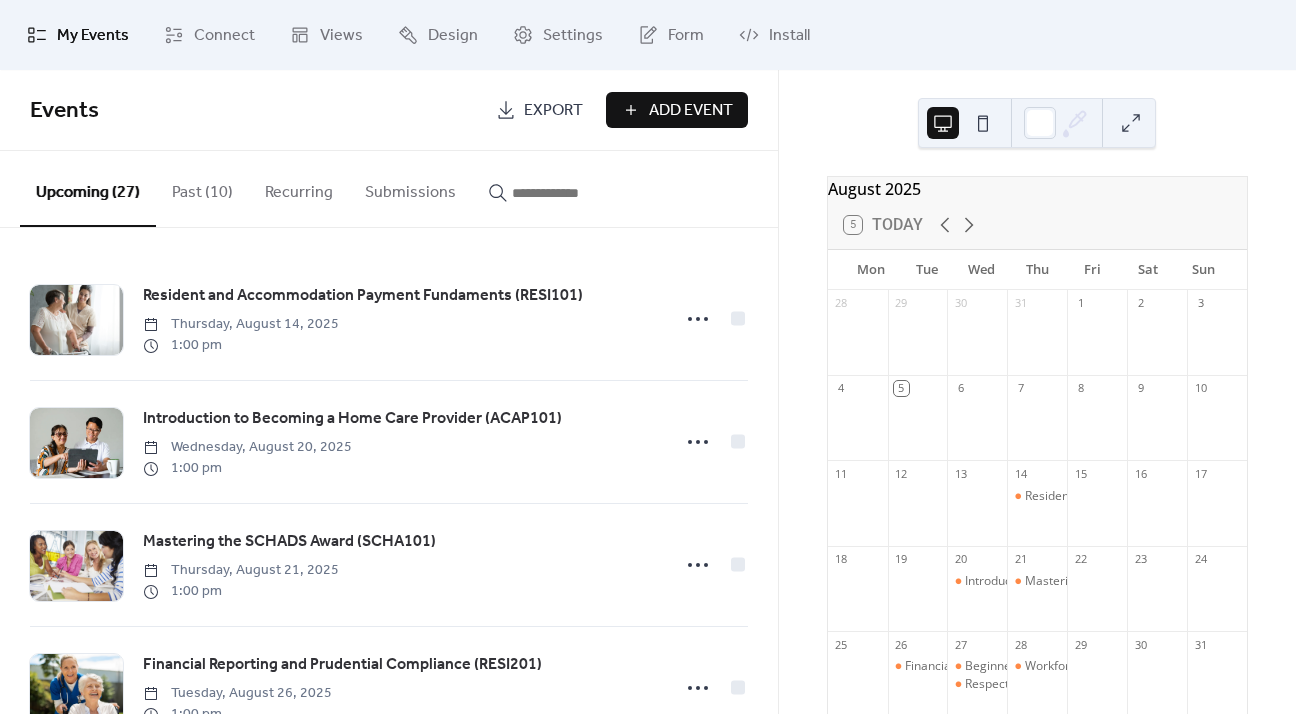 click on "Past (10)" at bounding box center (202, 188) 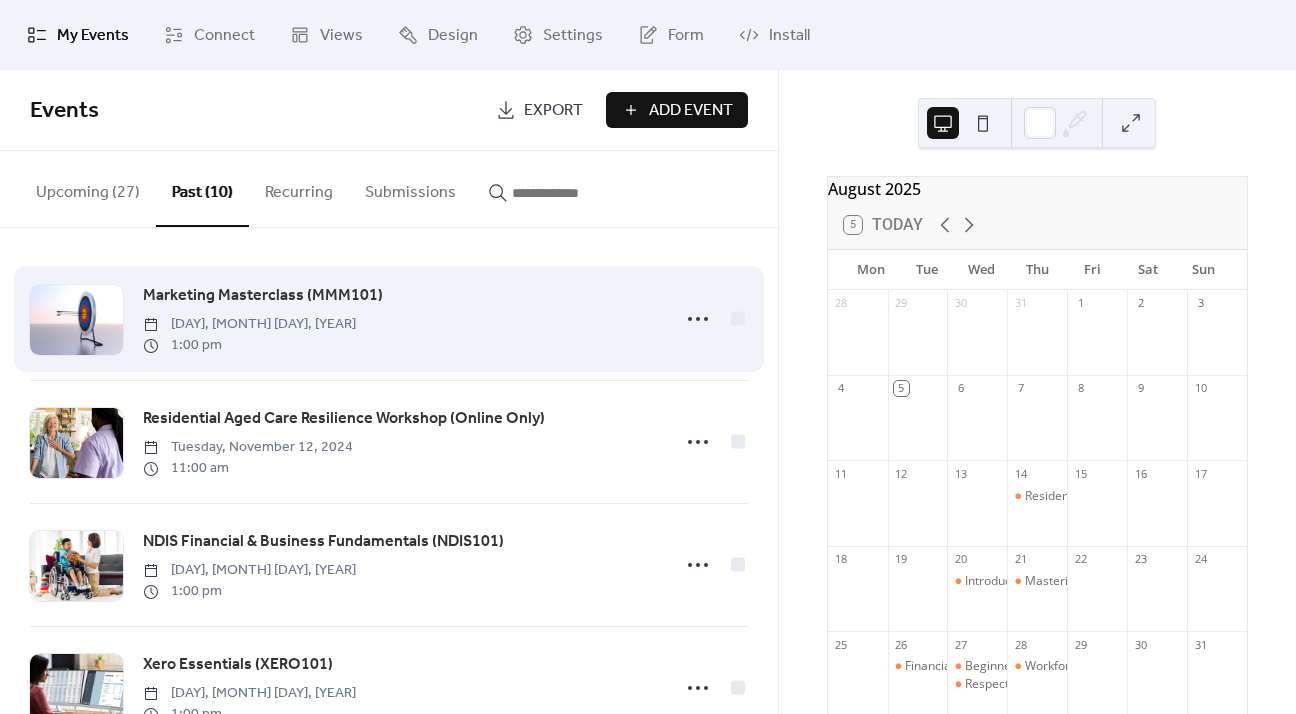 click on "Marketing Masterclass (MMM101)" at bounding box center (263, 296) 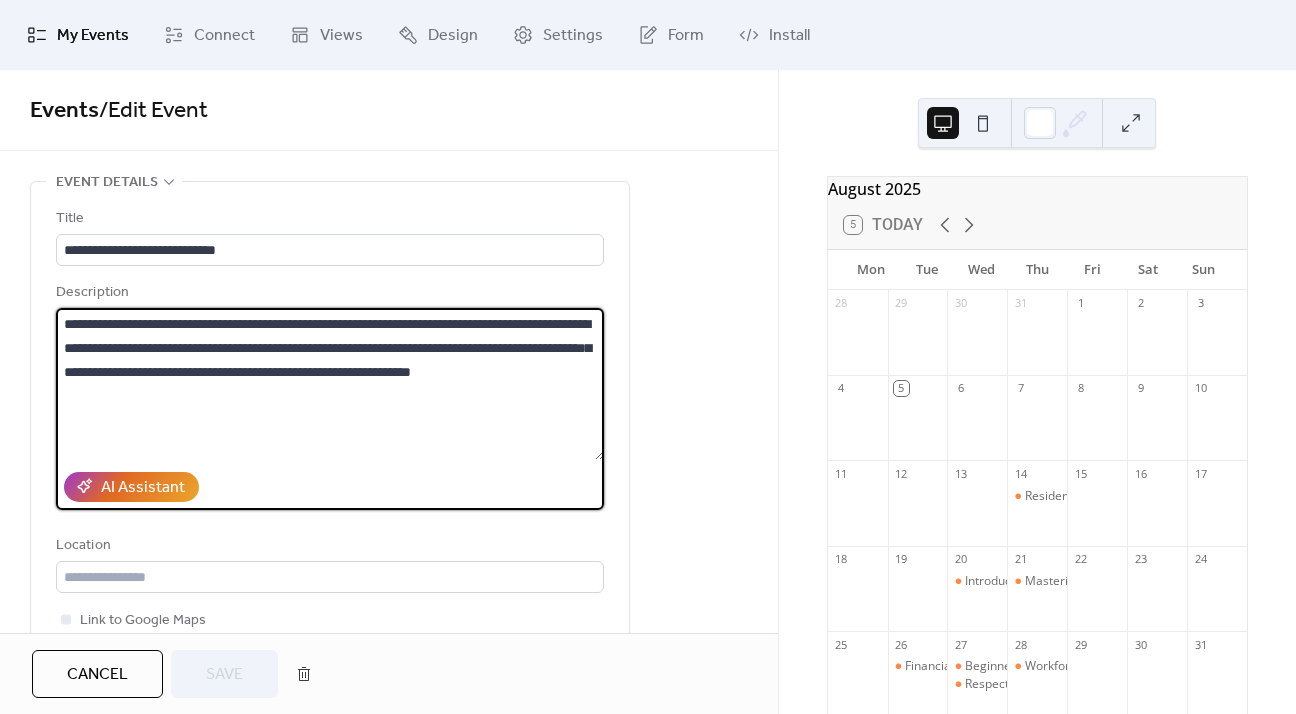 click on "**********" at bounding box center (330, 384) 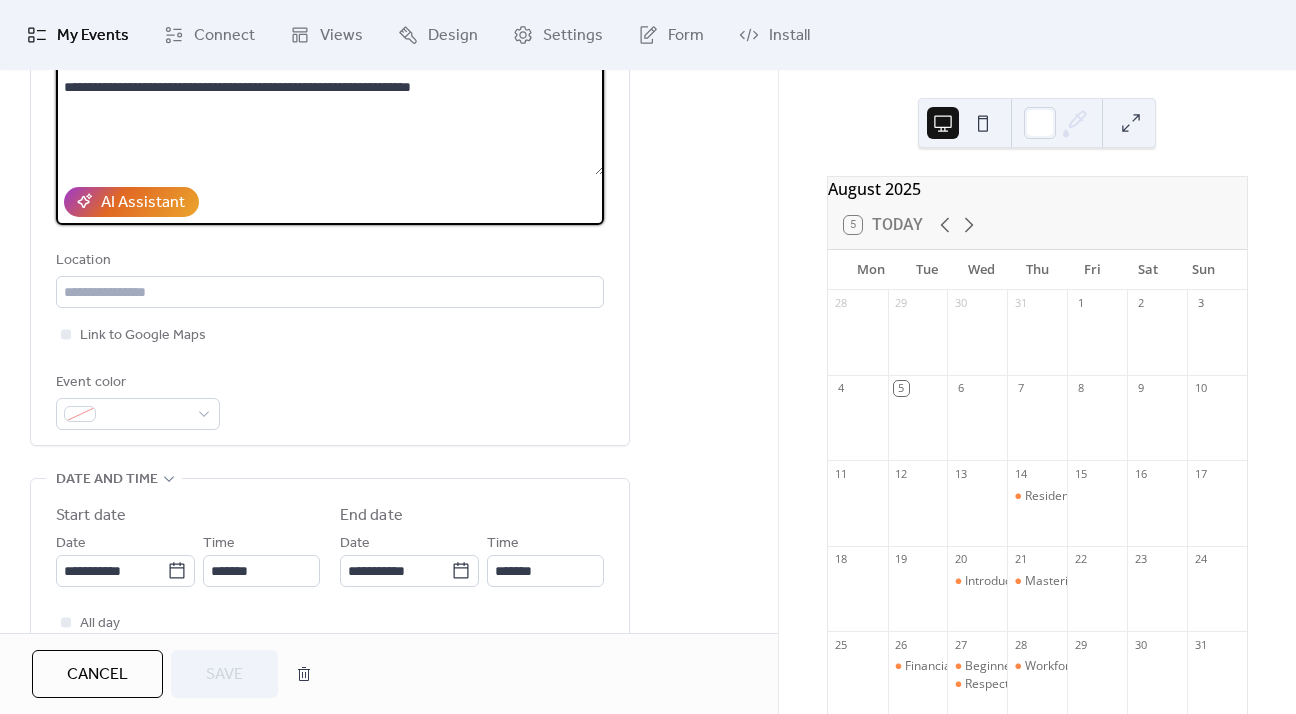 scroll, scrollTop: 400, scrollLeft: 0, axis: vertical 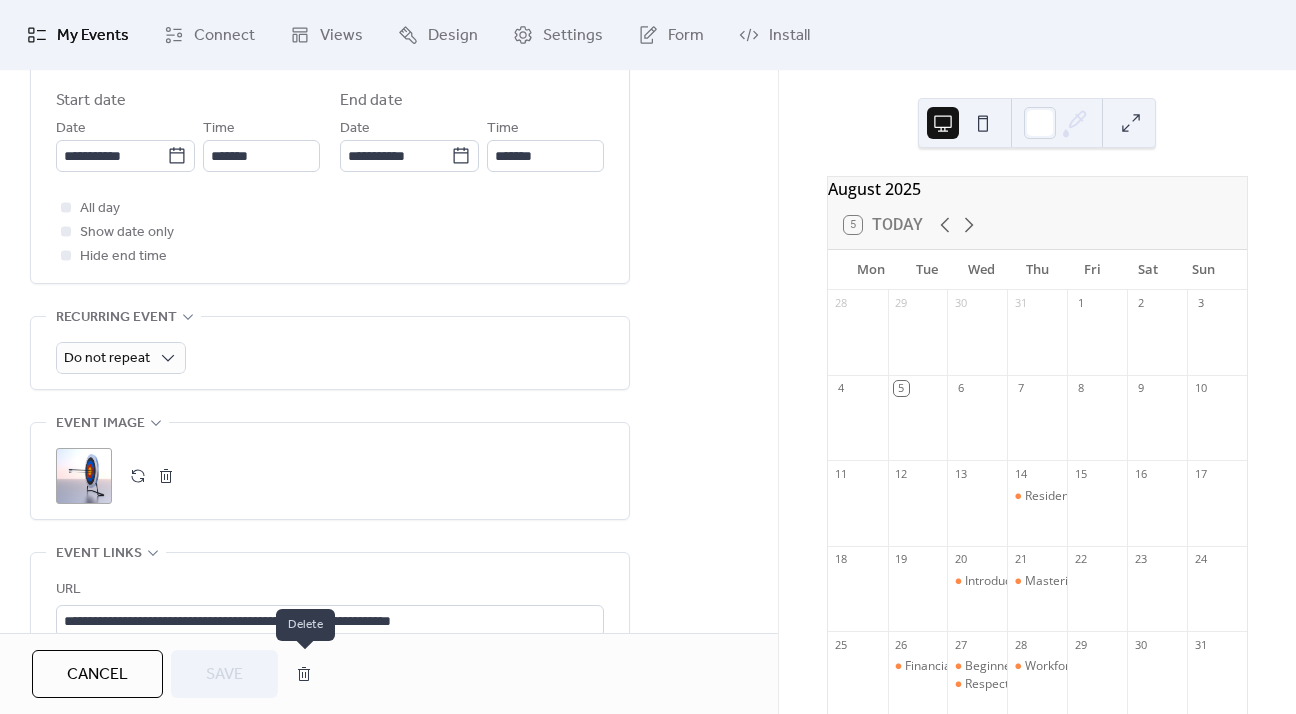 click at bounding box center (304, 674) 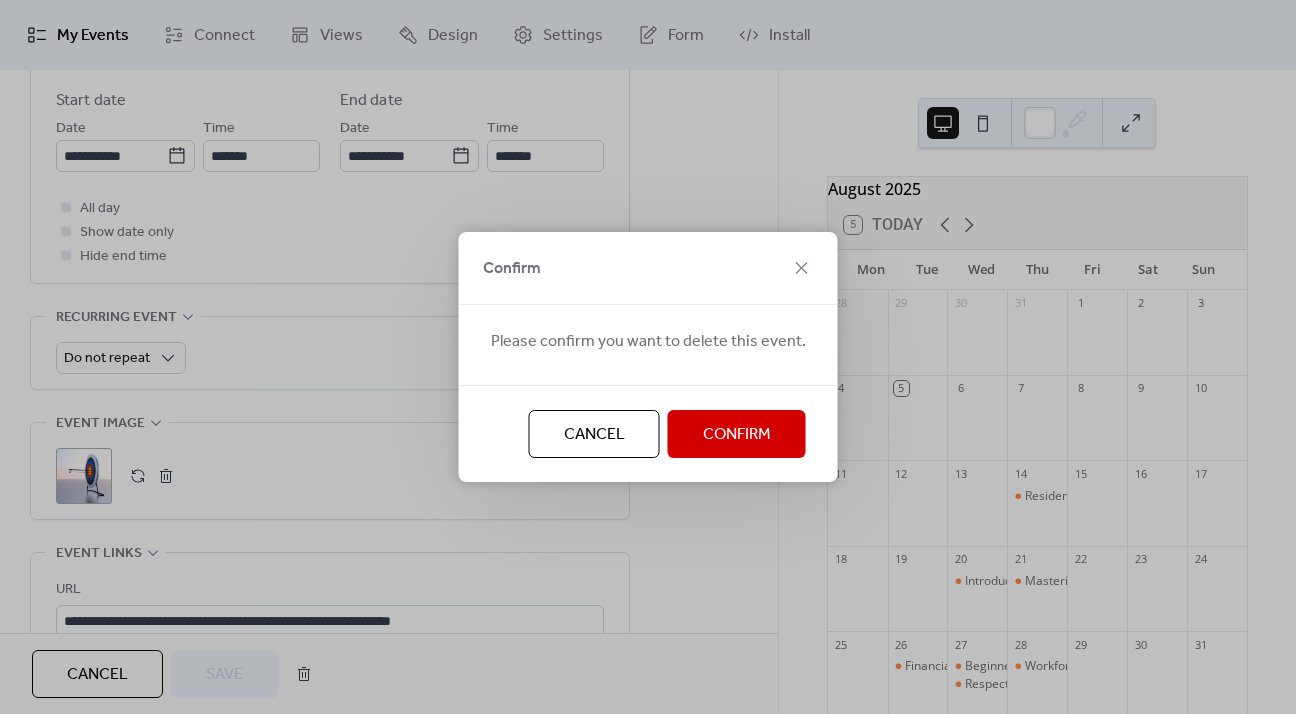 click on "Confirm" at bounding box center (737, 435) 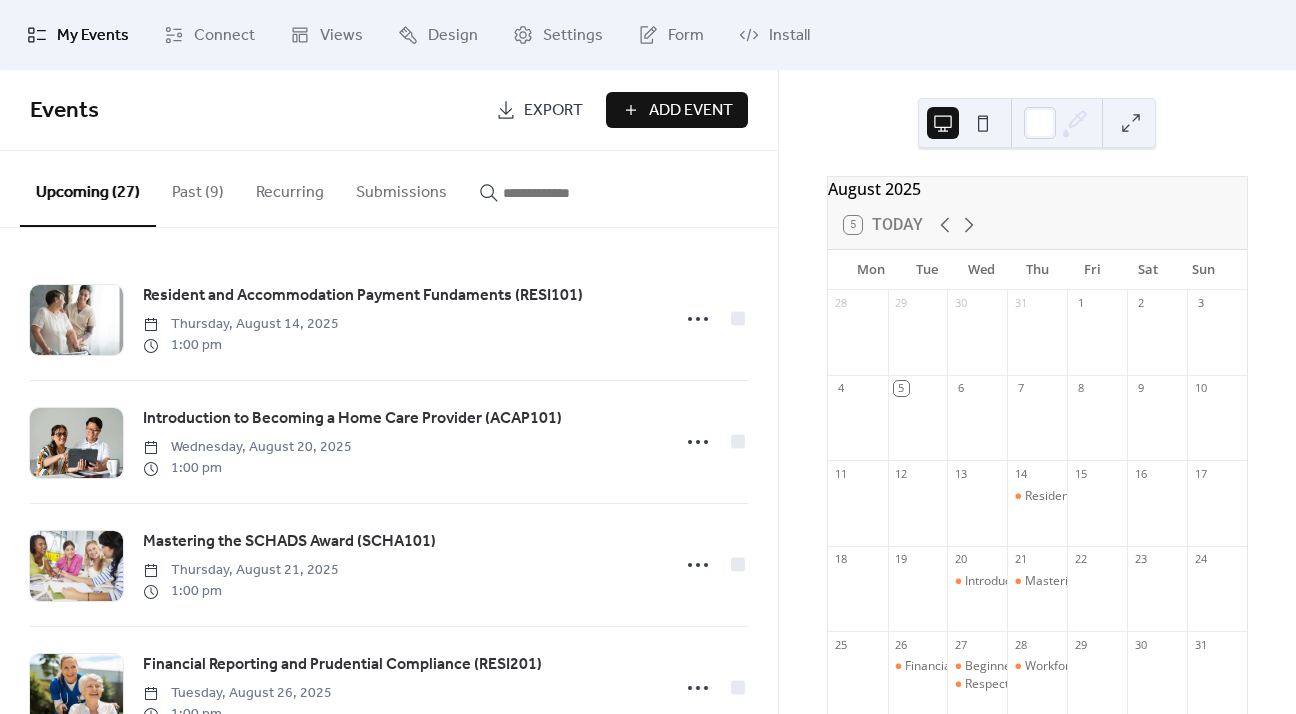 click on "Past (9)" at bounding box center (198, 188) 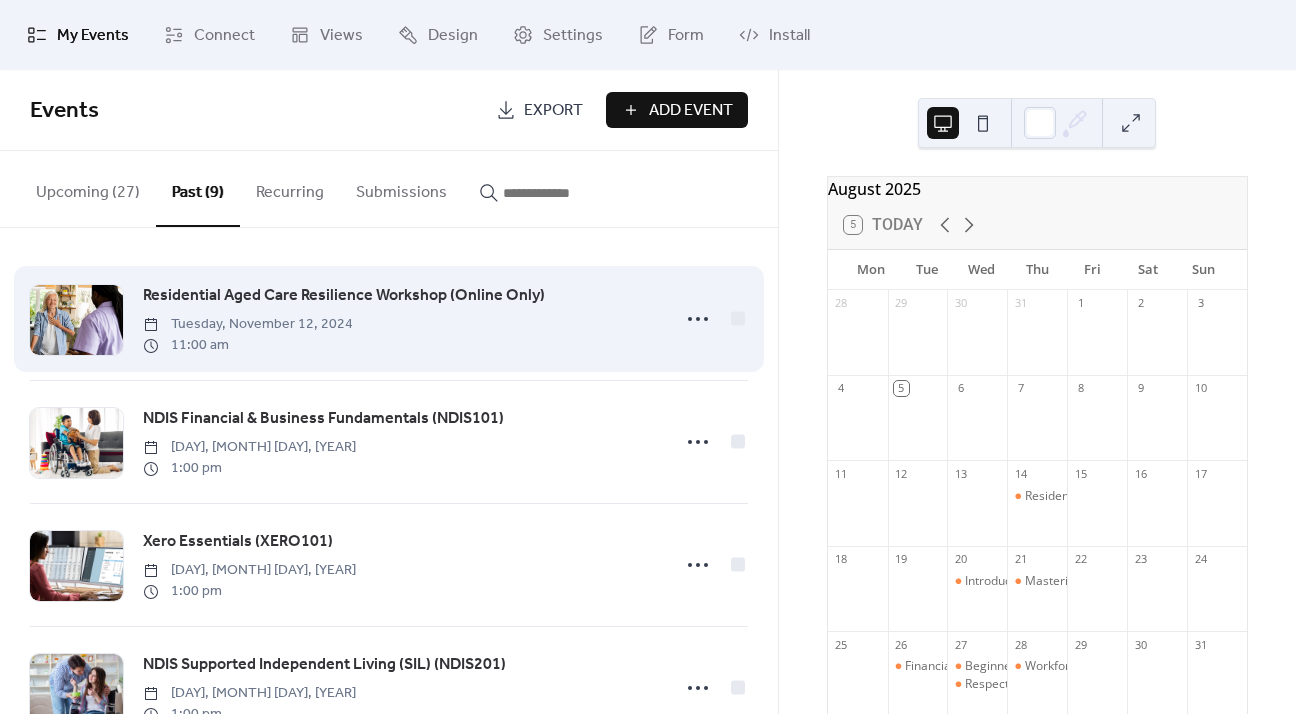 click on "Residential Aged Care Resilience Workshop (Online Only)" at bounding box center [344, 296] 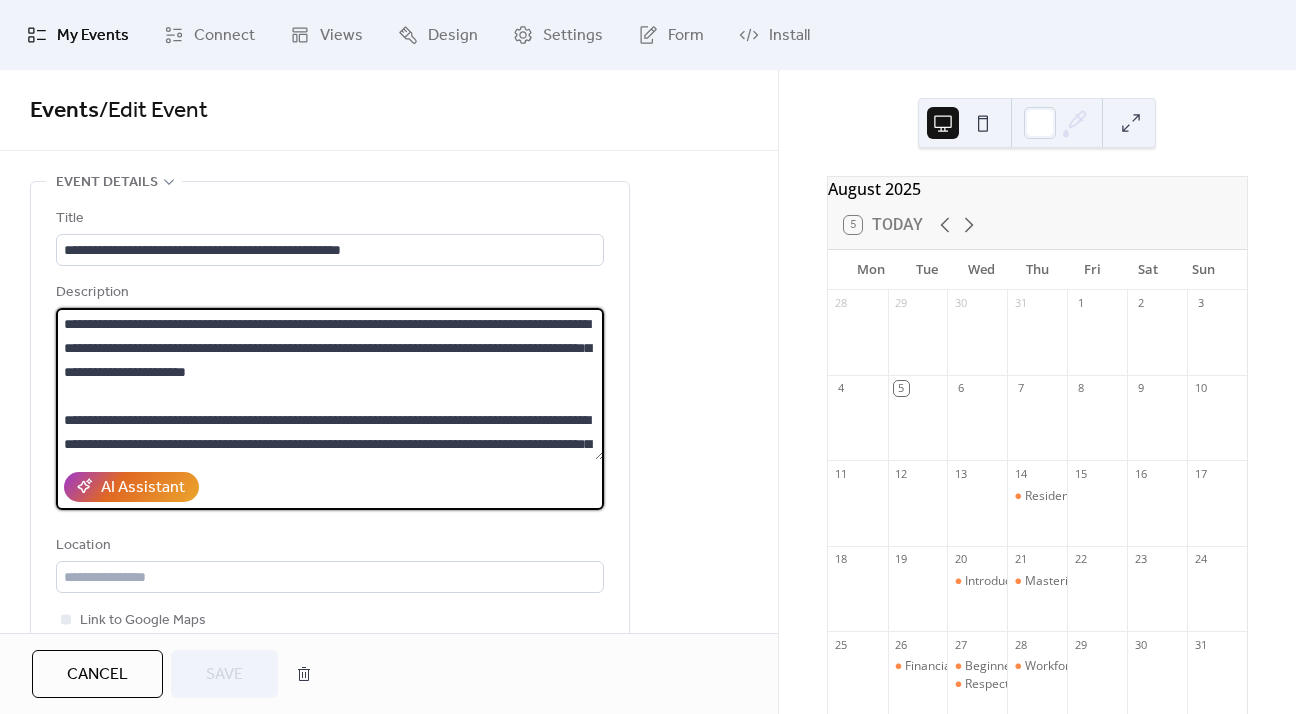 click on "**********" at bounding box center (330, 384) 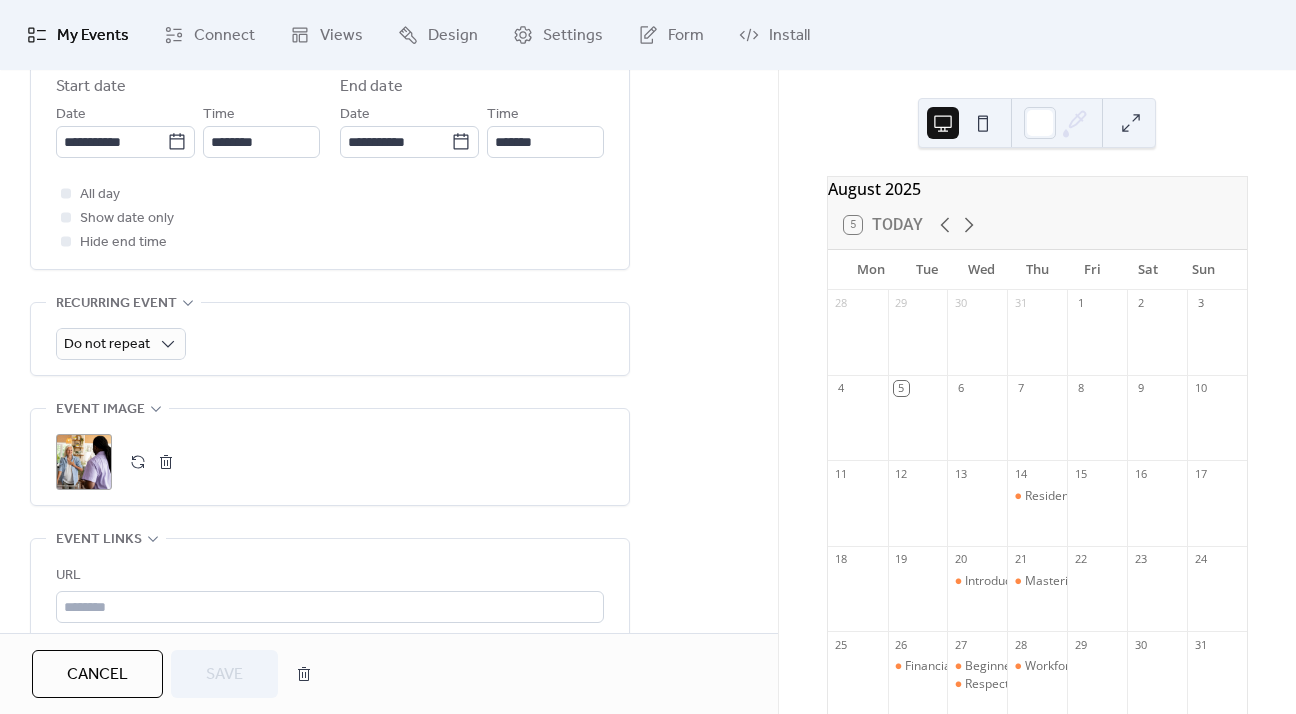 scroll, scrollTop: 800, scrollLeft: 0, axis: vertical 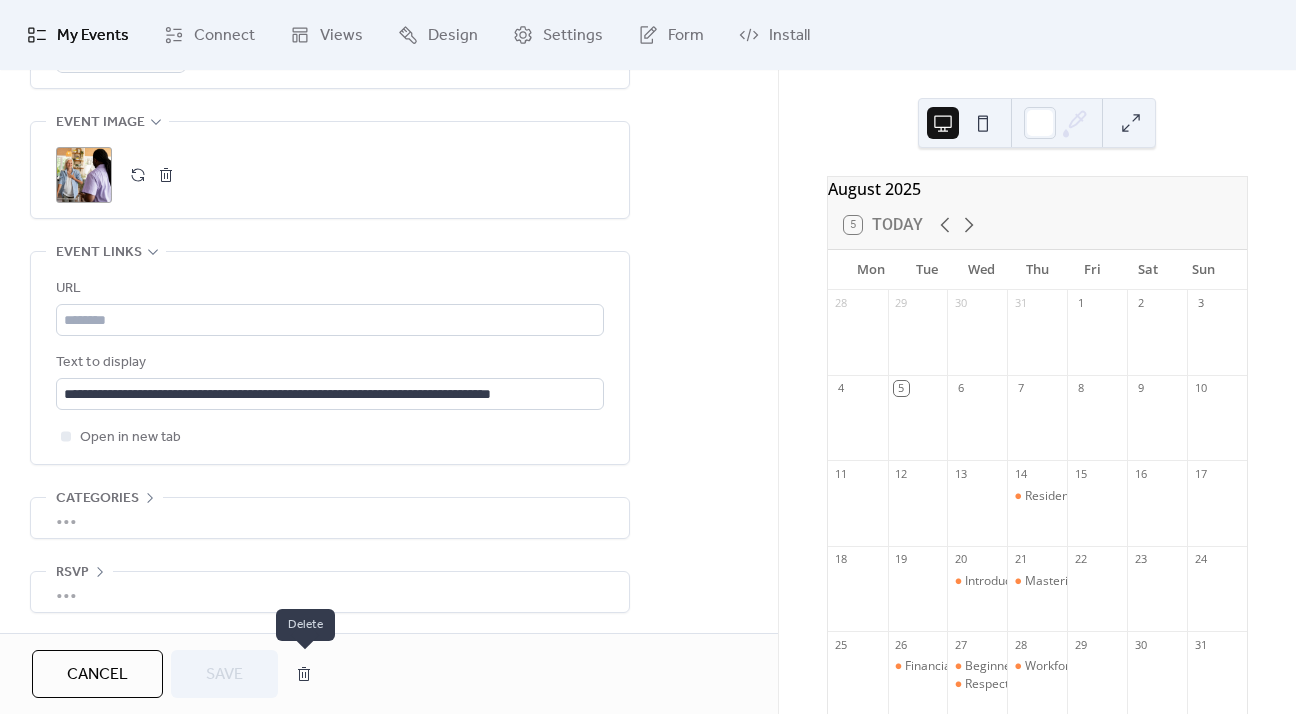 click at bounding box center [304, 674] 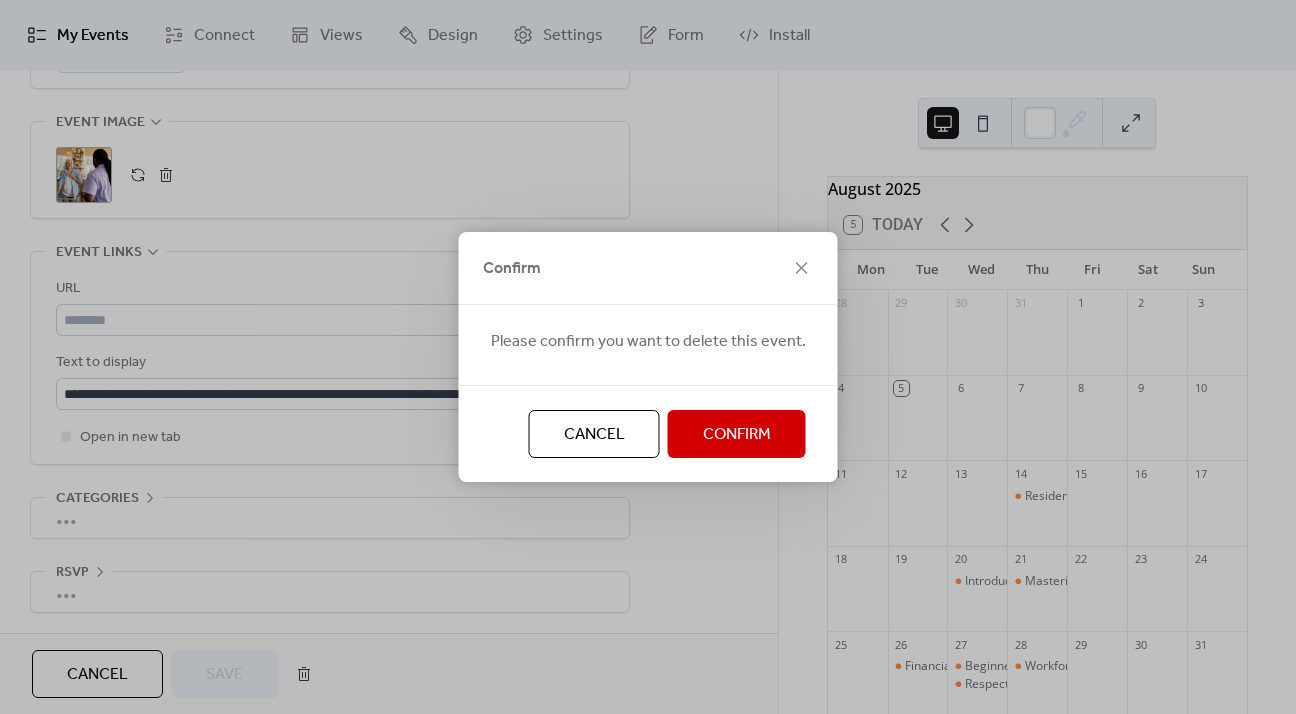 click on "Confirm" at bounding box center [737, 435] 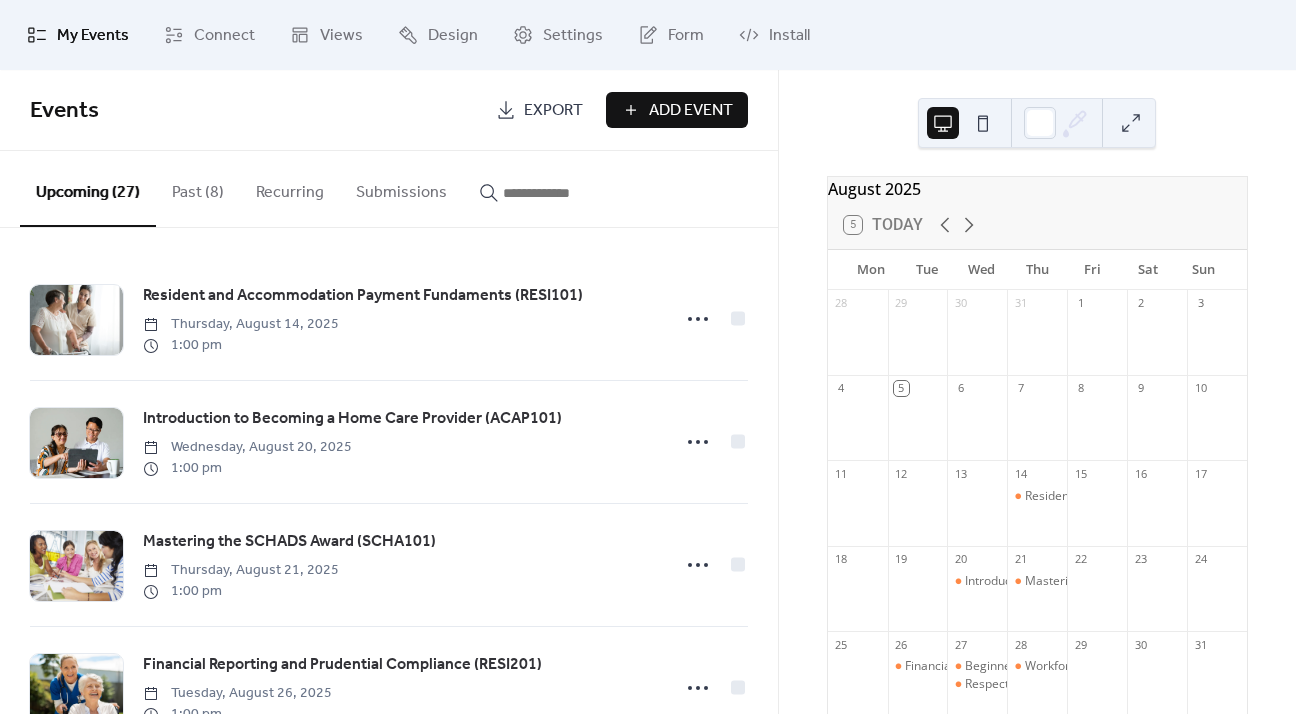 click on "Past (8)" at bounding box center (198, 188) 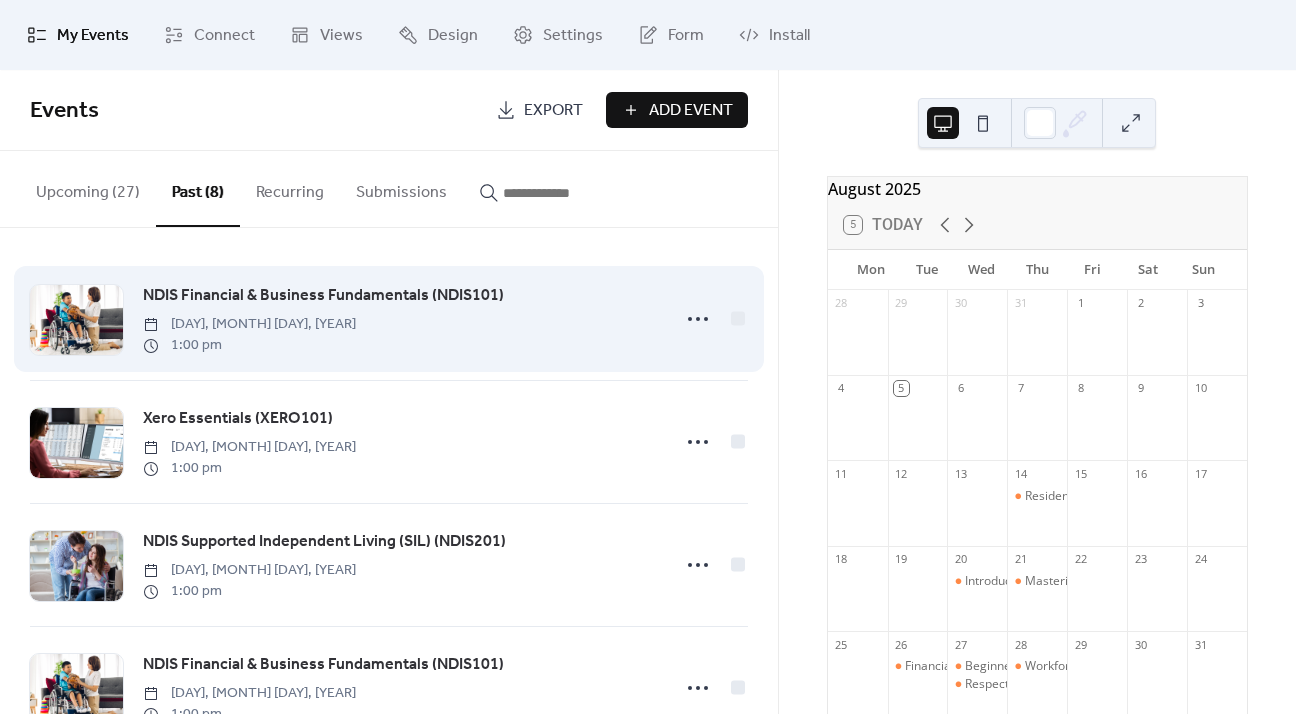 click on "NDIS Financial & Business Fundamentals (NDIS101)" at bounding box center (323, 296) 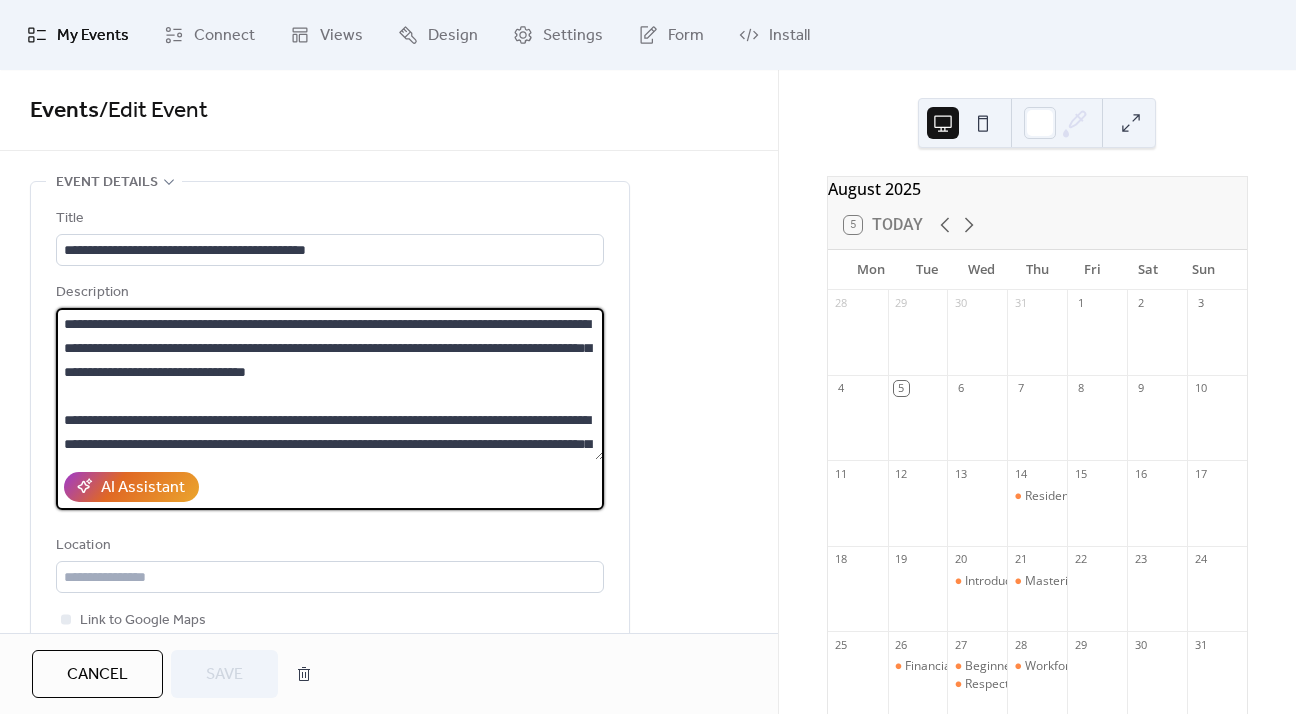 click on "**********" at bounding box center [330, 384] 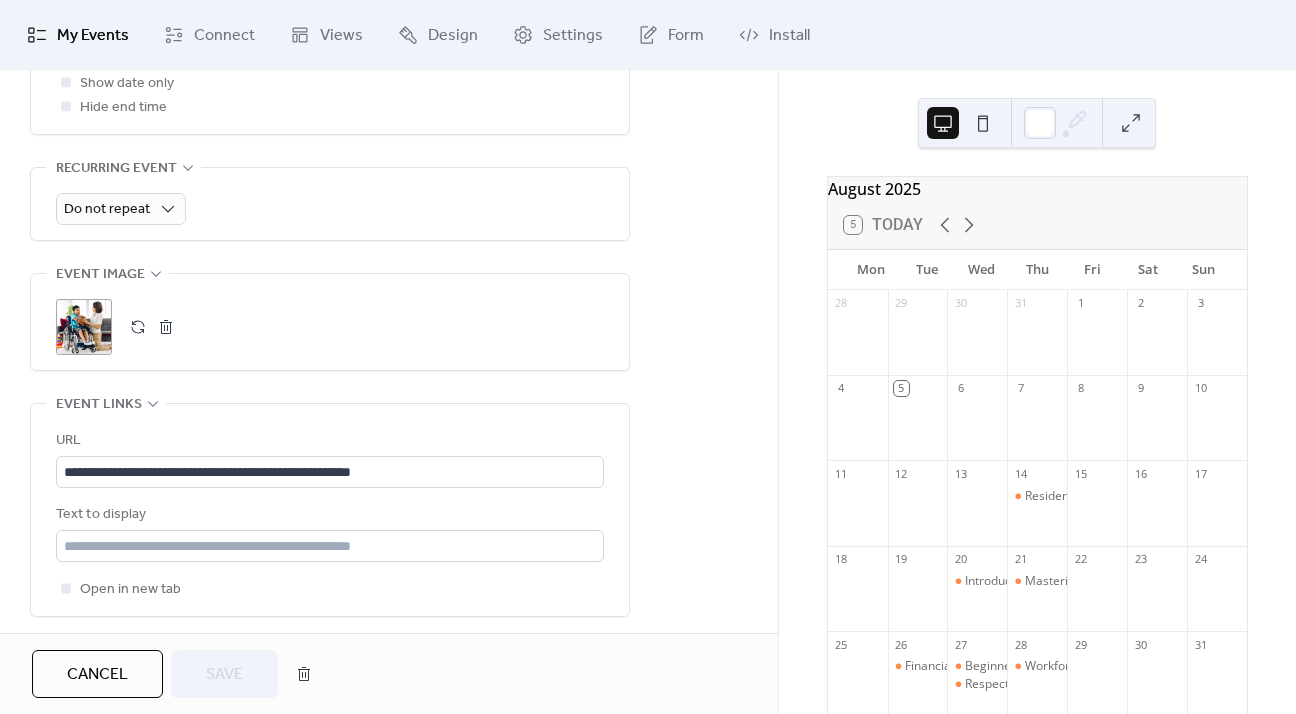 scroll, scrollTop: 1000, scrollLeft: 0, axis: vertical 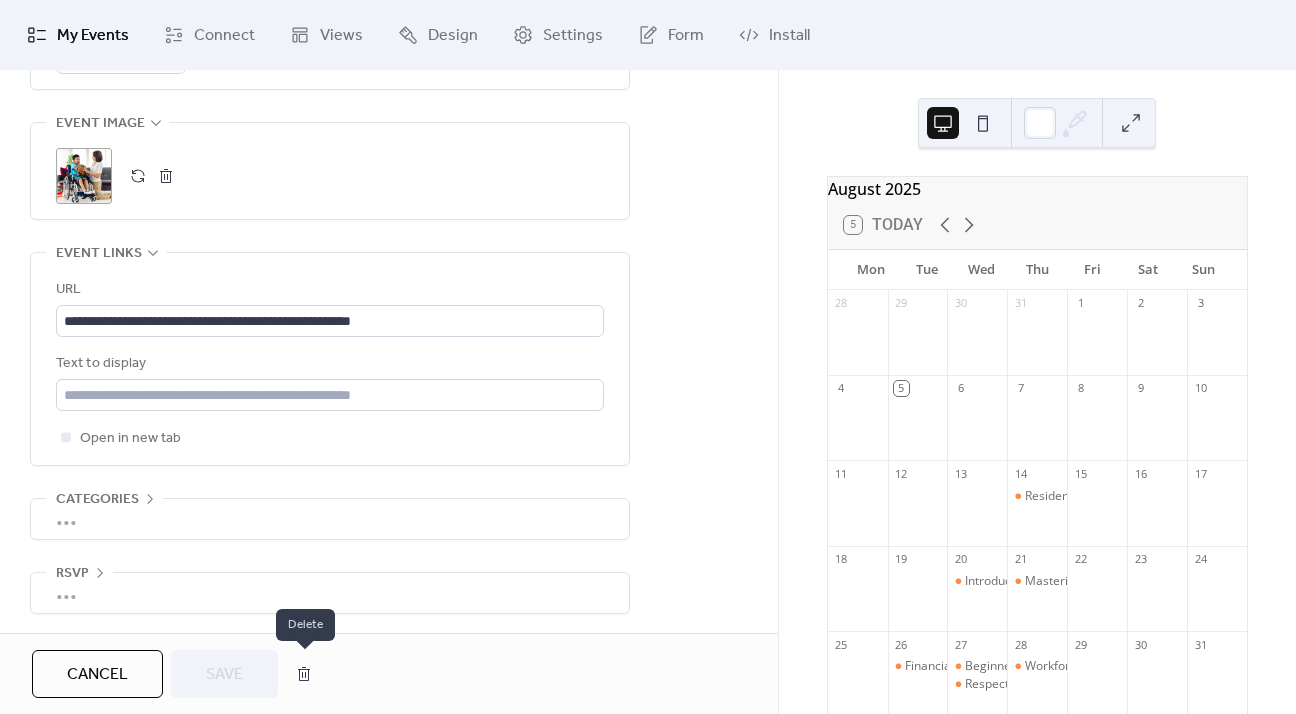click at bounding box center (304, 674) 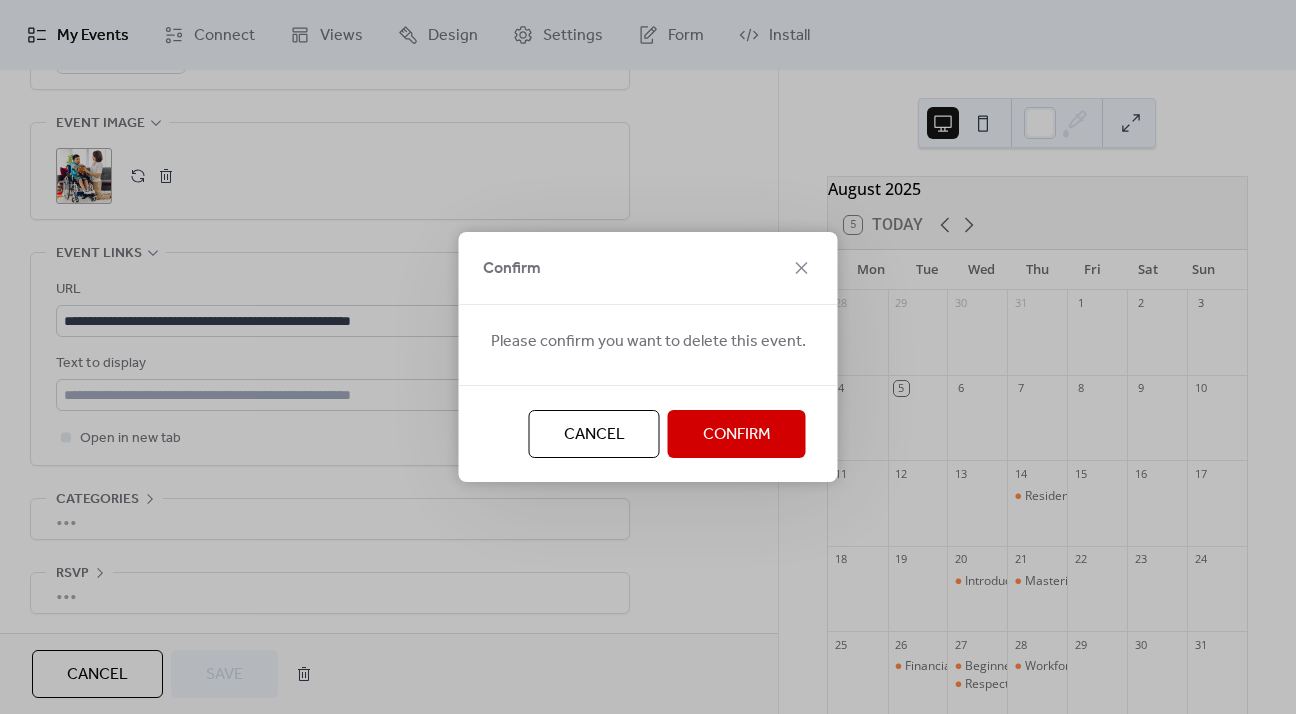 click on "Confirm" at bounding box center [737, 435] 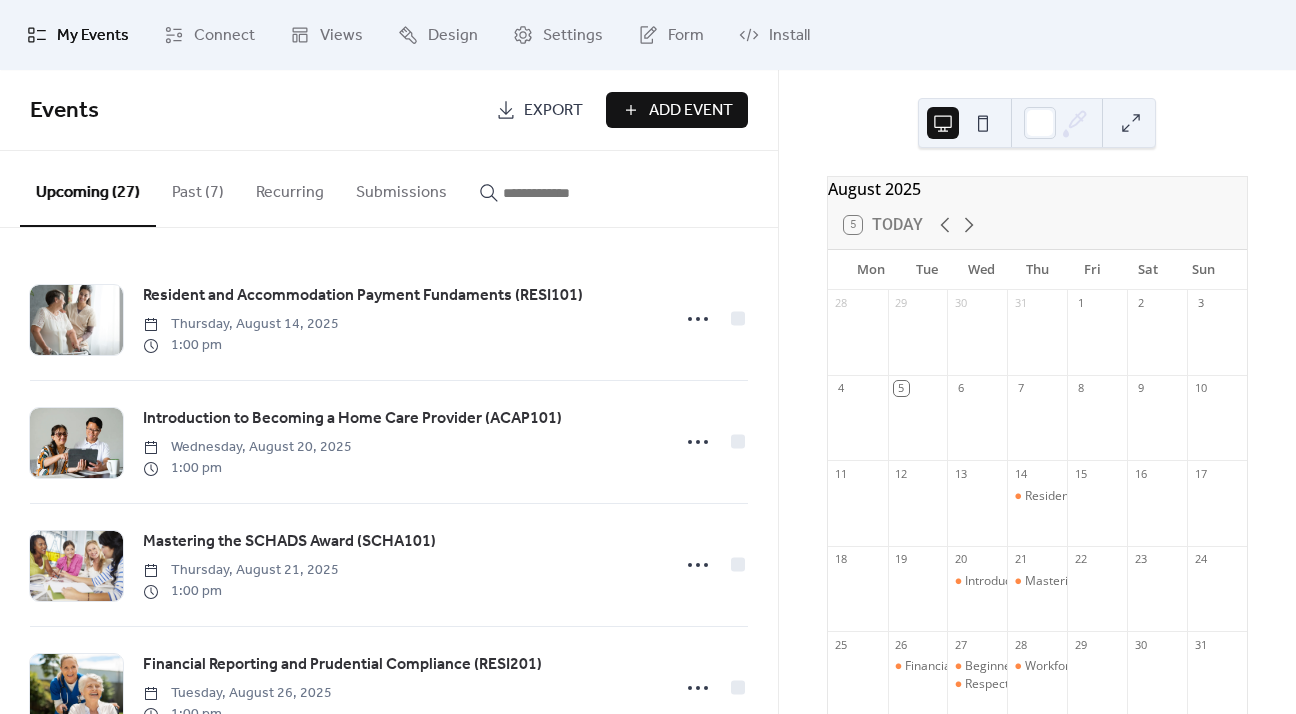 click on "Past (7)" at bounding box center [198, 188] 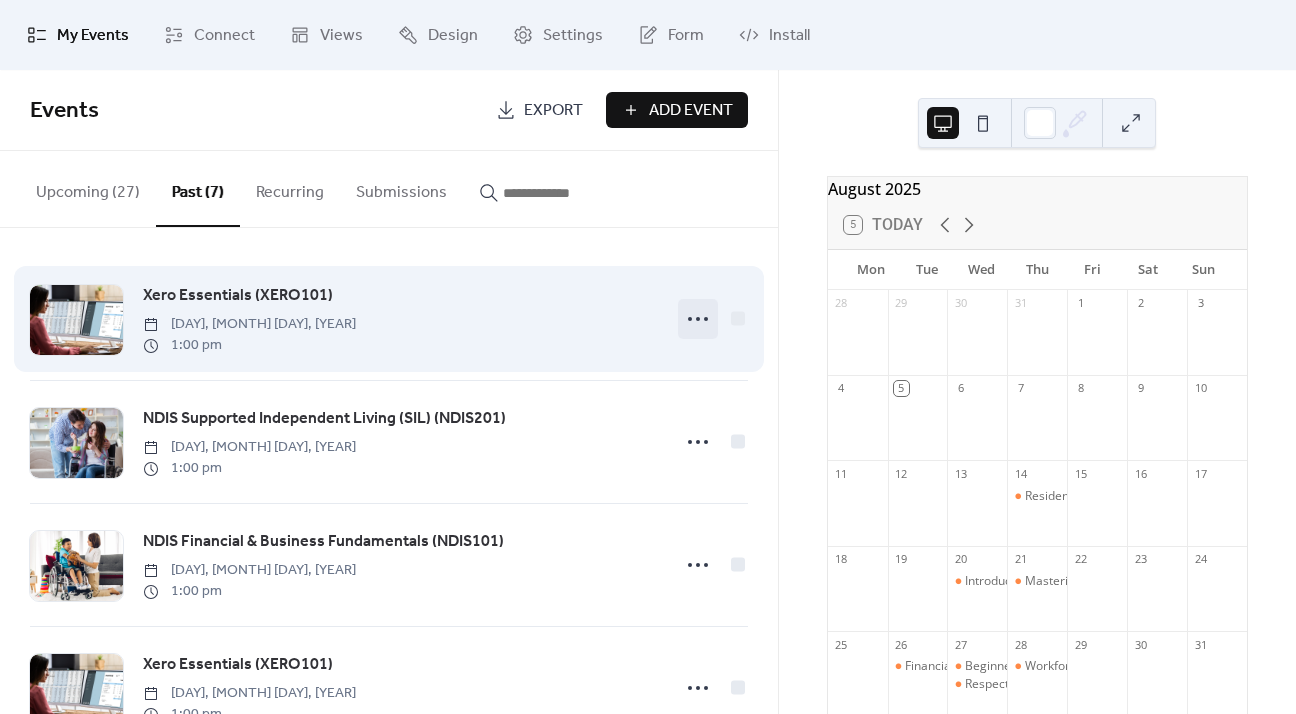 click 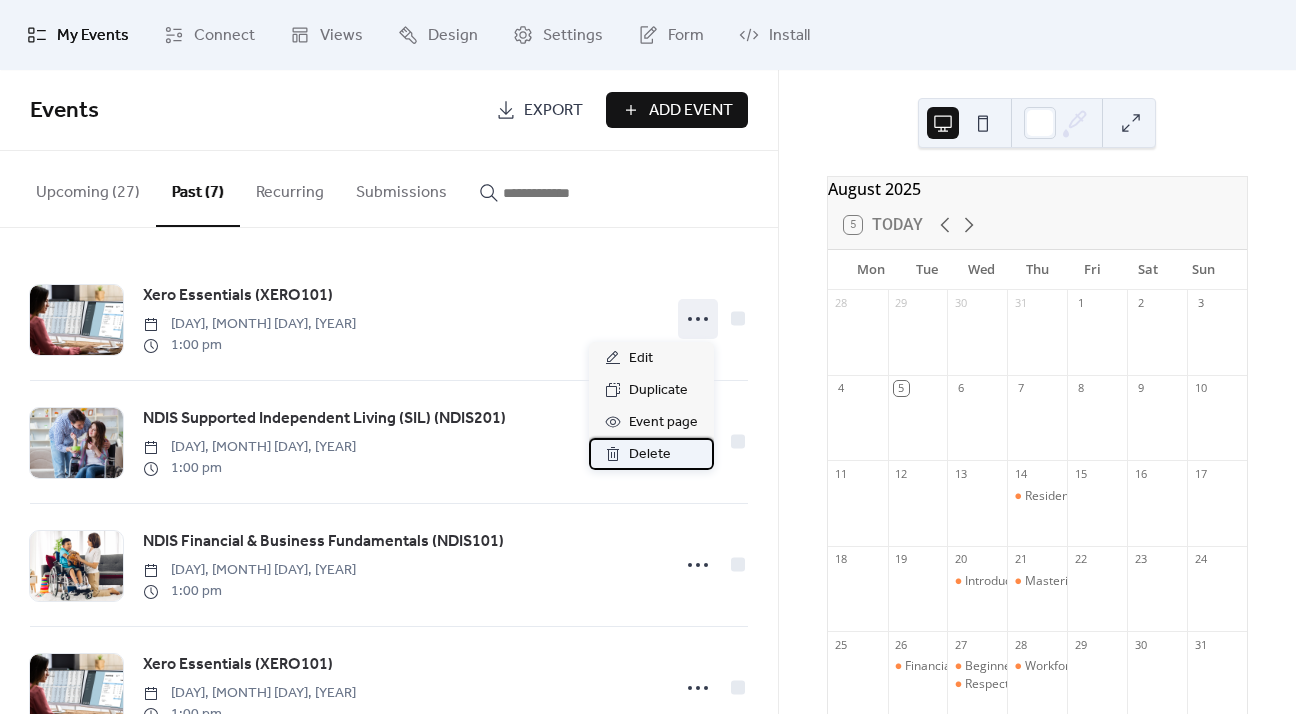 click on "Delete" at bounding box center (650, 455) 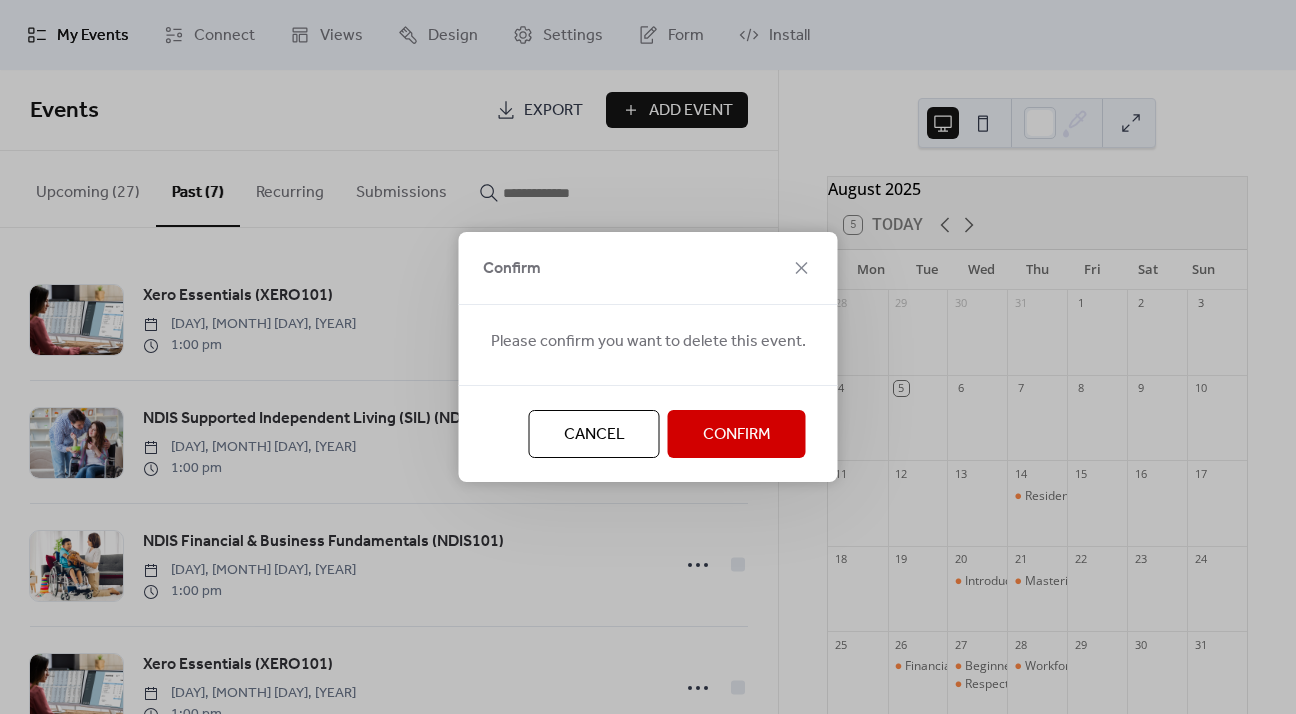 click on "Confirm" at bounding box center (737, 435) 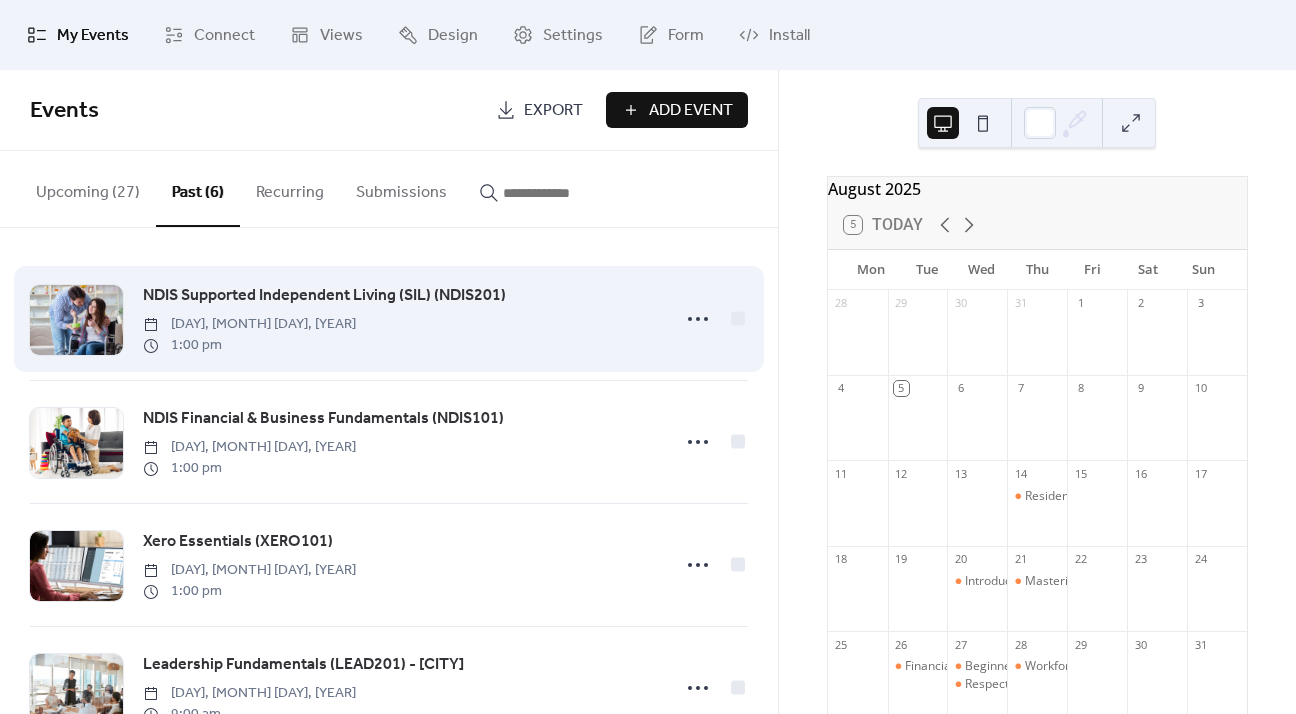 click on "NDIS Supported Independent Living (SIL) (NDIS201)" at bounding box center (324, 296) 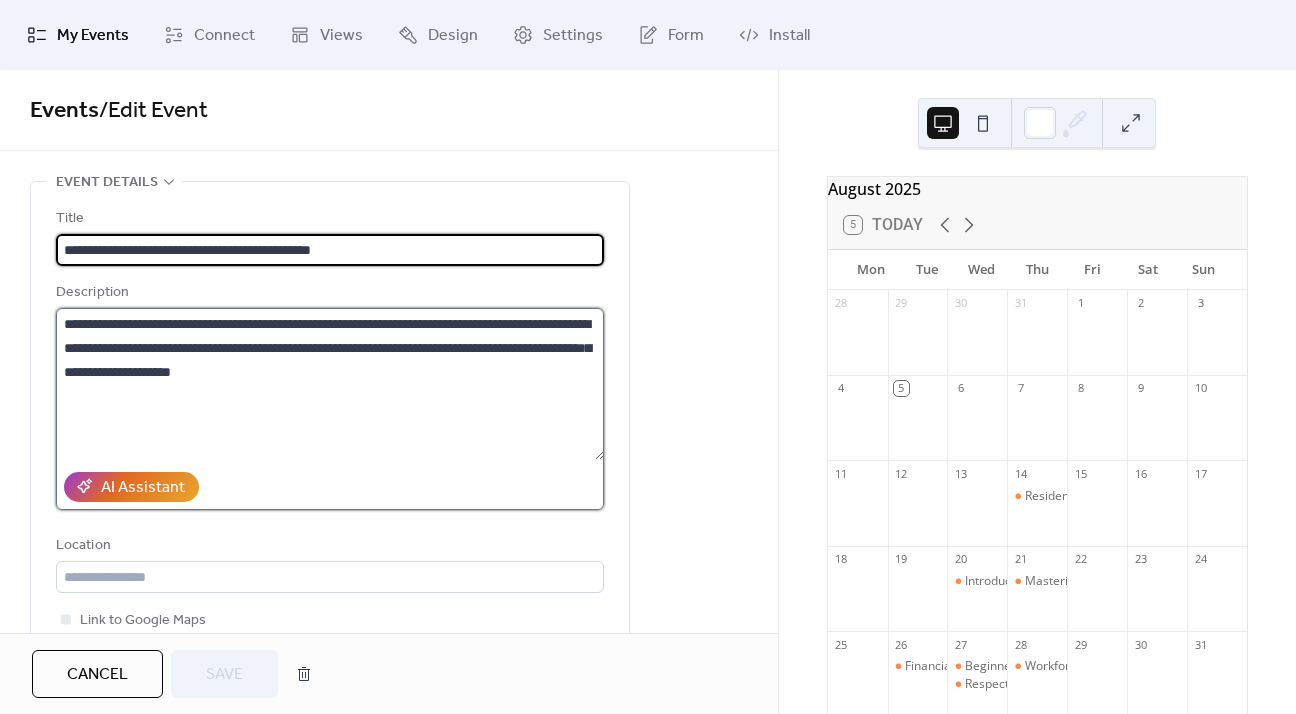 click on "**********" at bounding box center [330, 384] 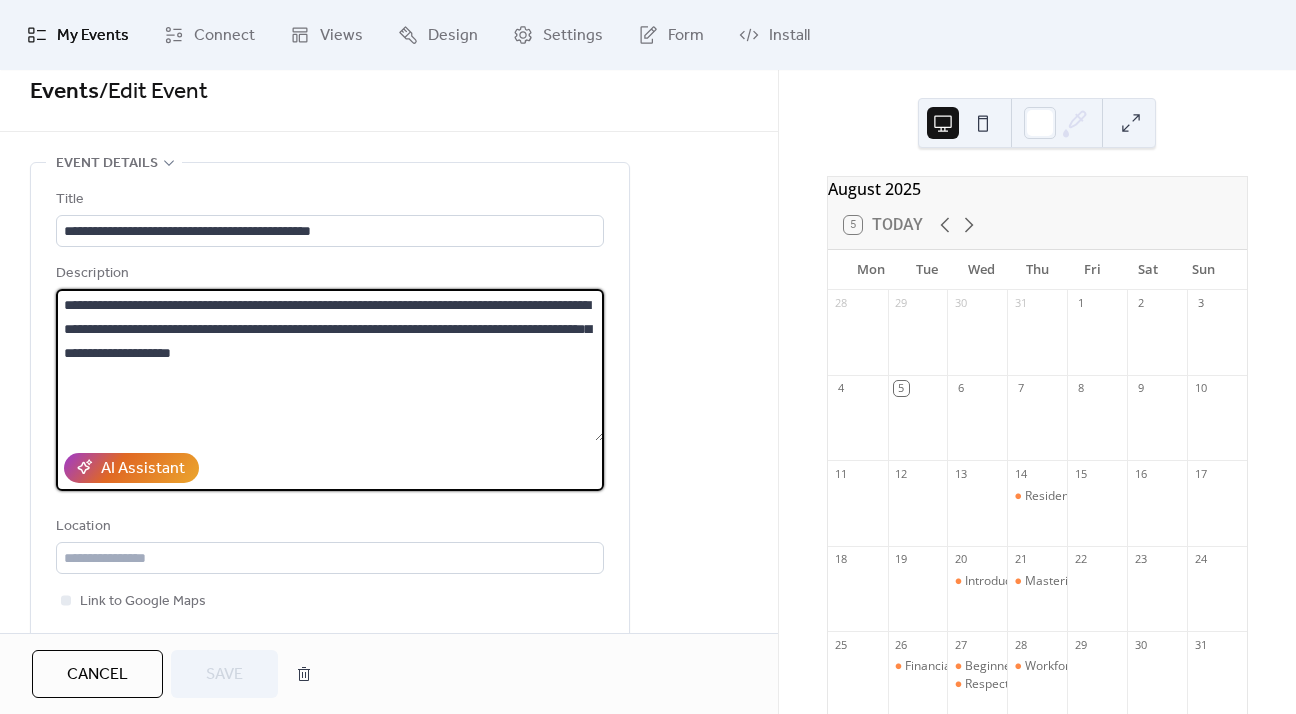 scroll, scrollTop: 0, scrollLeft: 0, axis: both 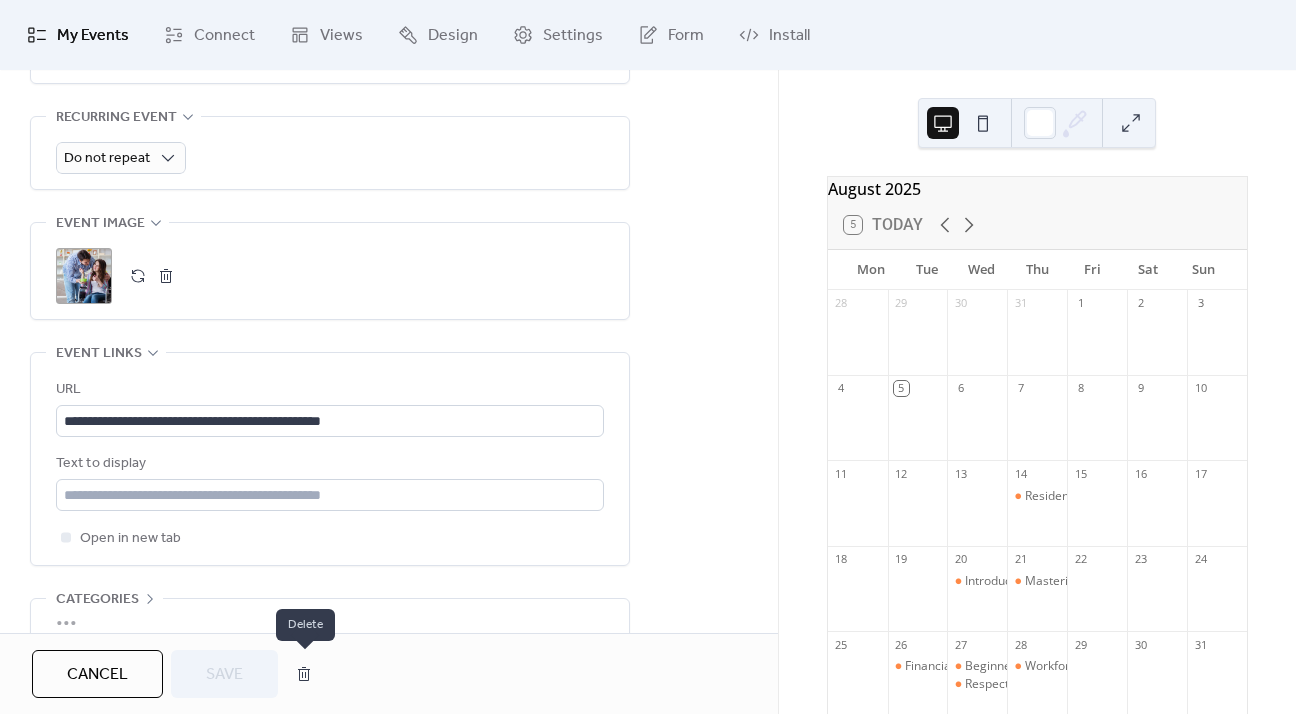 click at bounding box center (304, 674) 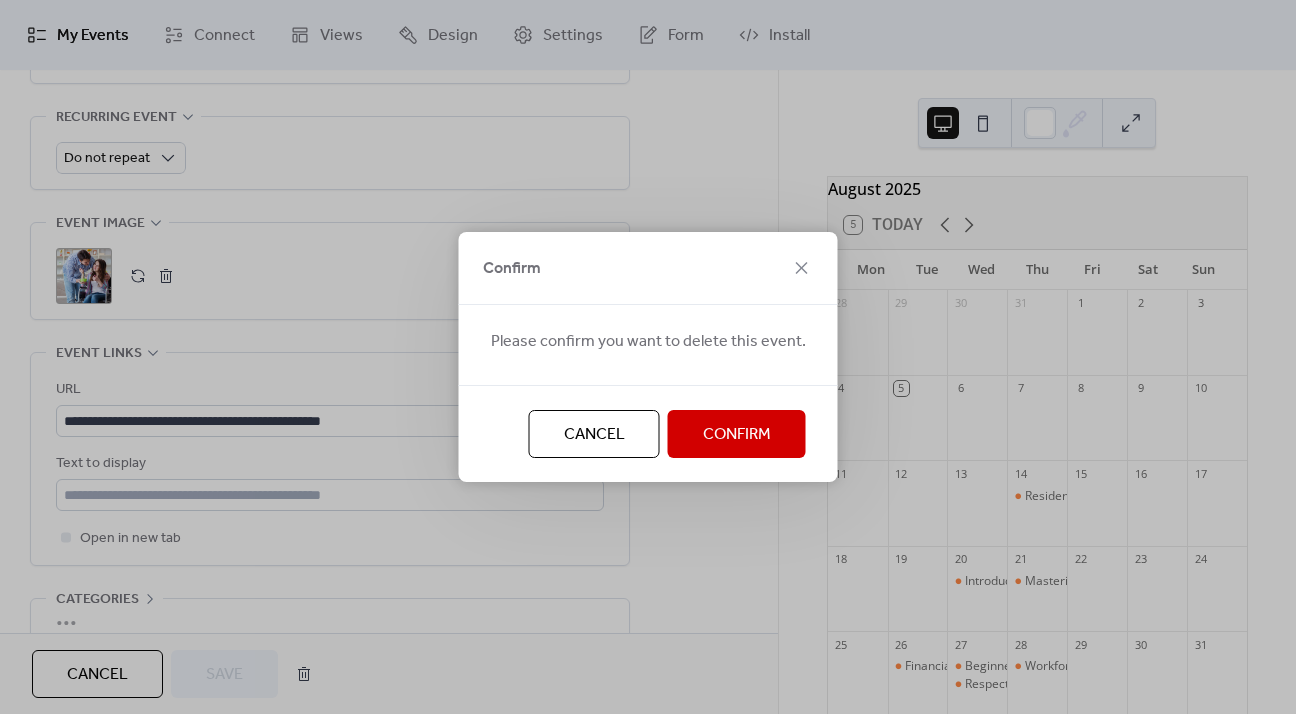 click on "Confirm" at bounding box center [737, 435] 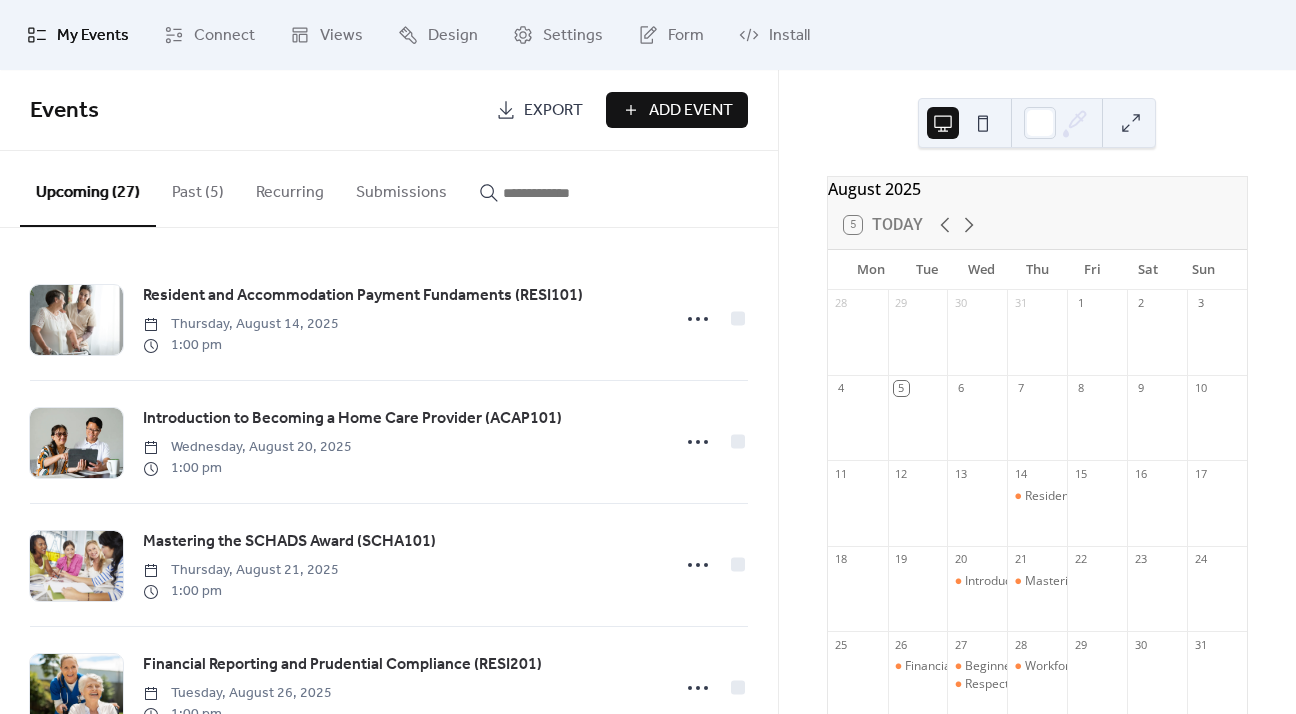 click on "Past (5)" at bounding box center [198, 188] 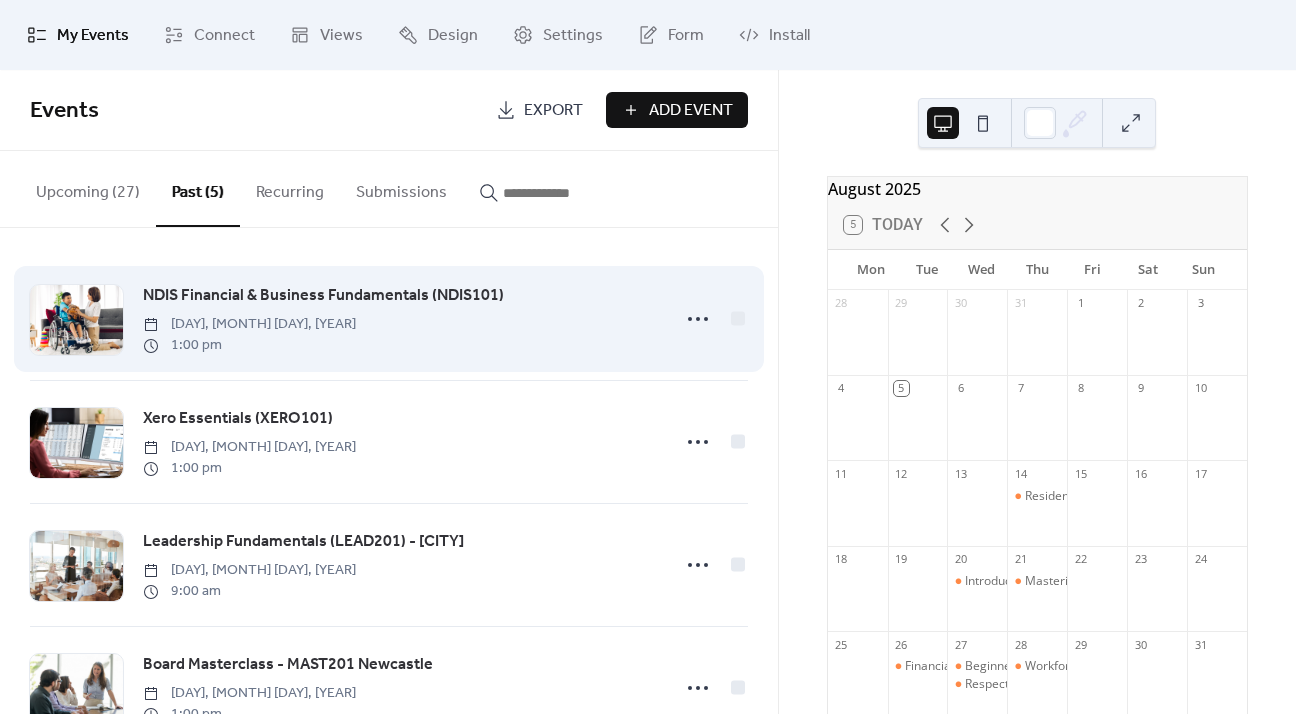 click on "NDIS Financial & Business Fundamentals (NDIS101)" at bounding box center [323, 296] 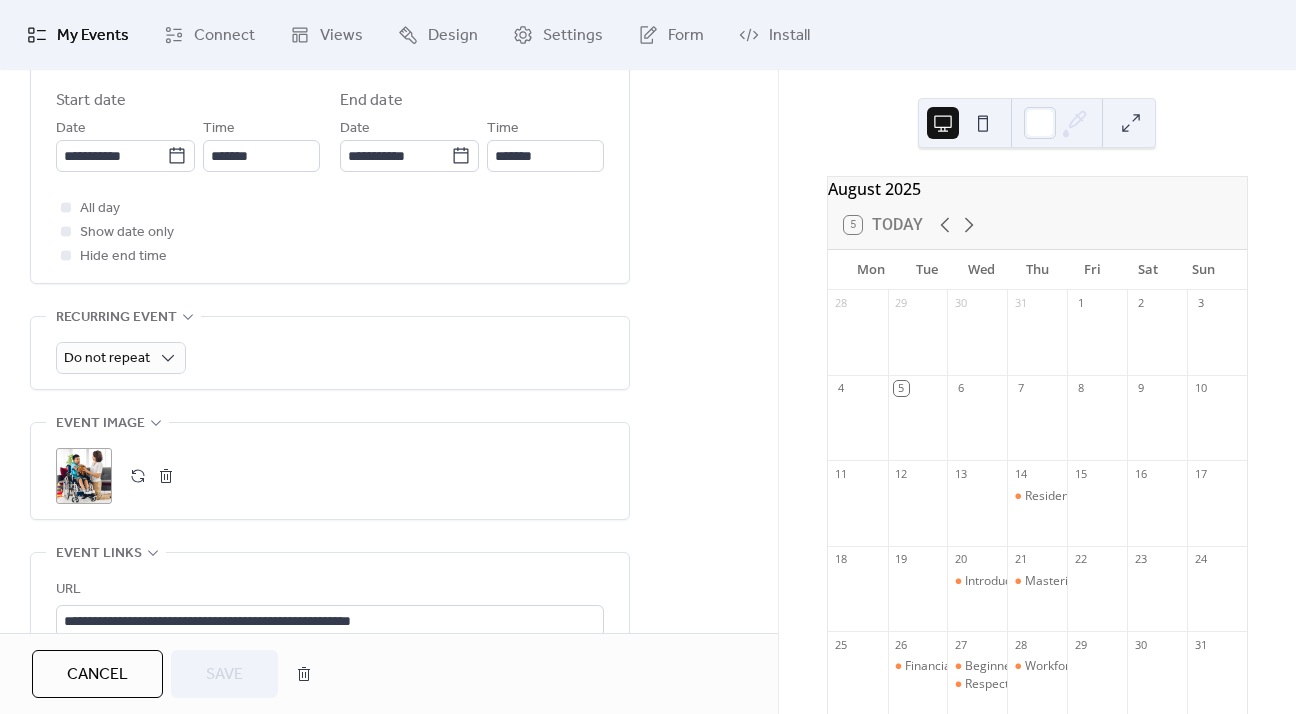 scroll, scrollTop: 1001, scrollLeft: 0, axis: vertical 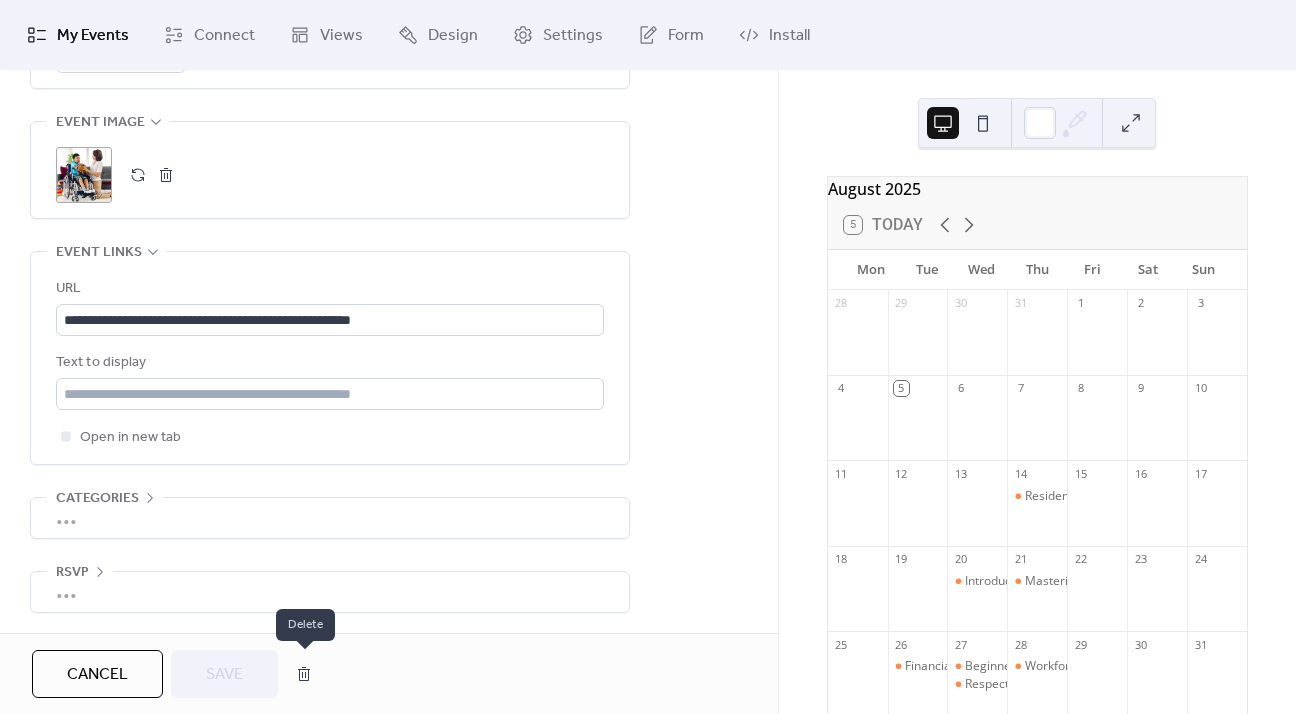 click at bounding box center [304, 674] 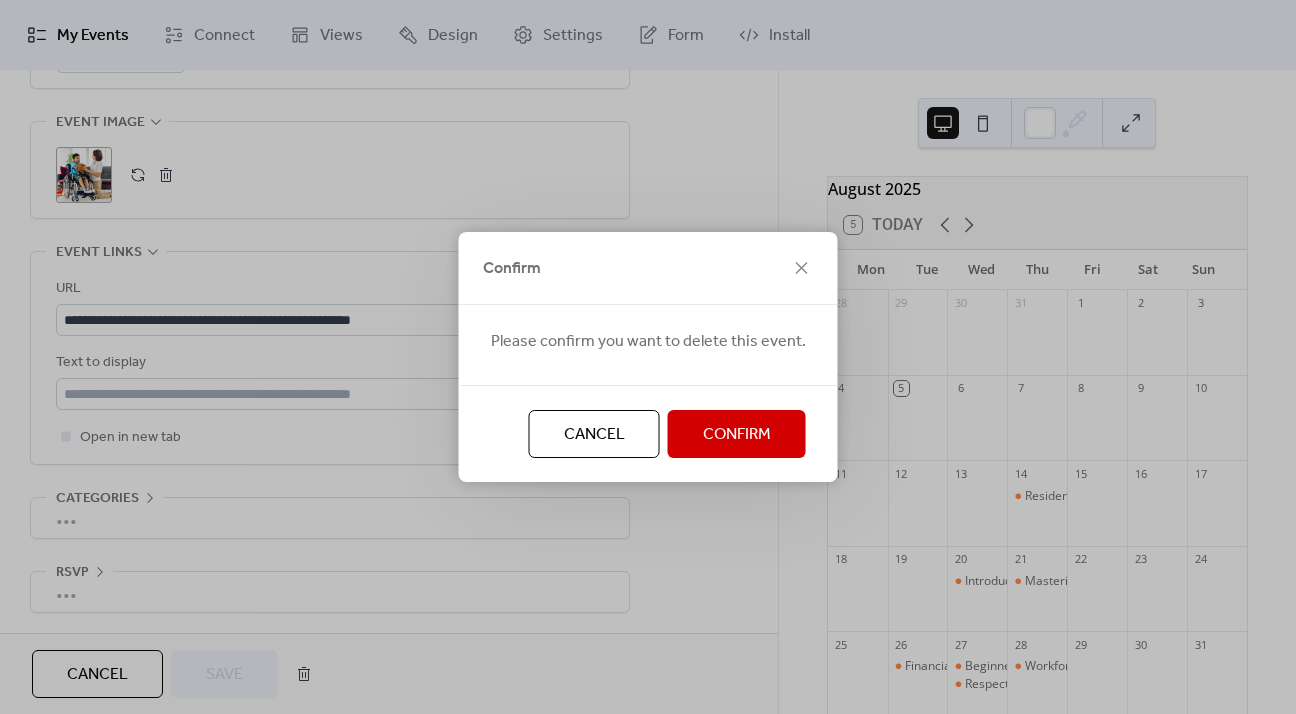 click on "Confirm" at bounding box center (737, 435) 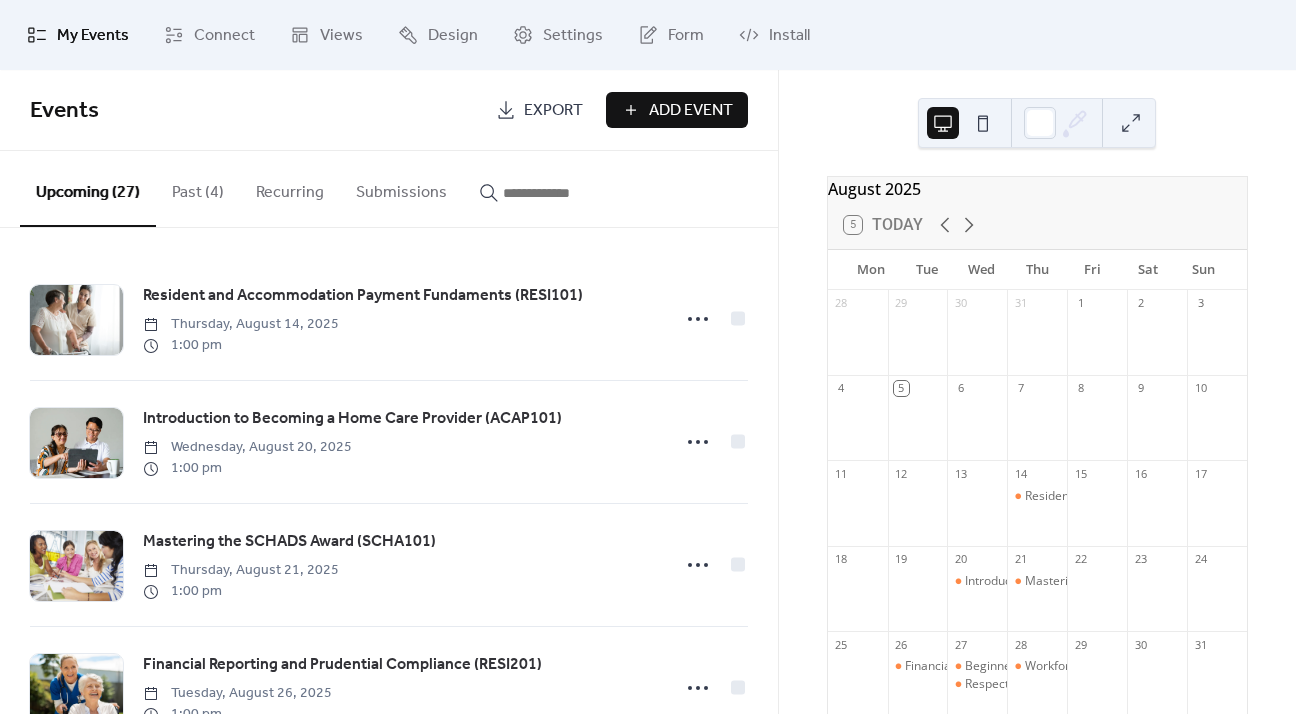 click on "Past (4)" at bounding box center [198, 188] 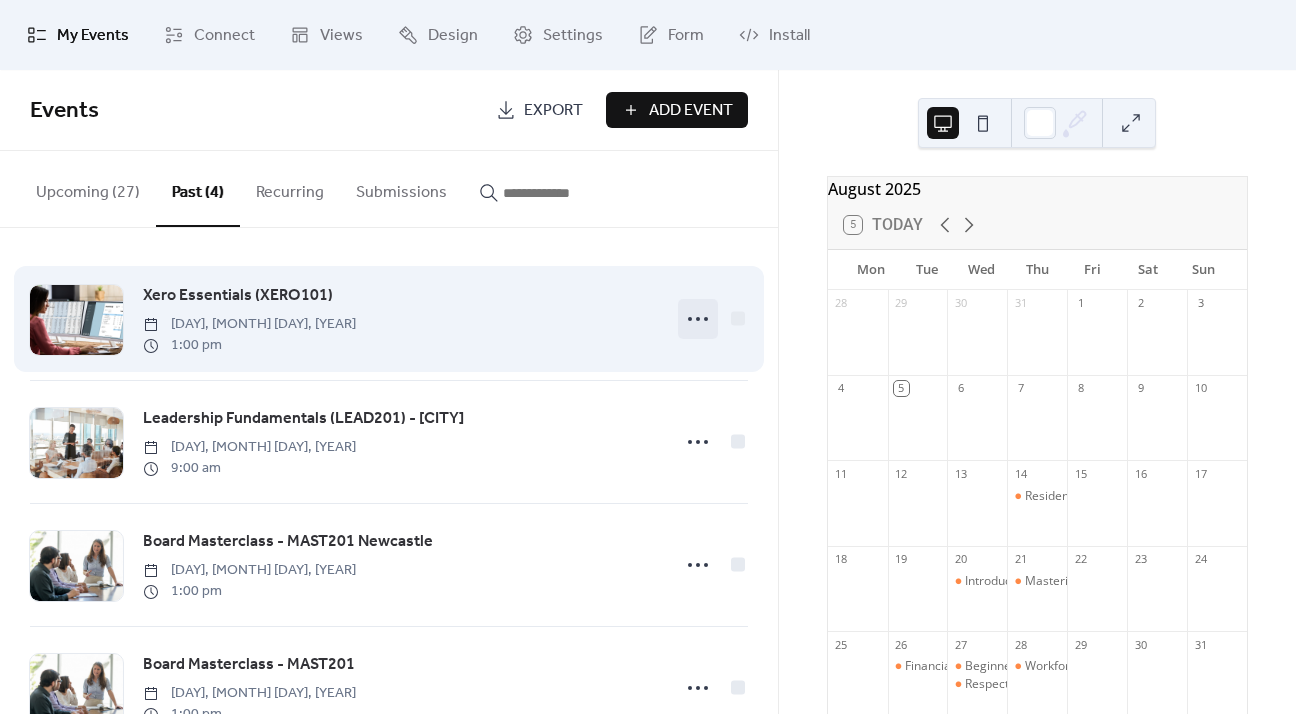 click 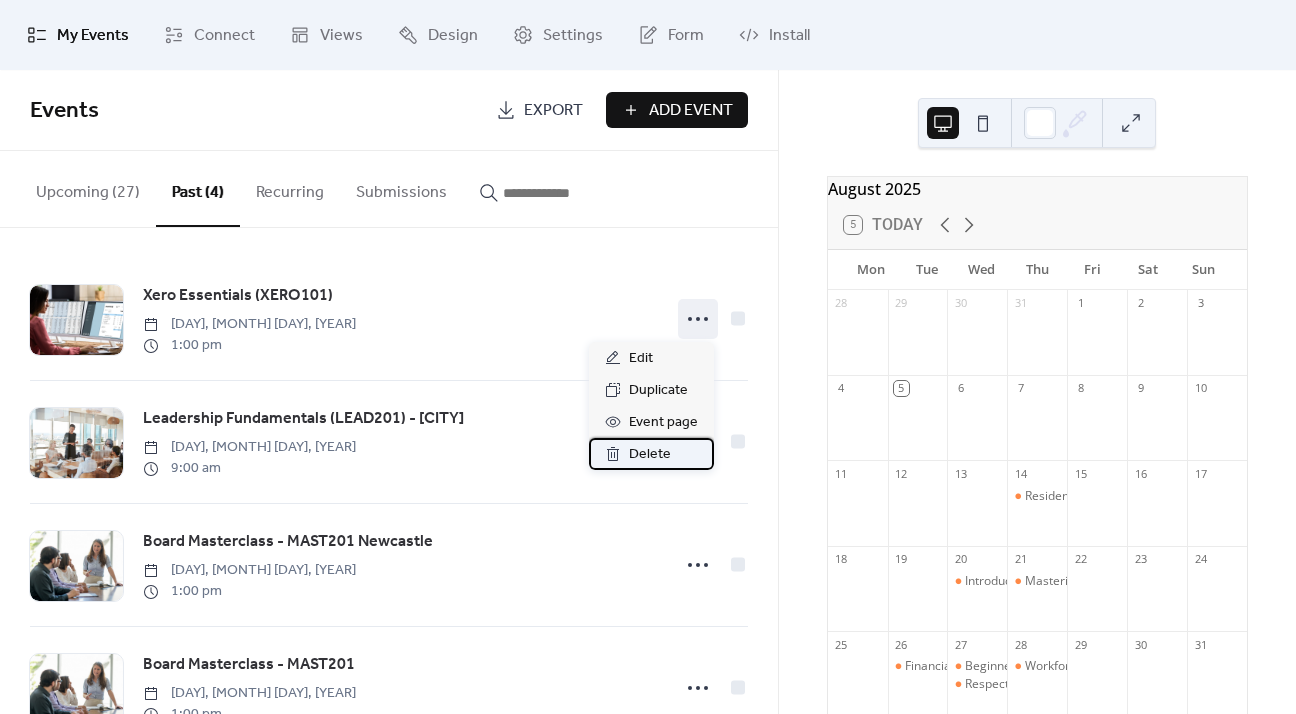 click on "Delete" at bounding box center [650, 455] 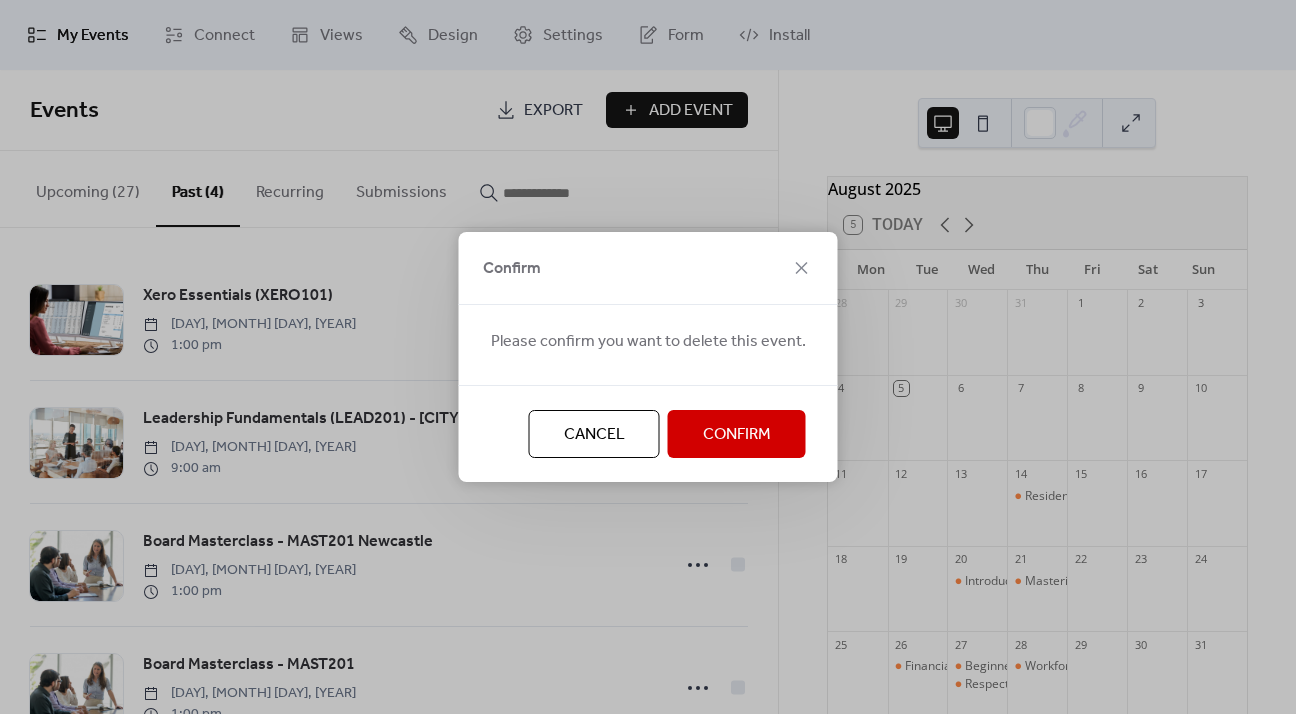 drag, startPoint x: 694, startPoint y: 436, endPoint x: 673, endPoint y: 419, distance: 27.018513 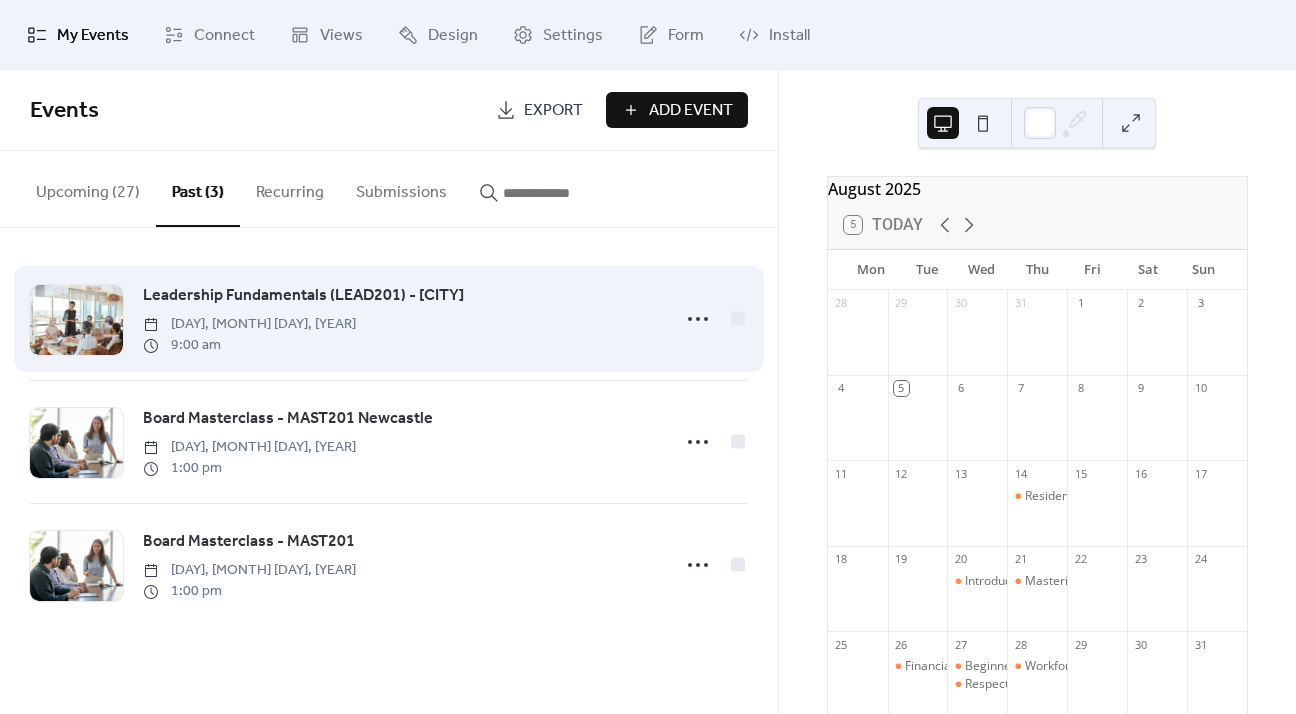 click on "Leadership Fundamentals (LEAD201) - [CITY]" at bounding box center (303, 296) 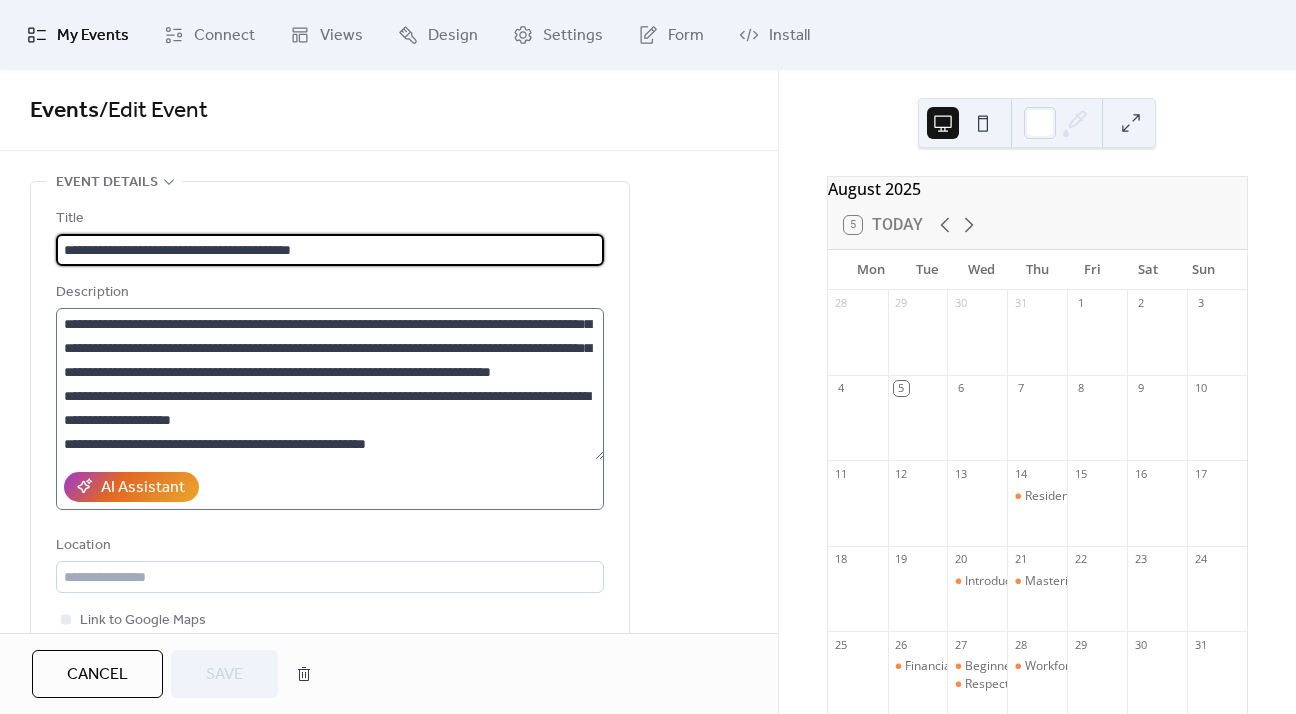 scroll, scrollTop: 96, scrollLeft: 0, axis: vertical 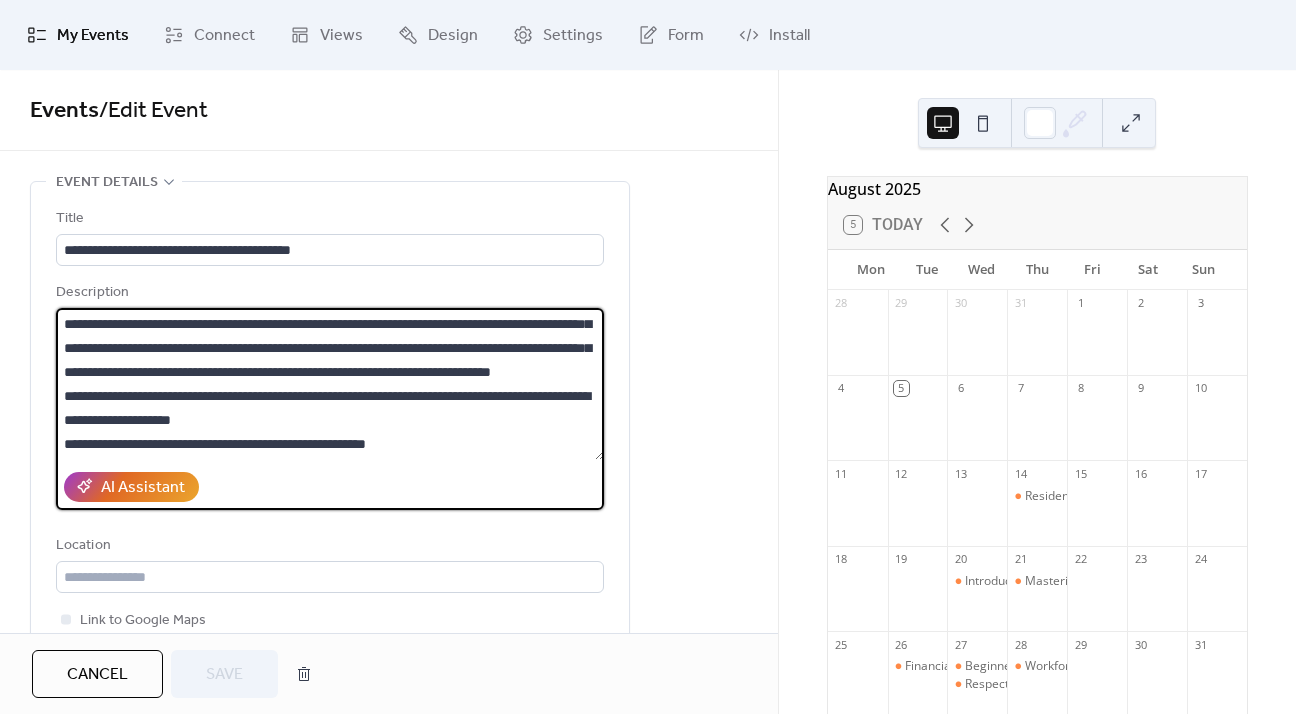 click on "**********" at bounding box center [330, 384] 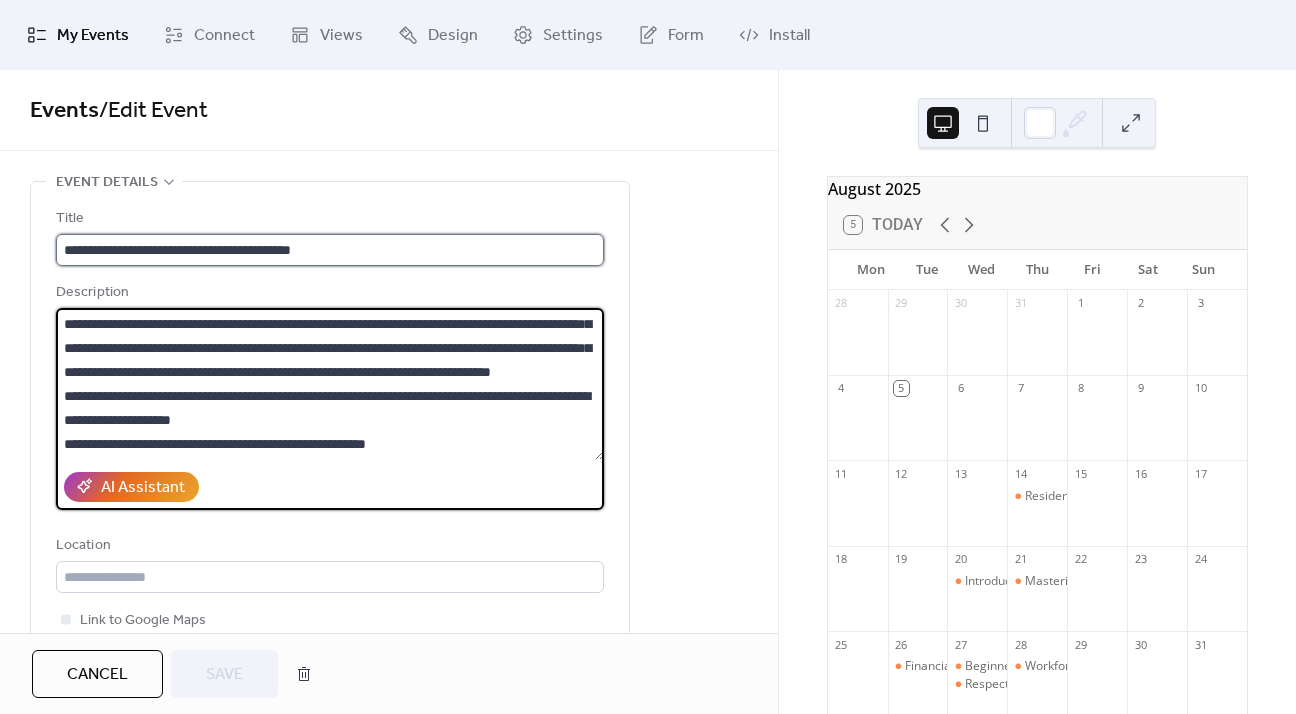click on "**********" at bounding box center [330, 250] 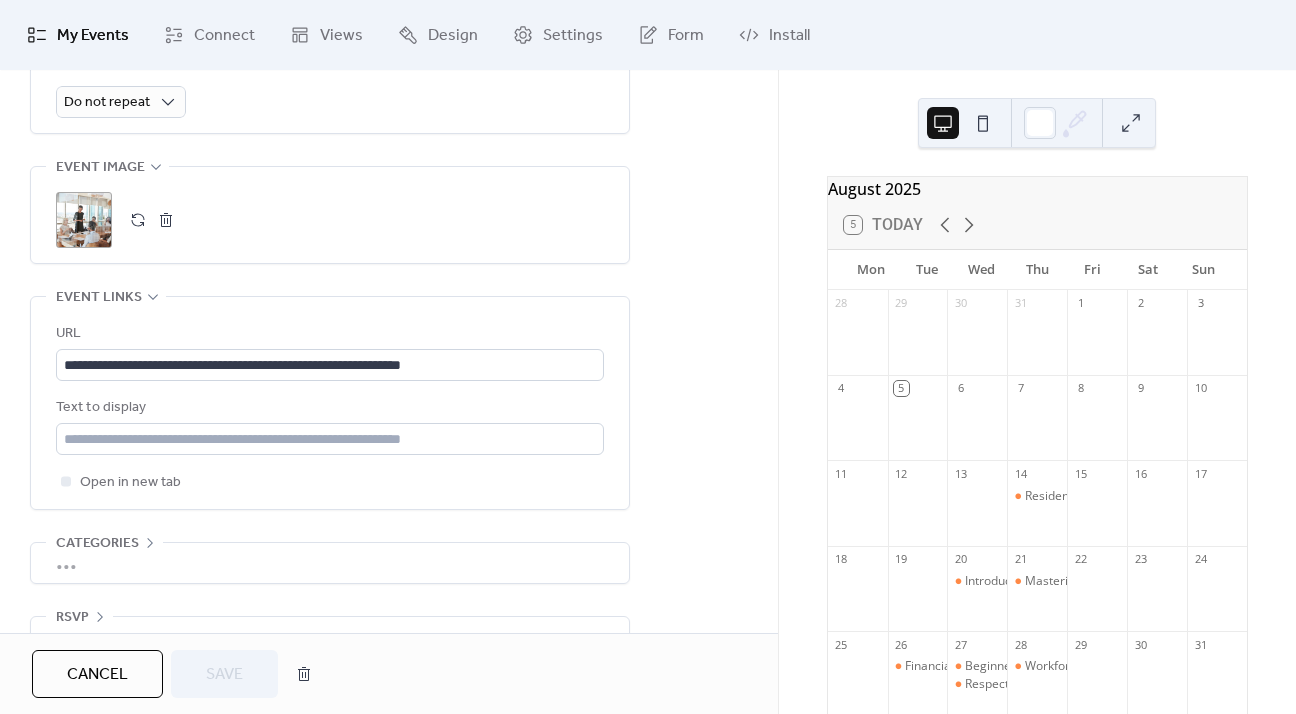 scroll, scrollTop: 1001, scrollLeft: 0, axis: vertical 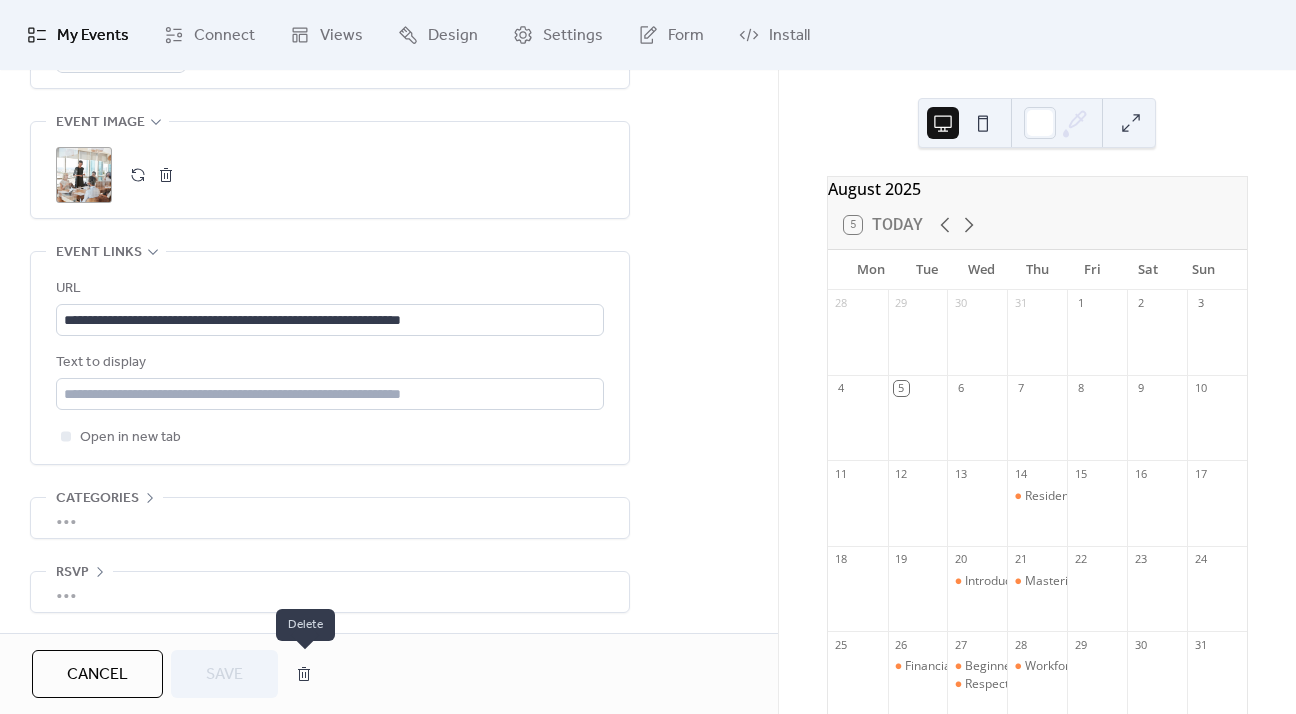 click at bounding box center [304, 674] 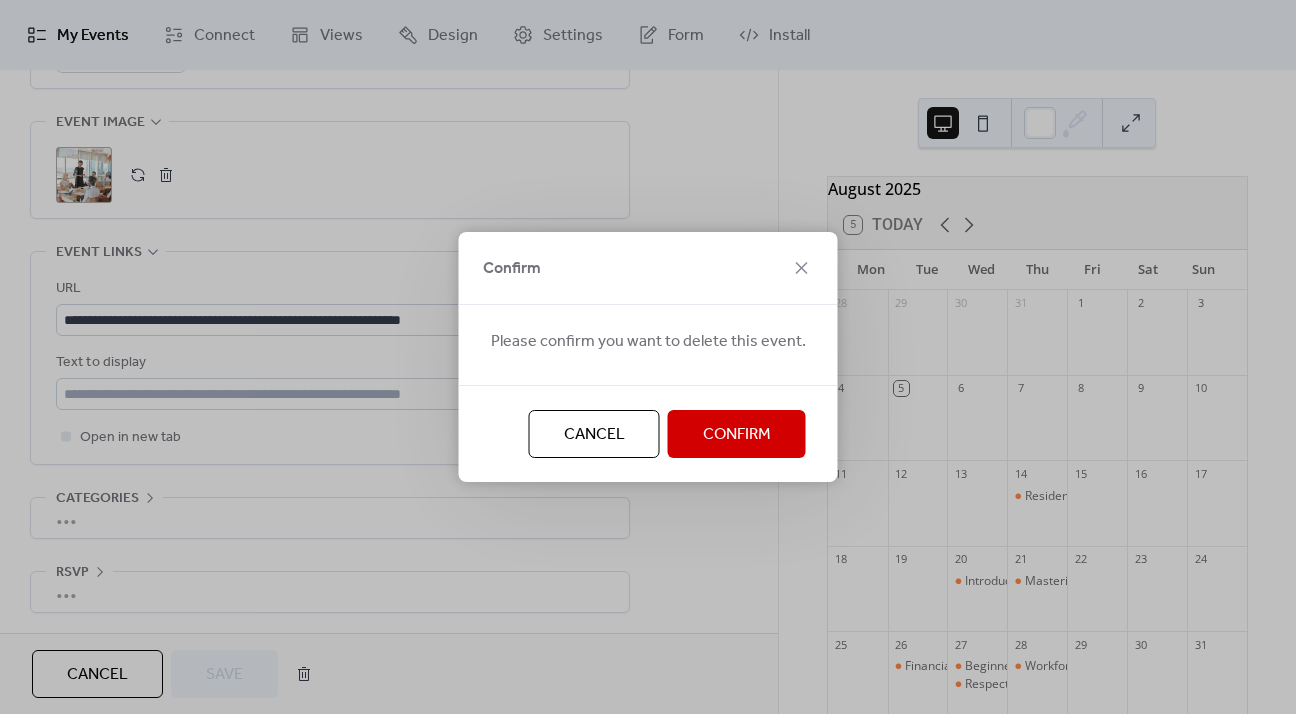 click on "Confirm" at bounding box center [737, 434] 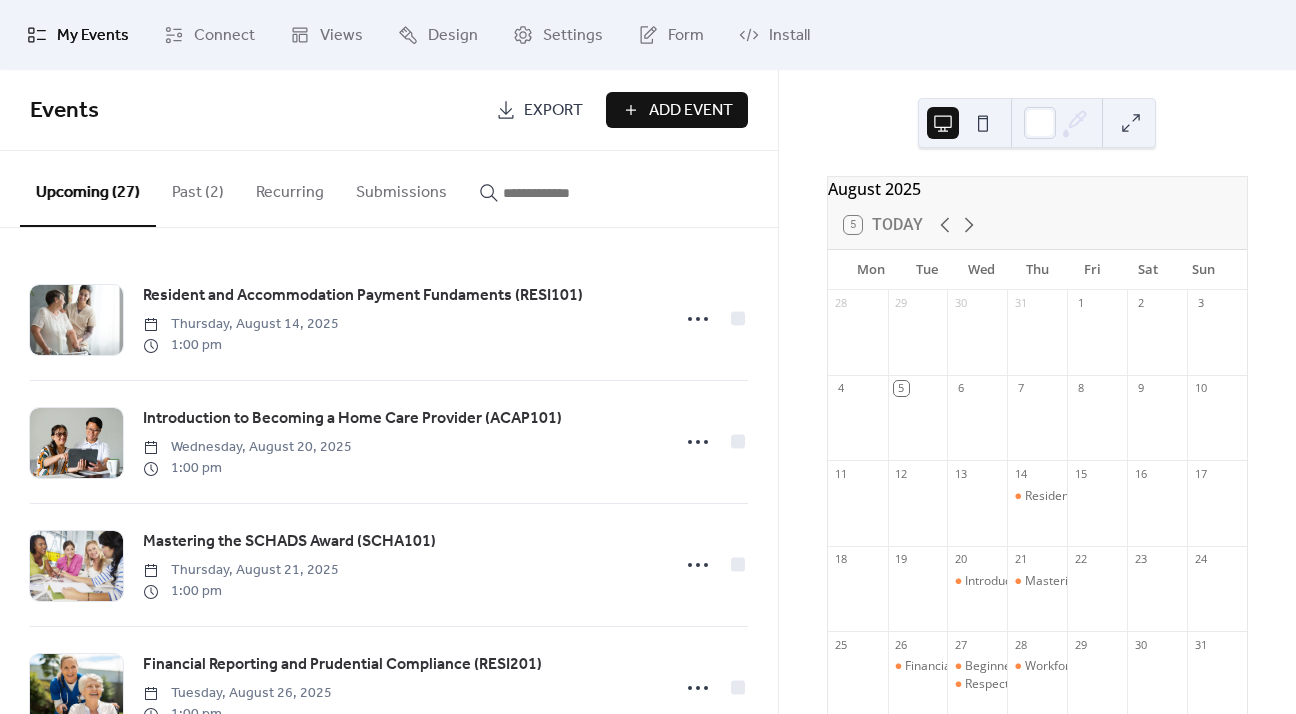 click on "Past (2)" at bounding box center (198, 188) 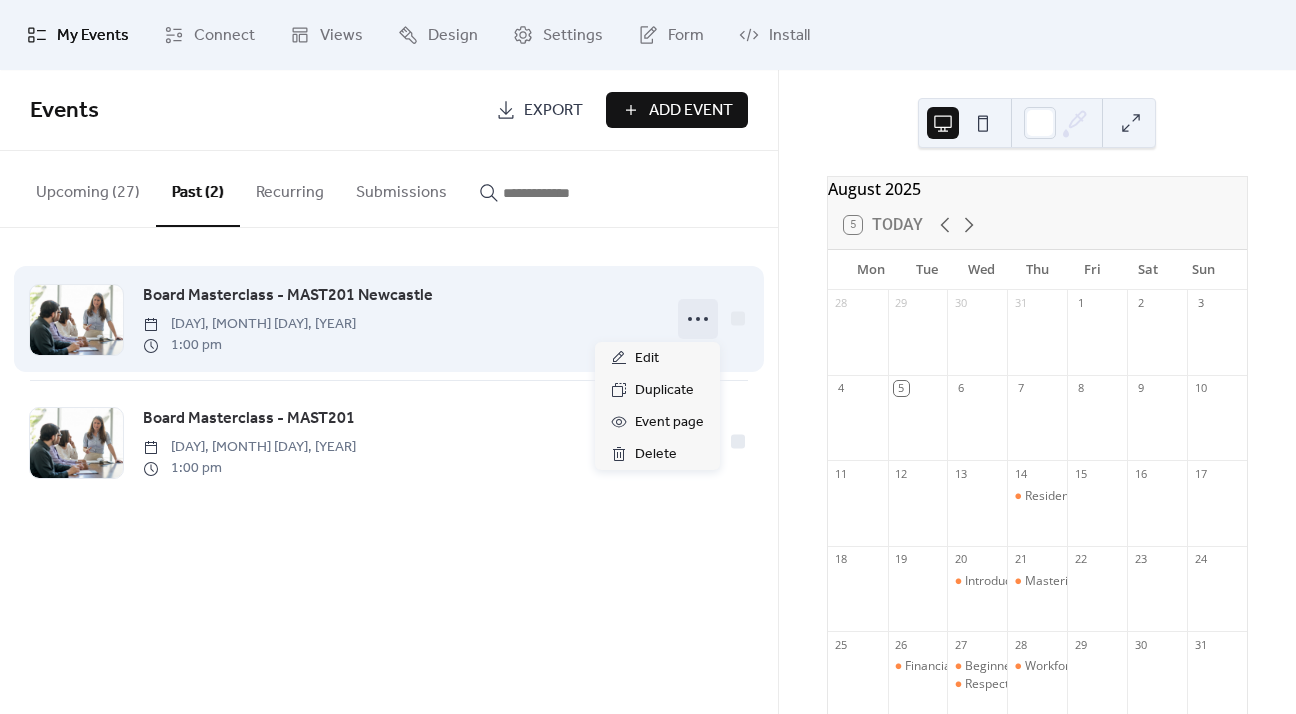 click 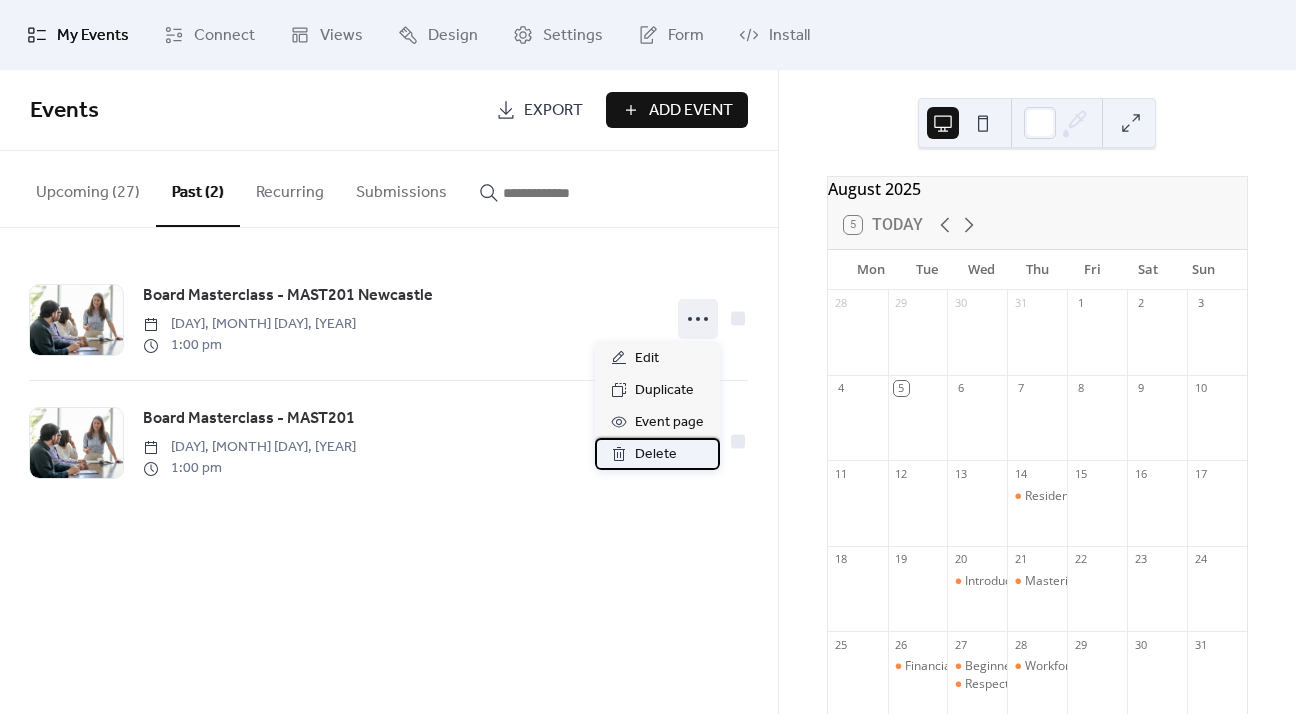 click on "Delete" at bounding box center [656, 455] 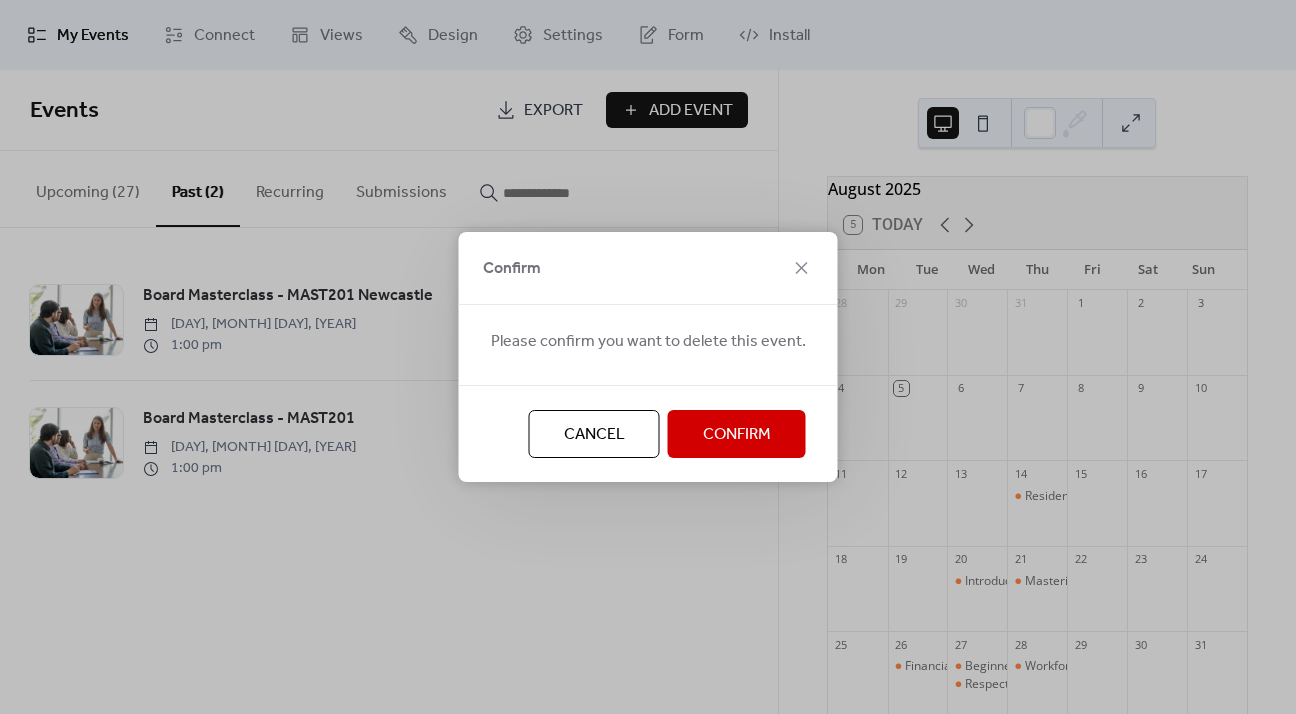 click on "Confirm" at bounding box center (737, 435) 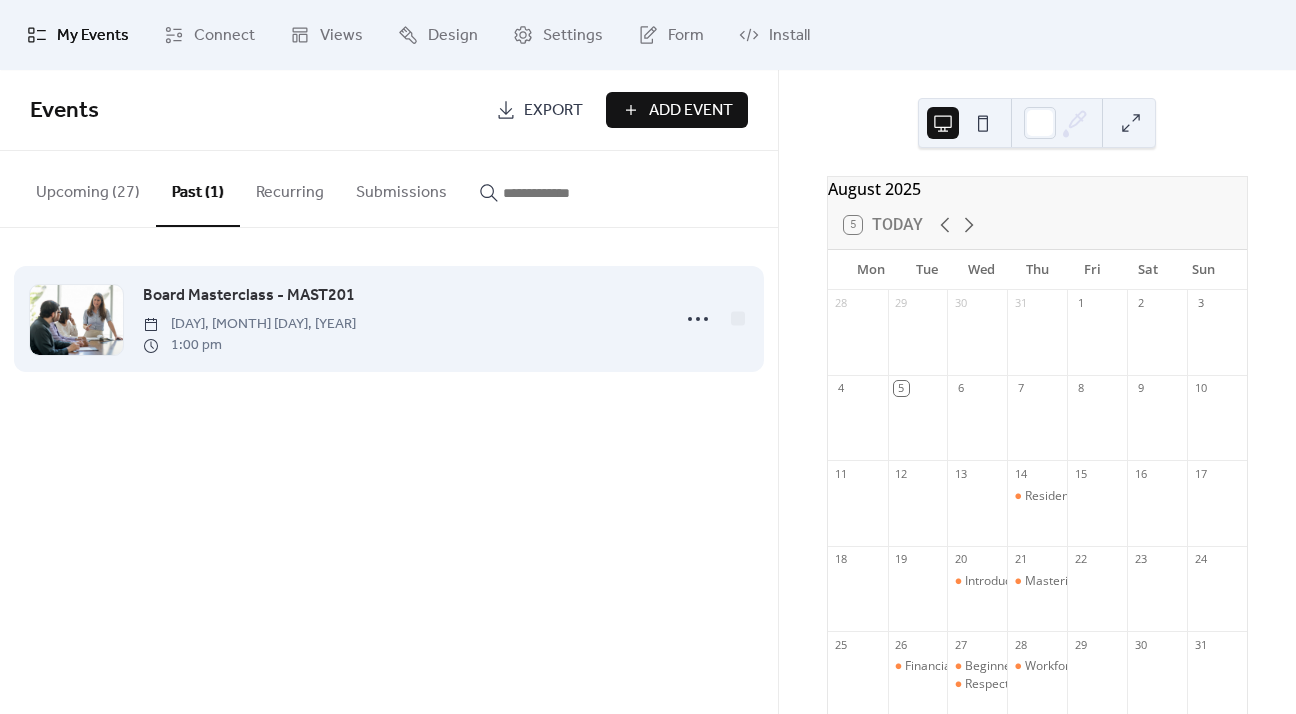 click on "[DAY], [MONTH] [DAY], [YEAR]" at bounding box center (249, 324) 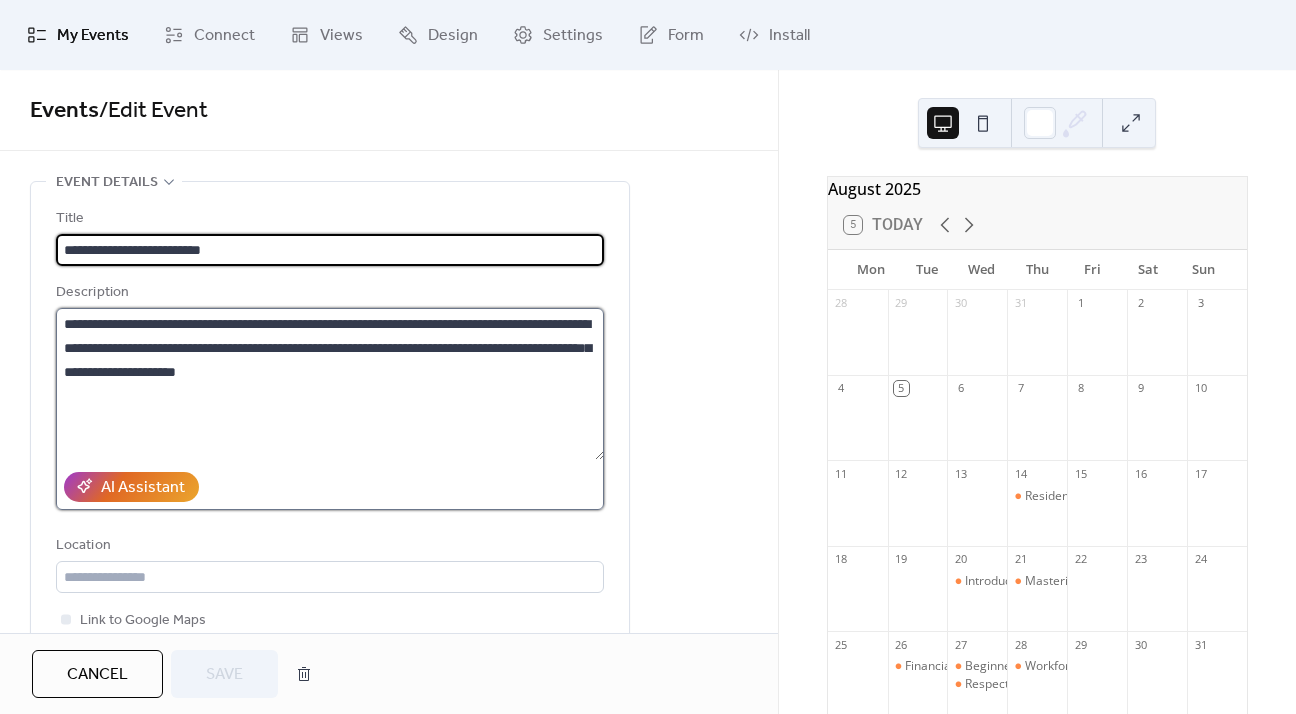 click on "**********" at bounding box center (330, 384) 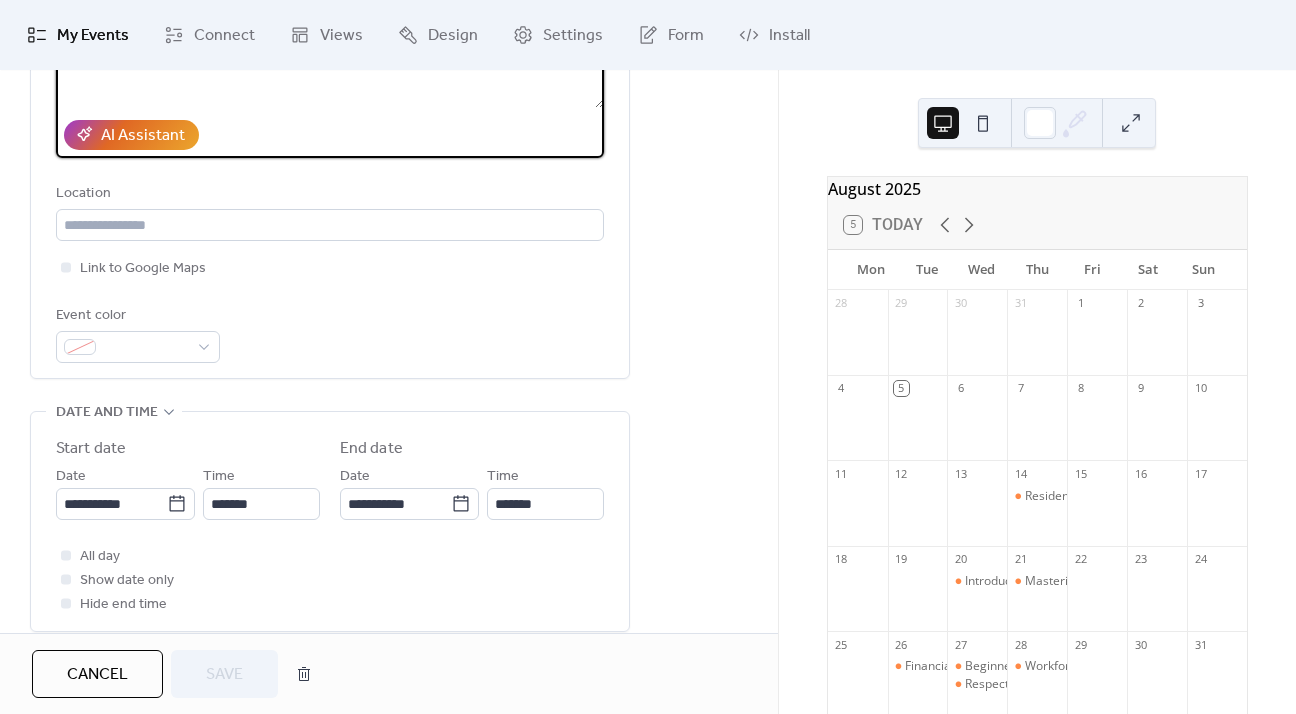 scroll, scrollTop: 400, scrollLeft: 0, axis: vertical 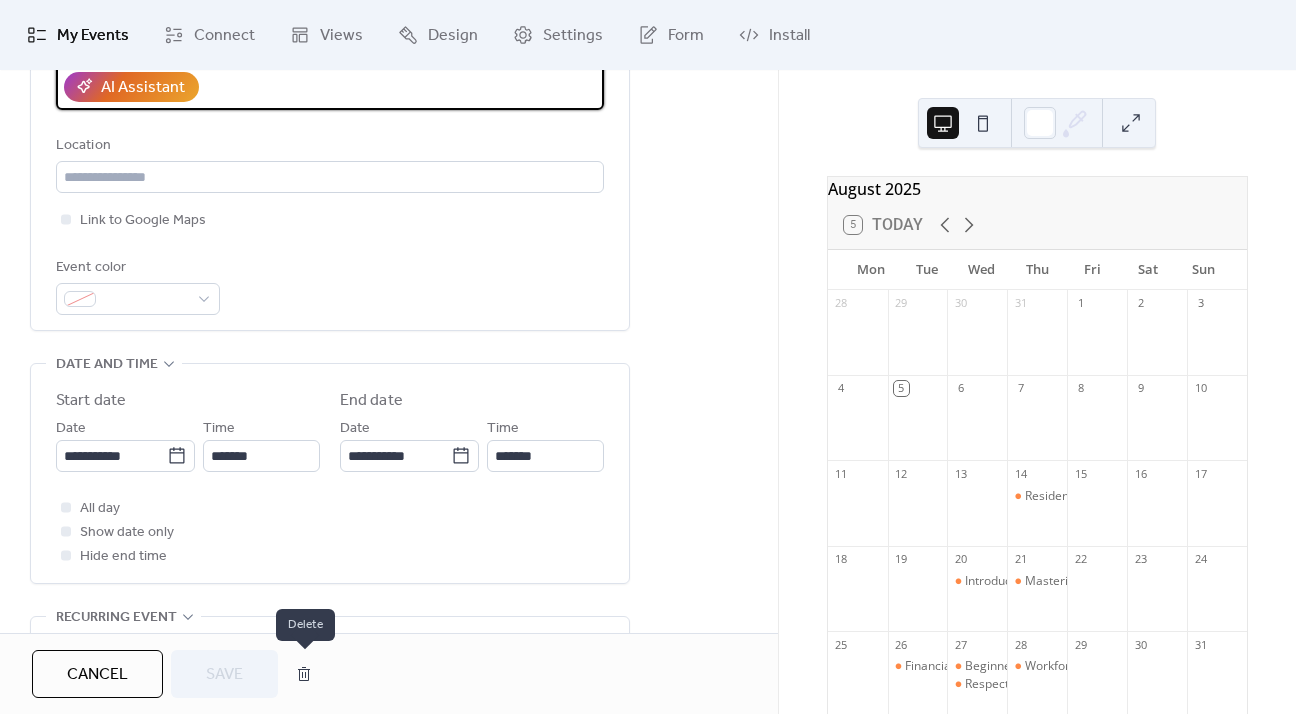 click at bounding box center [304, 674] 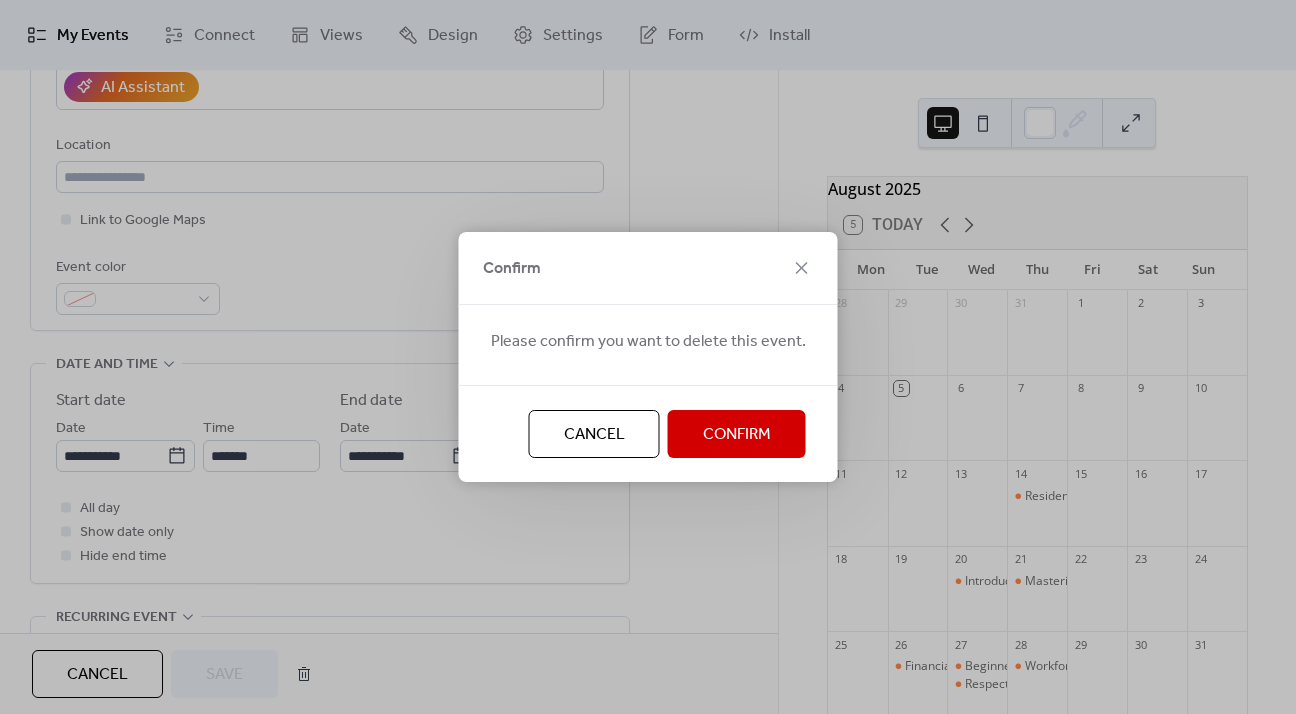 click on "Confirm" at bounding box center (737, 434) 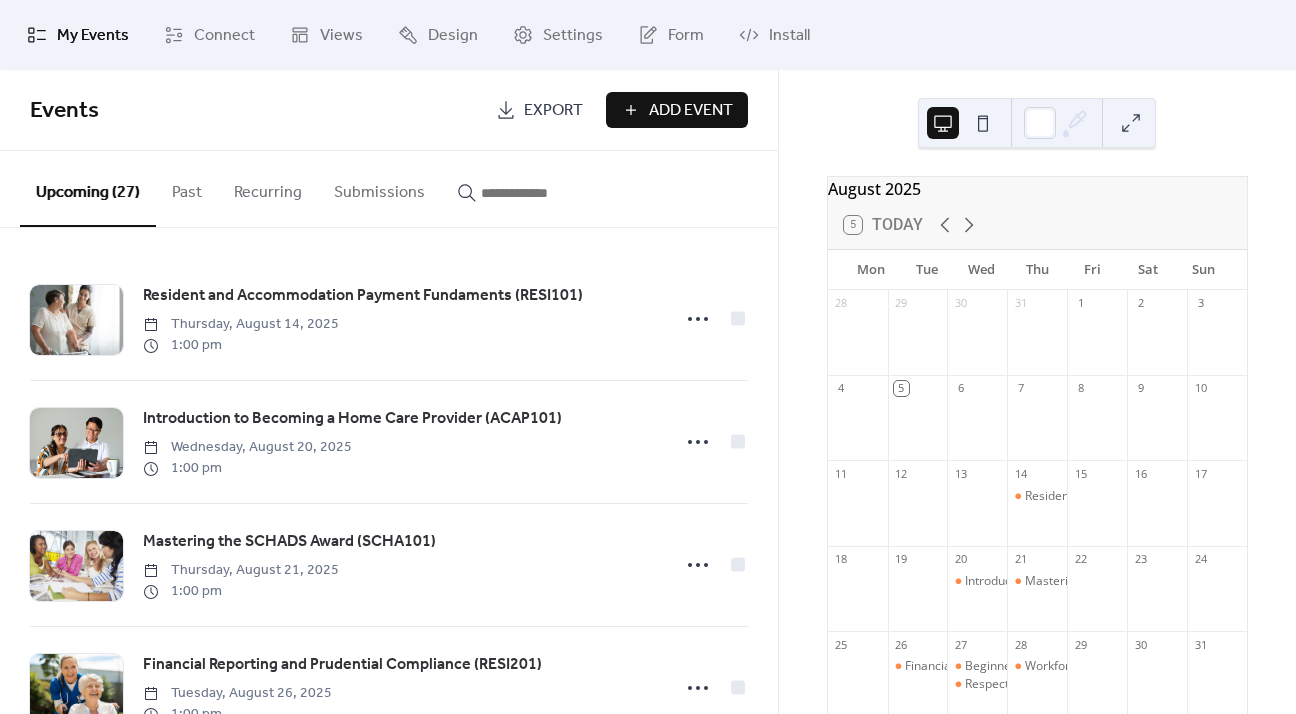 click on "Recurring" at bounding box center [268, 188] 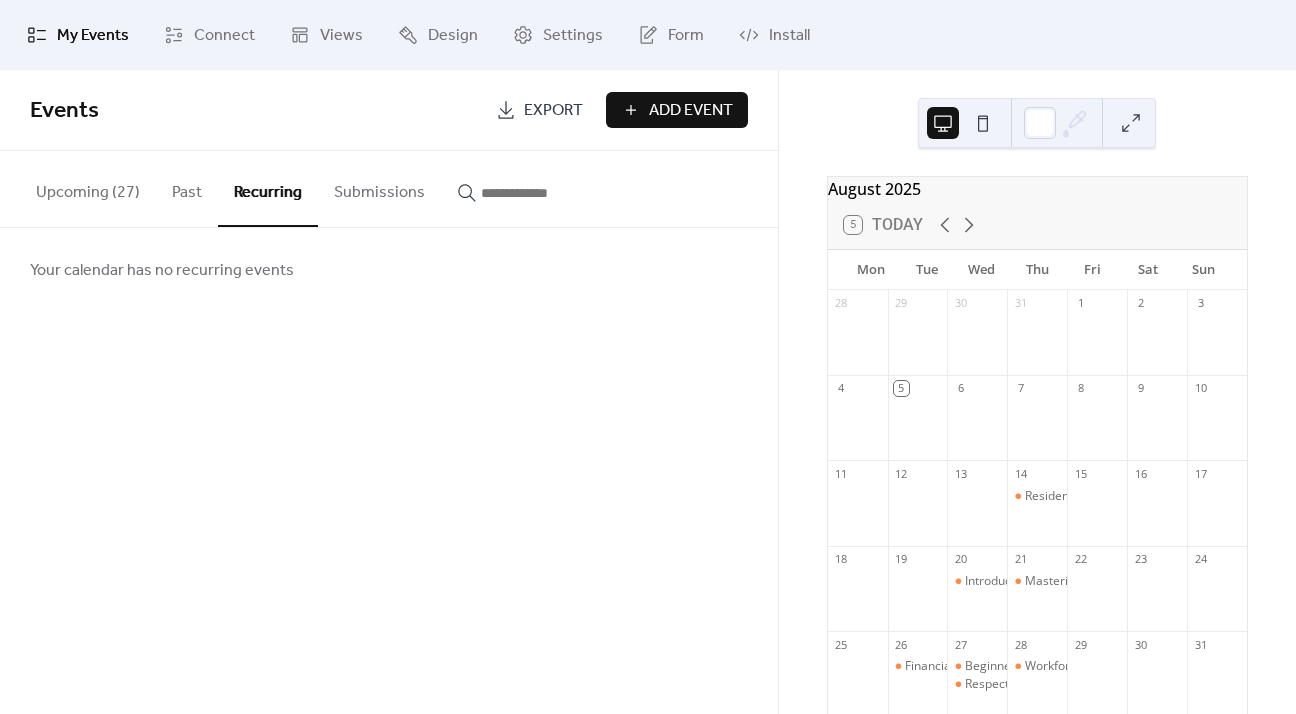click on "Past" at bounding box center [187, 188] 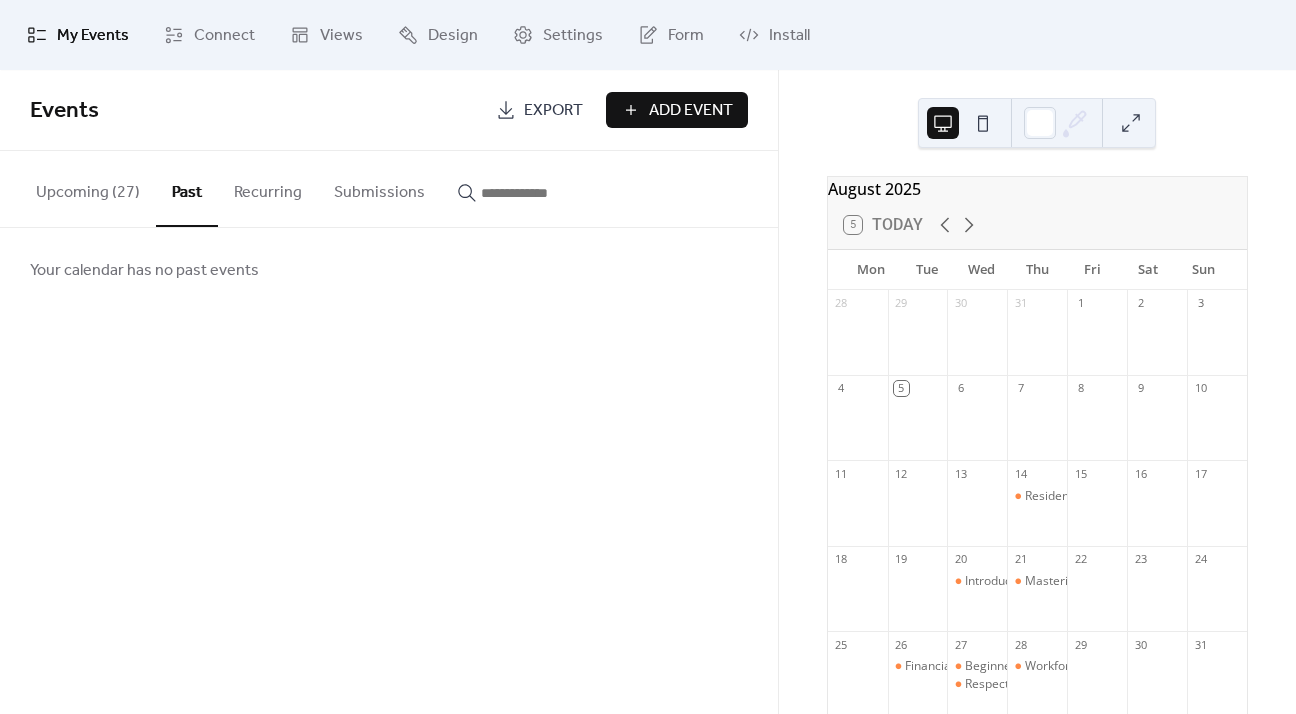 click on "Upcoming (27)" at bounding box center [88, 188] 